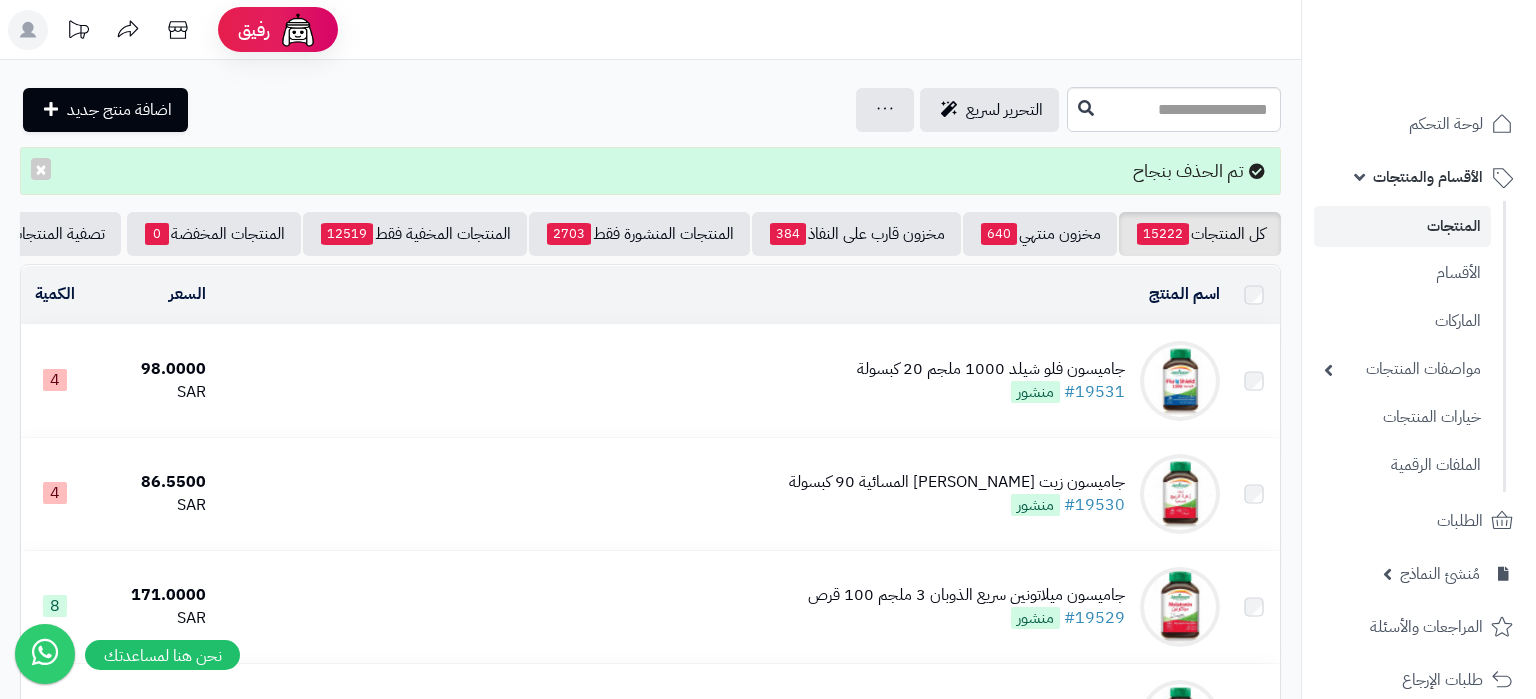 scroll, scrollTop: 0, scrollLeft: 0, axis: both 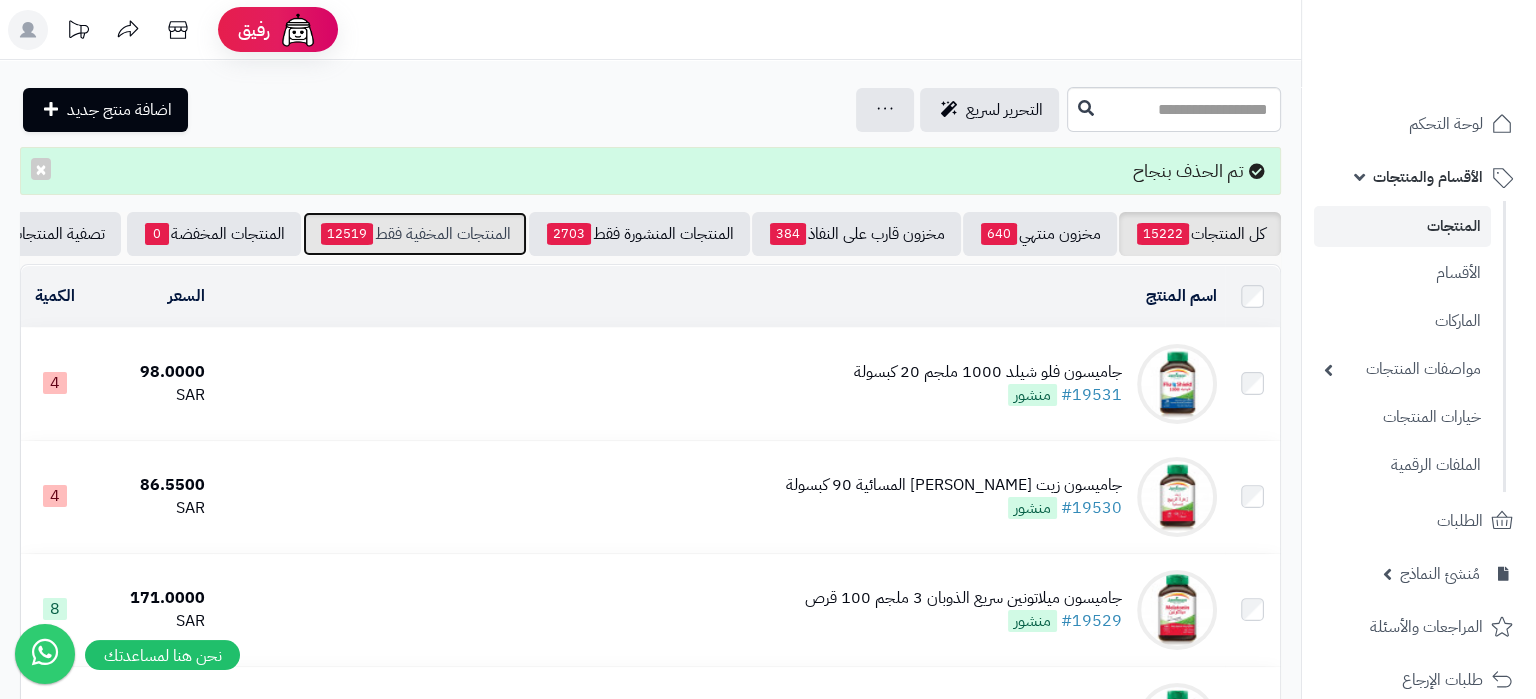 click on "المنتجات المخفية فقط
12519" at bounding box center [415, 234] 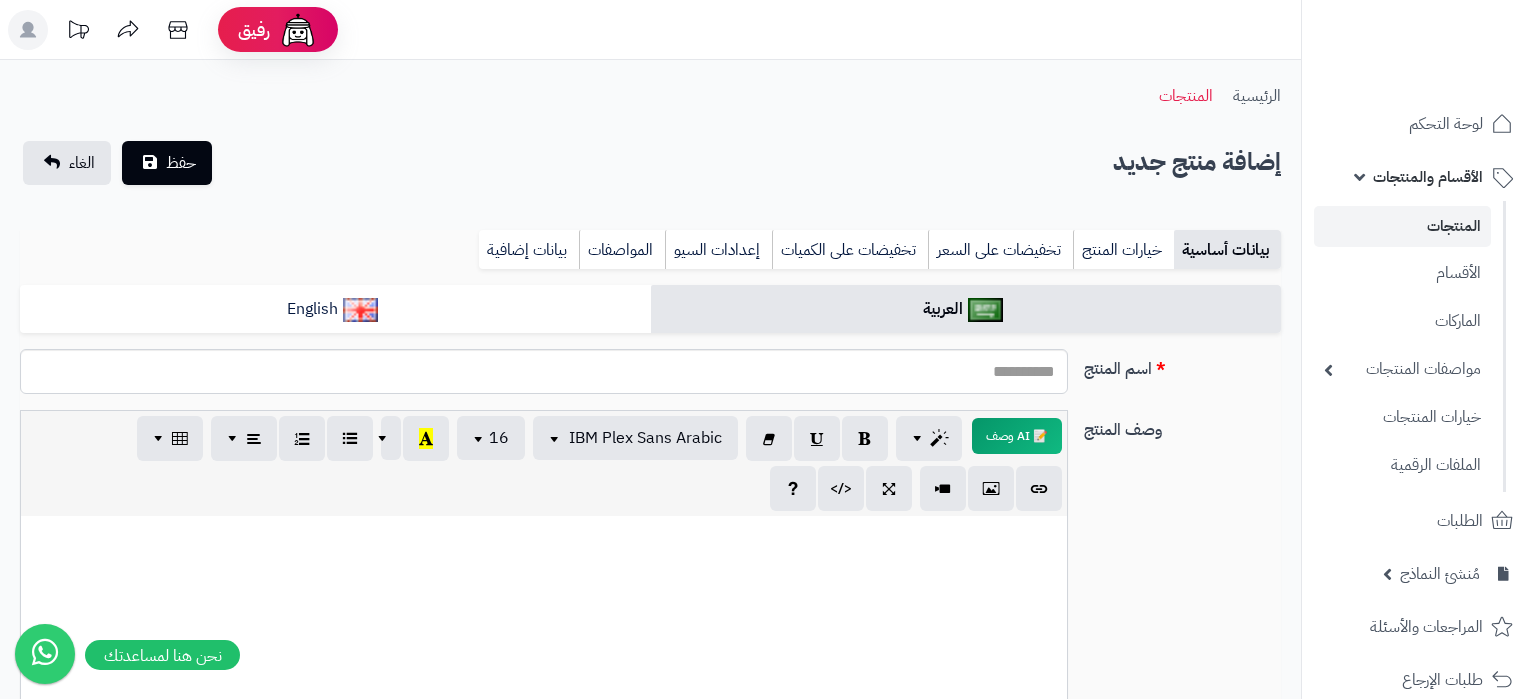 select 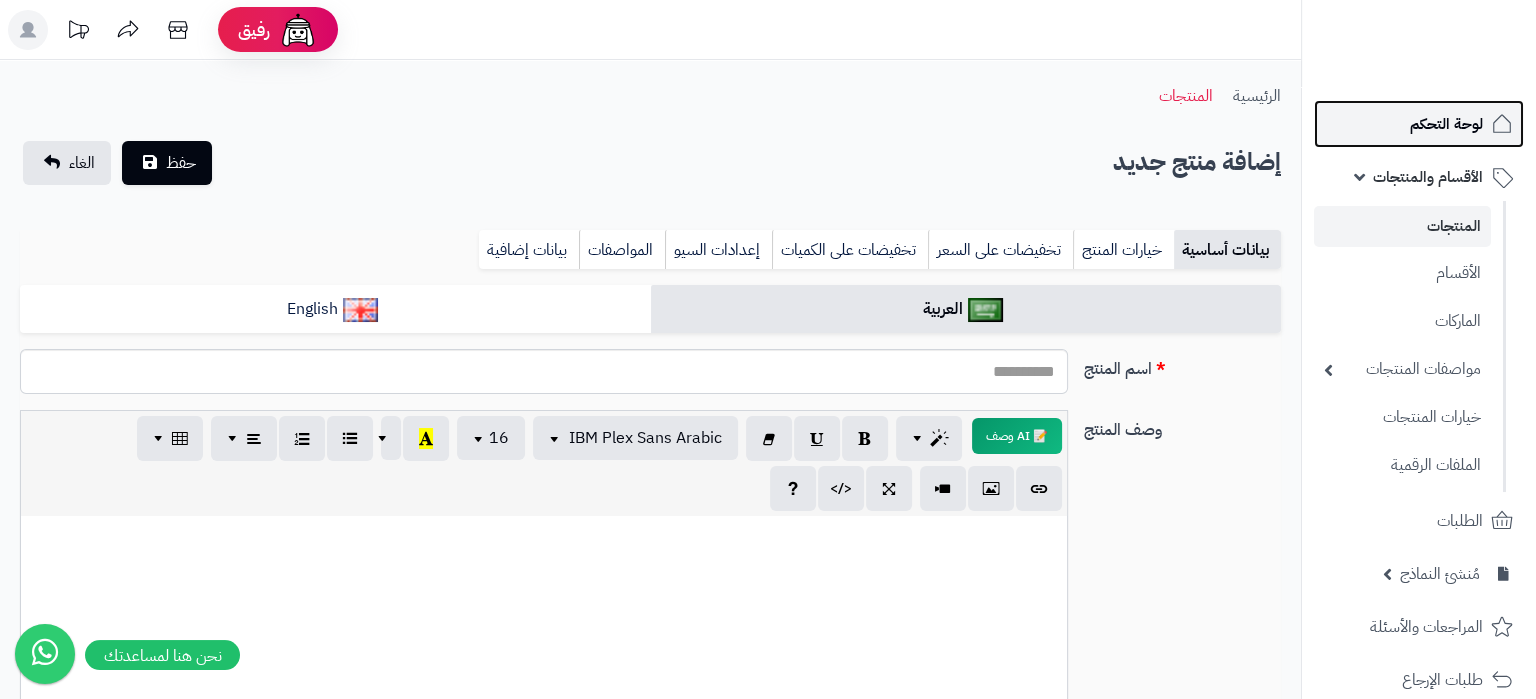 click on "لوحة التحكم" at bounding box center (1446, 124) 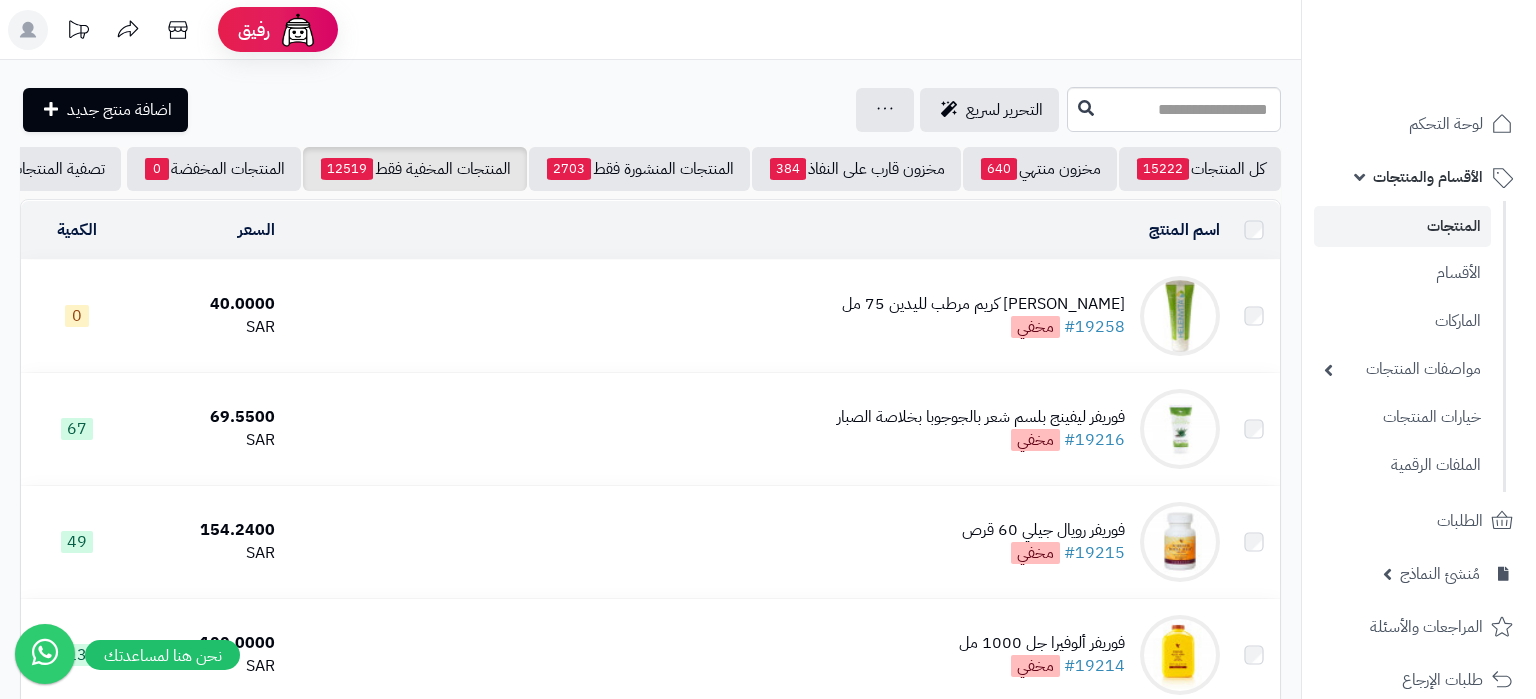 scroll, scrollTop: 0, scrollLeft: 0, axis: both 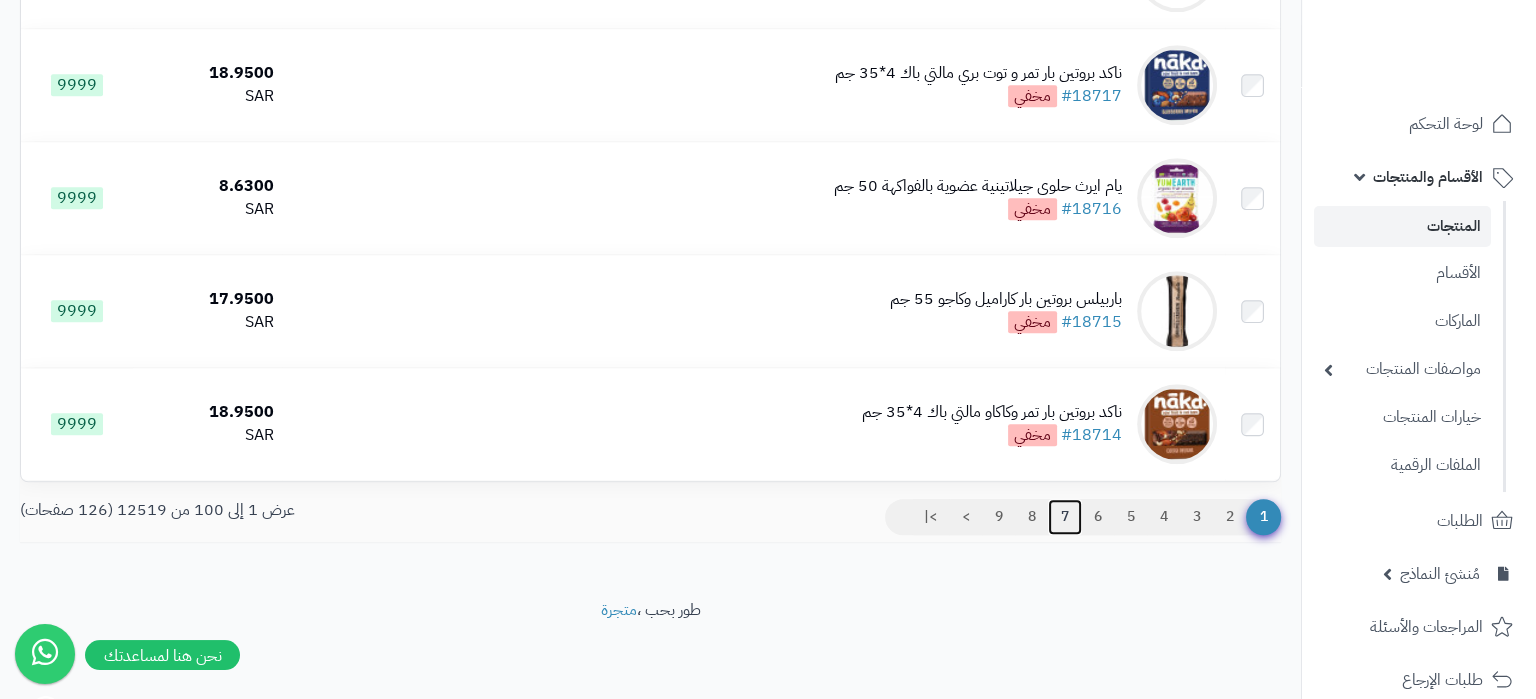 click on "7" at bounding box center (1065, 517) 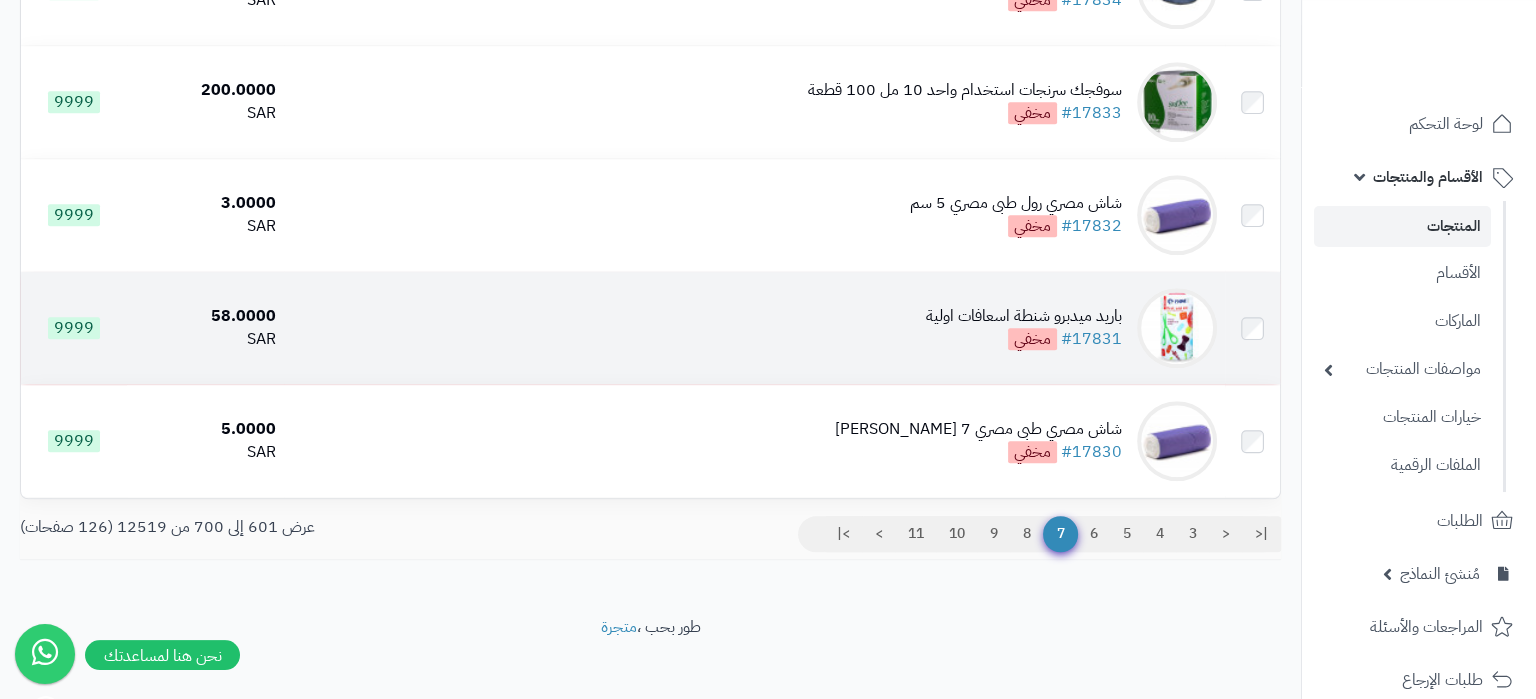 scroll, scrollTop: 11138, scrollLeft: 0, axis: vertical 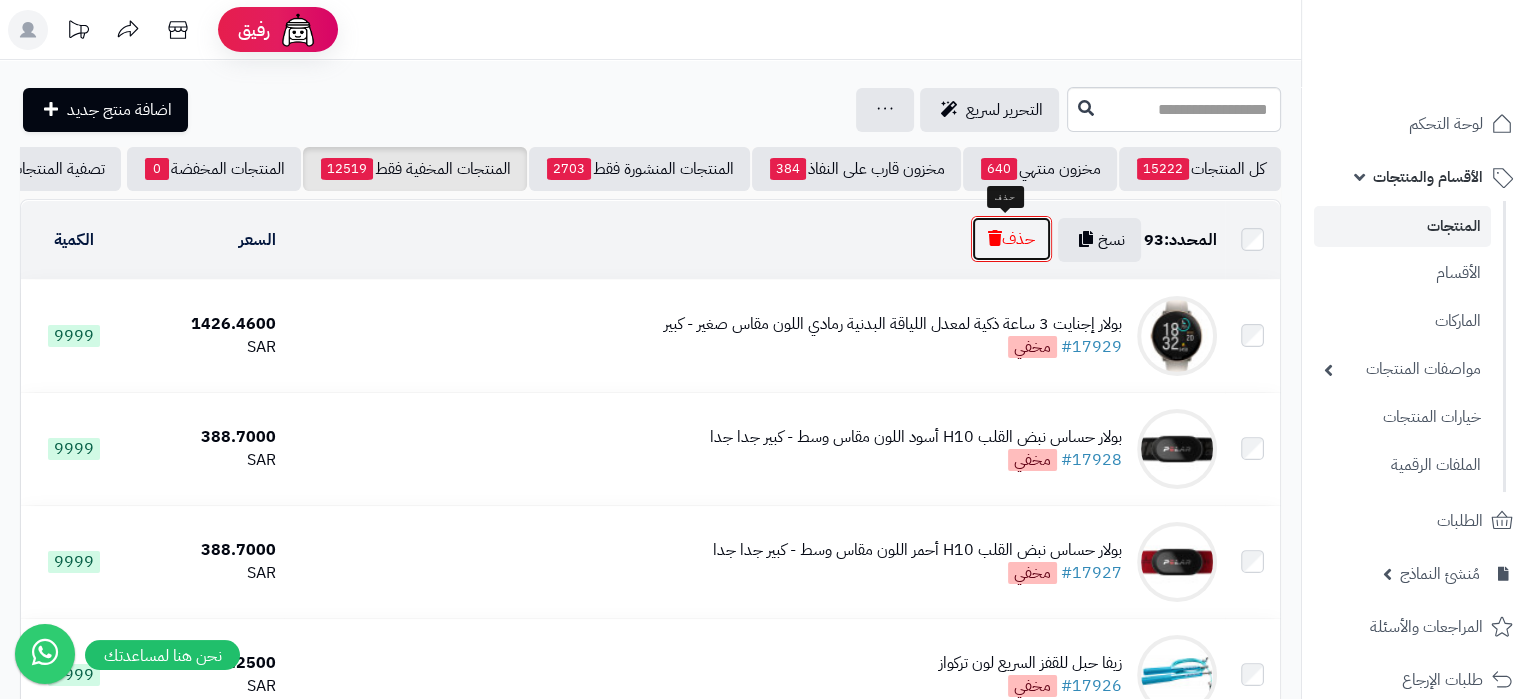 click on "حذف" at bounding box center [1011, 239] 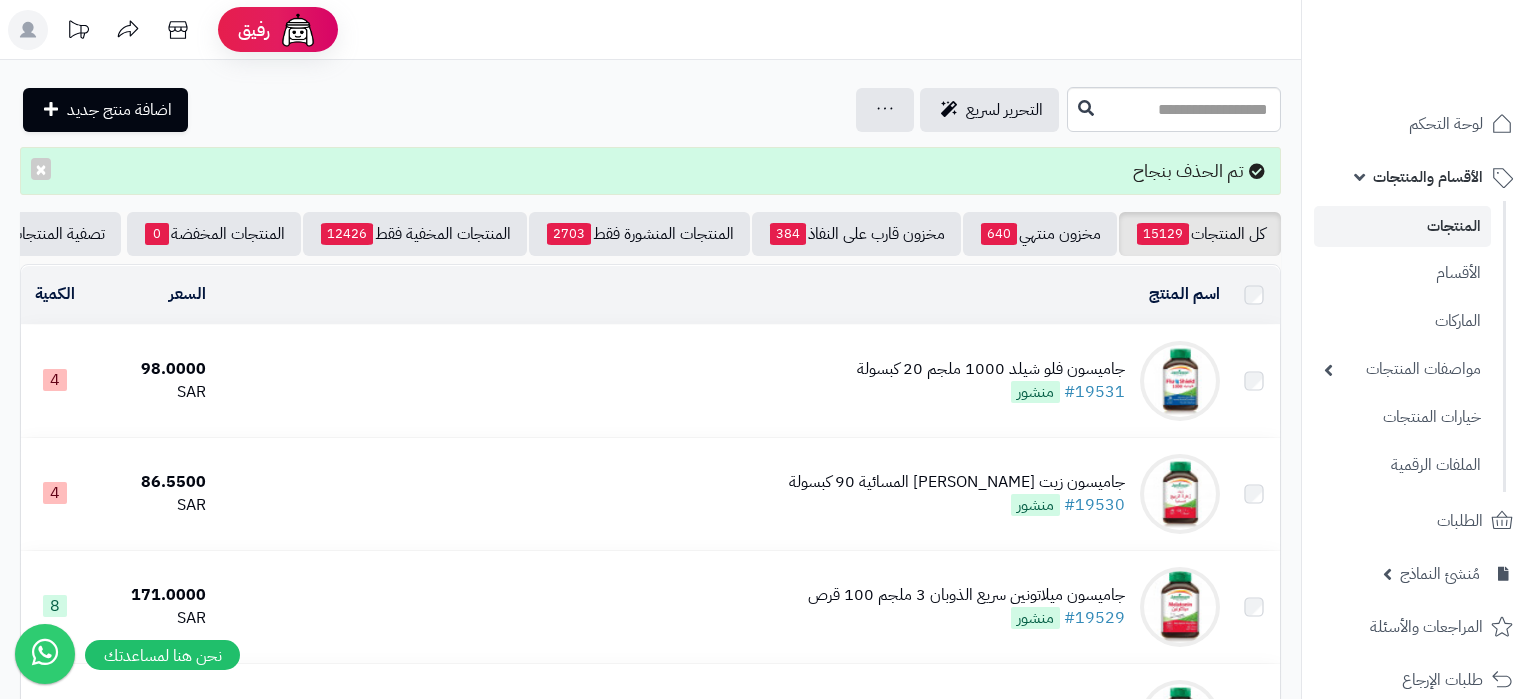 scroll, scrollTop: 0, scrollLeft: 0, axis: both 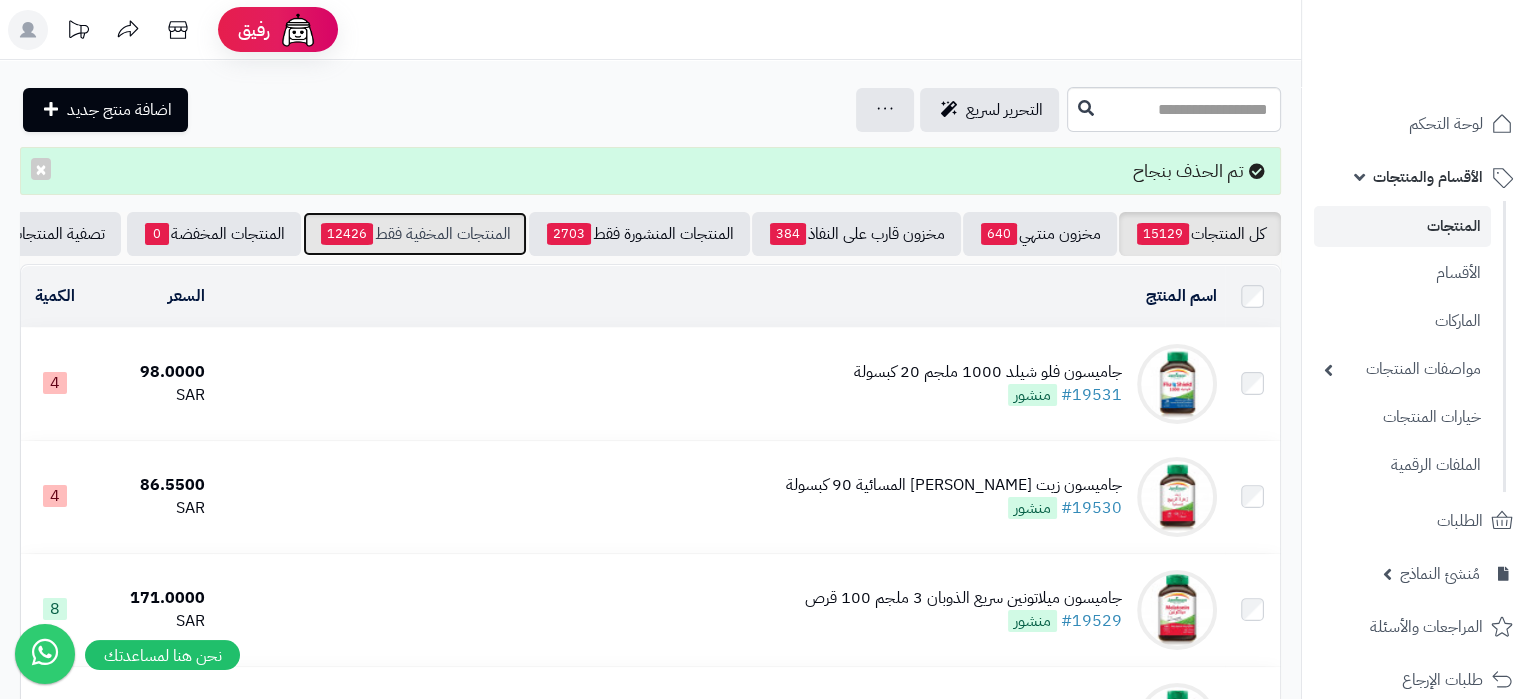 click on "المنتجات المخفية فقط
12426" at bounding box center (415, 234) 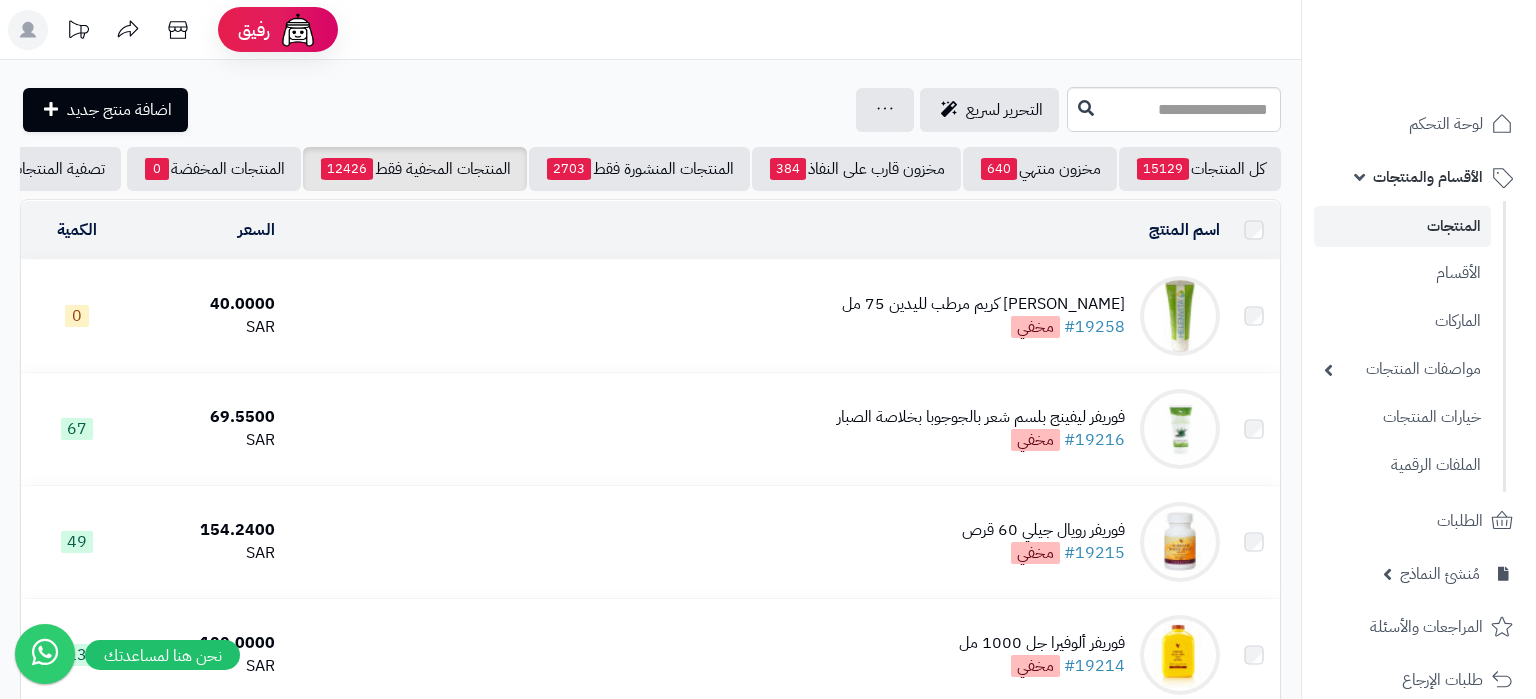scroll, scrollTop: 0, scrollLeft: 0, axis: both 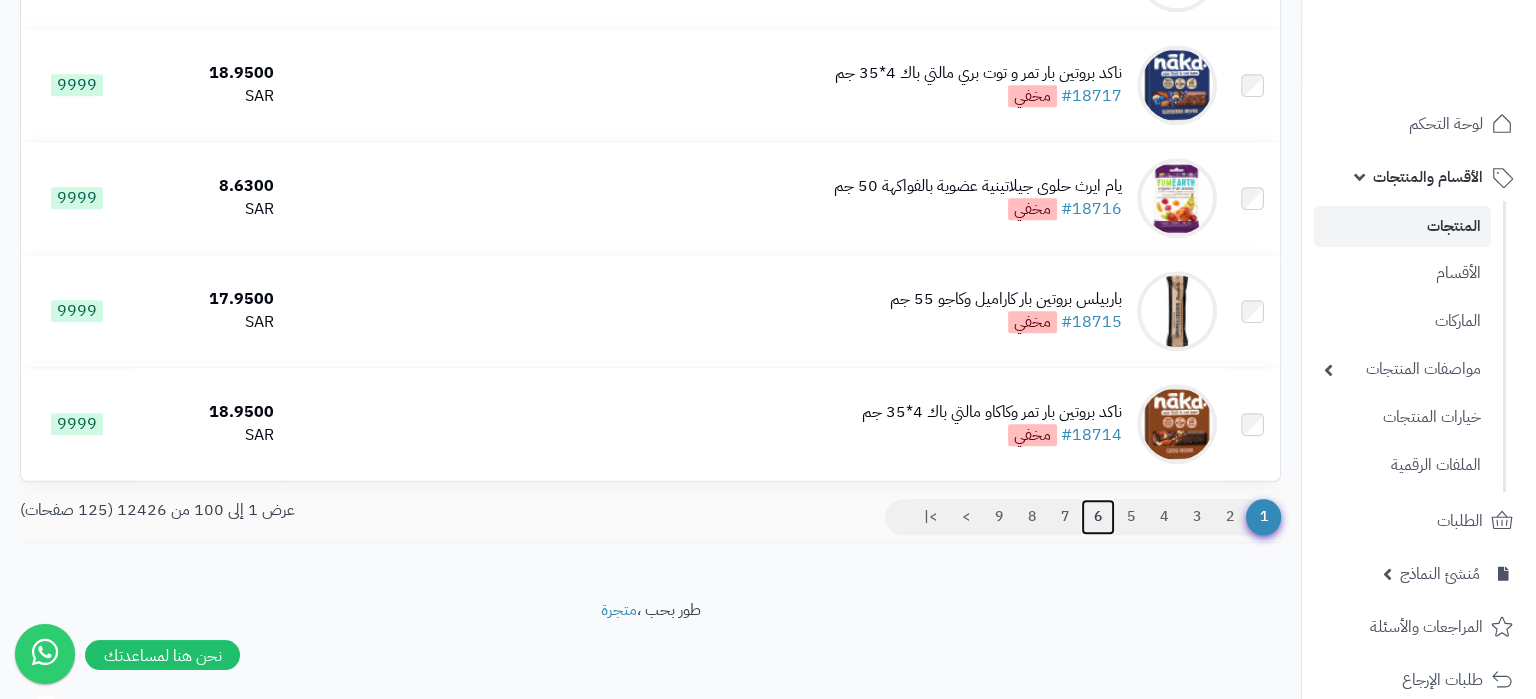 click on "6" at bounding box center [1098, 517] 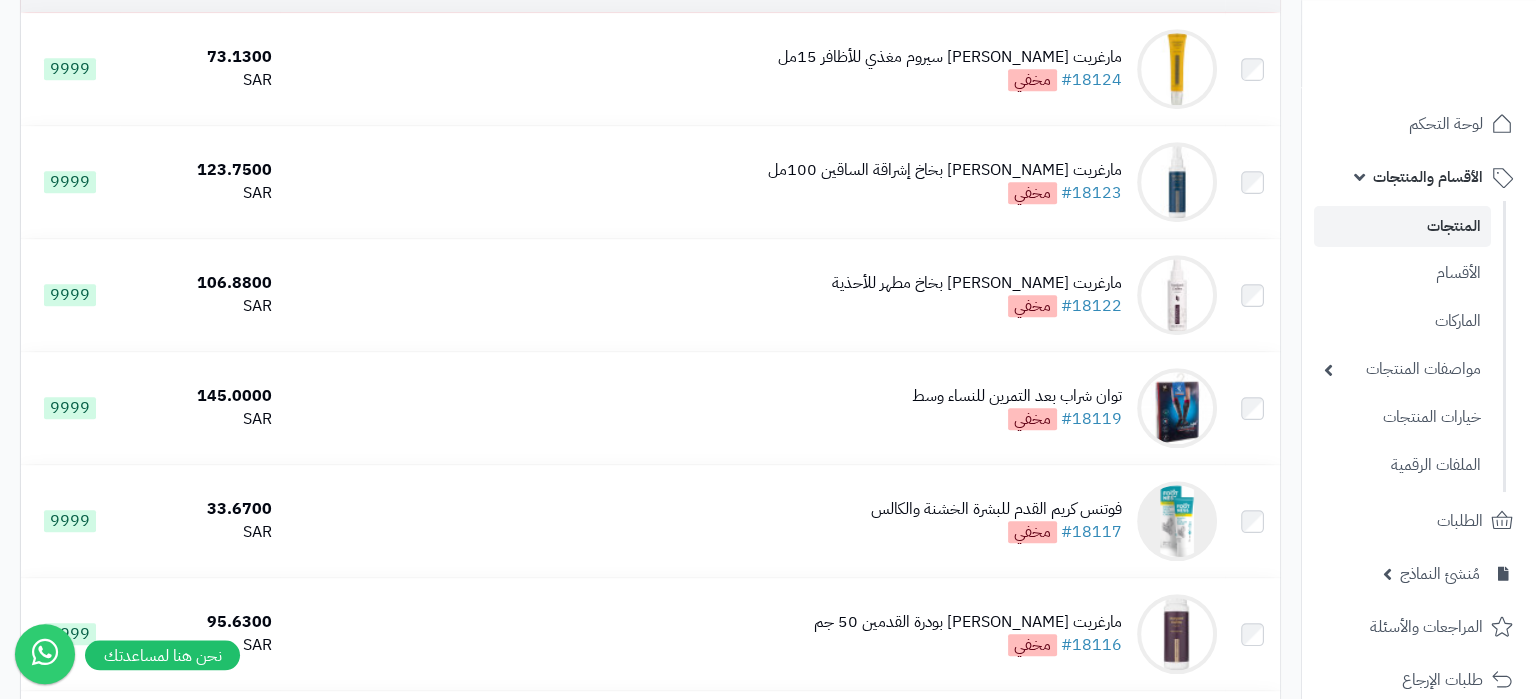 scroll, scrollTop: 1155, scrollLeft: 0, axis: vertical 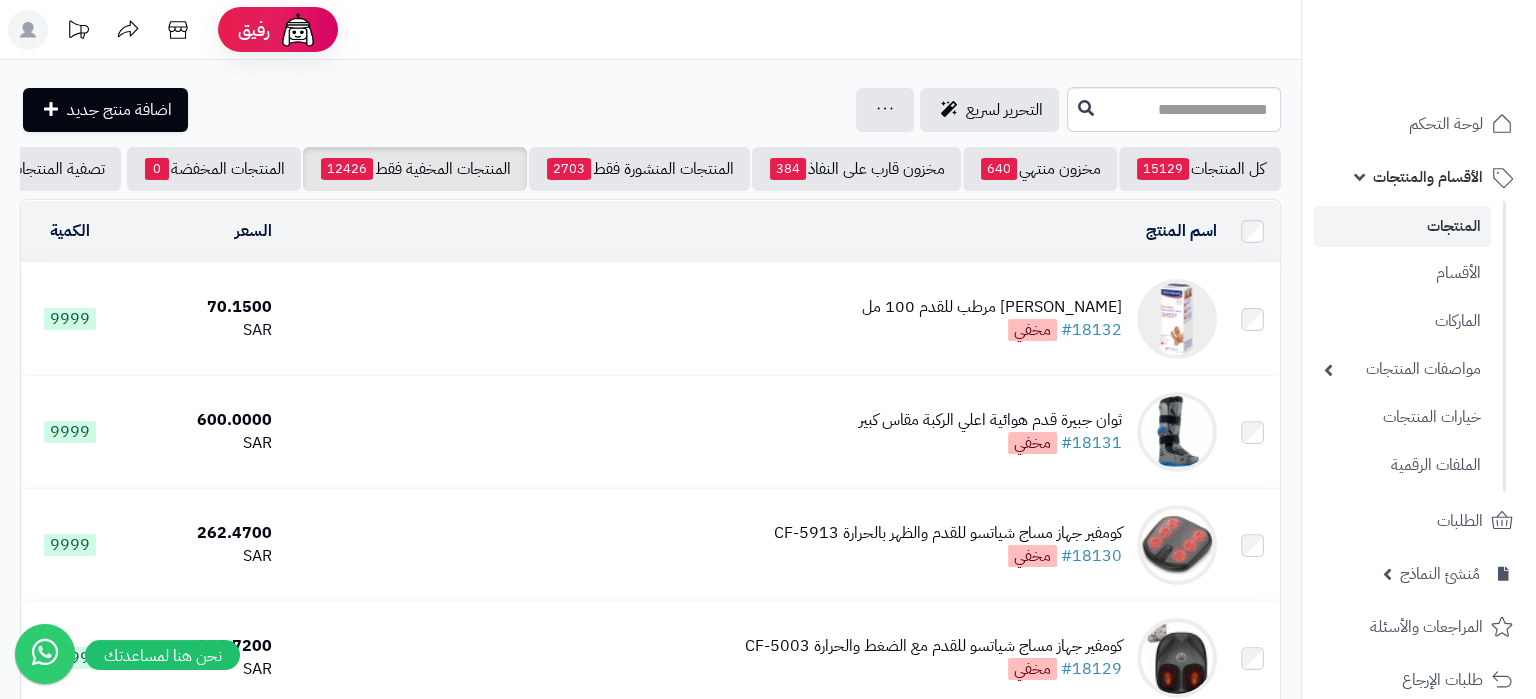 click at bounding box center (1252, 231) 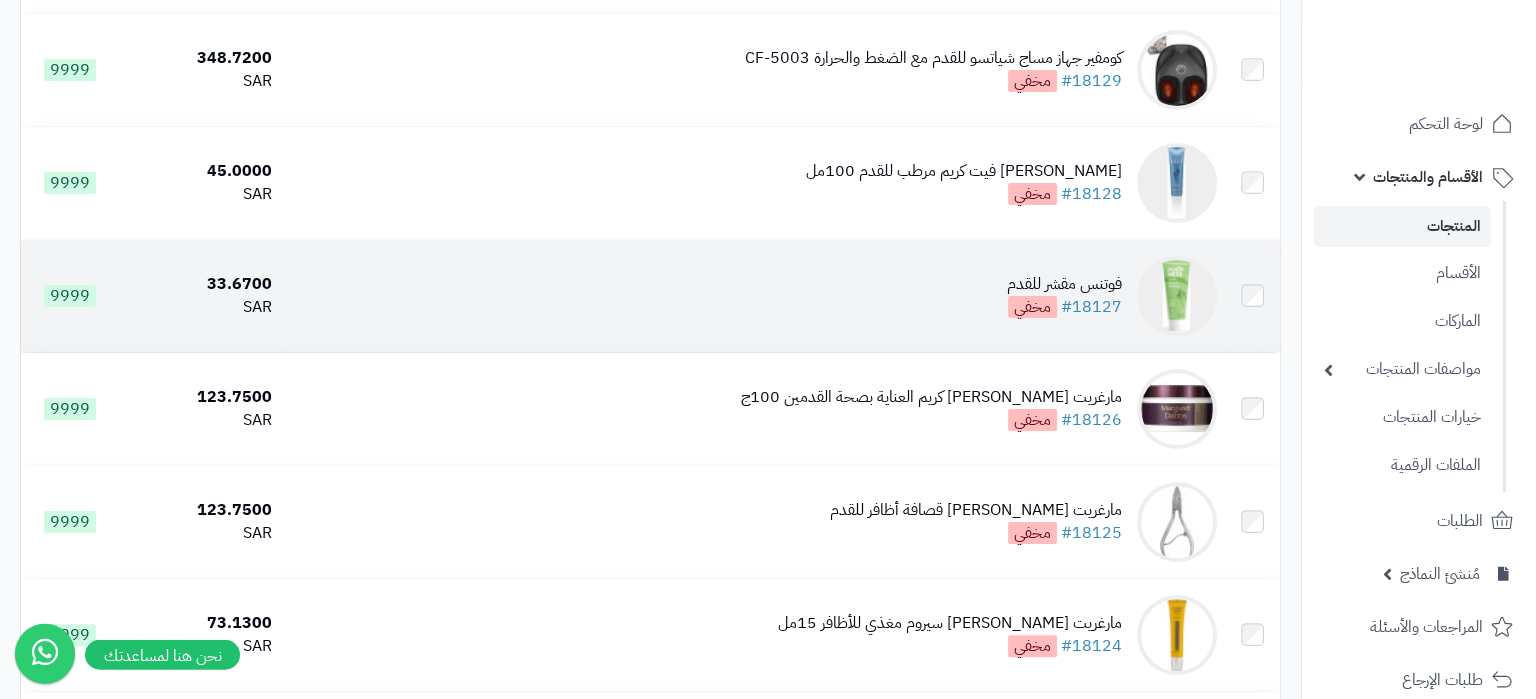 scroll, scrollTop: 630, scrollLeft: 0, axis: vertical 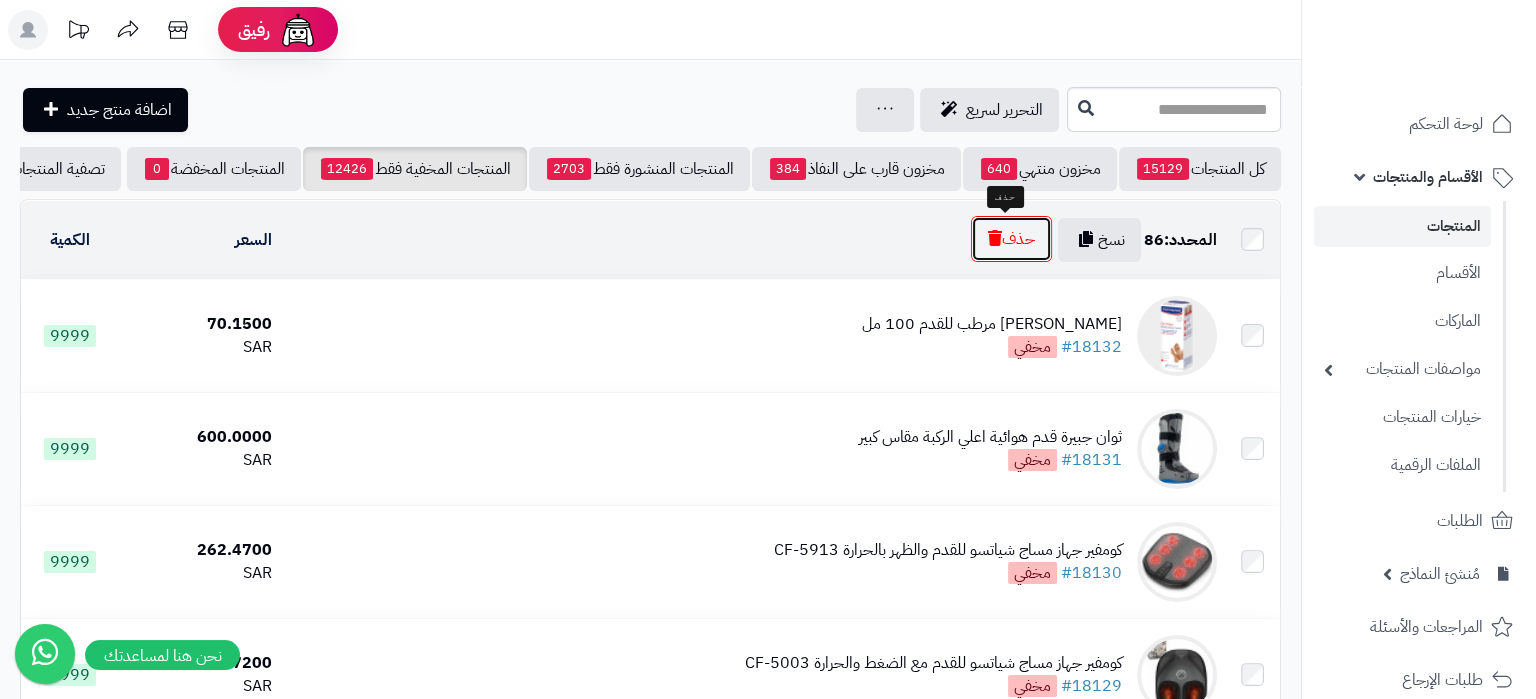 click on "حذف" at bounding box center [1011, 239] 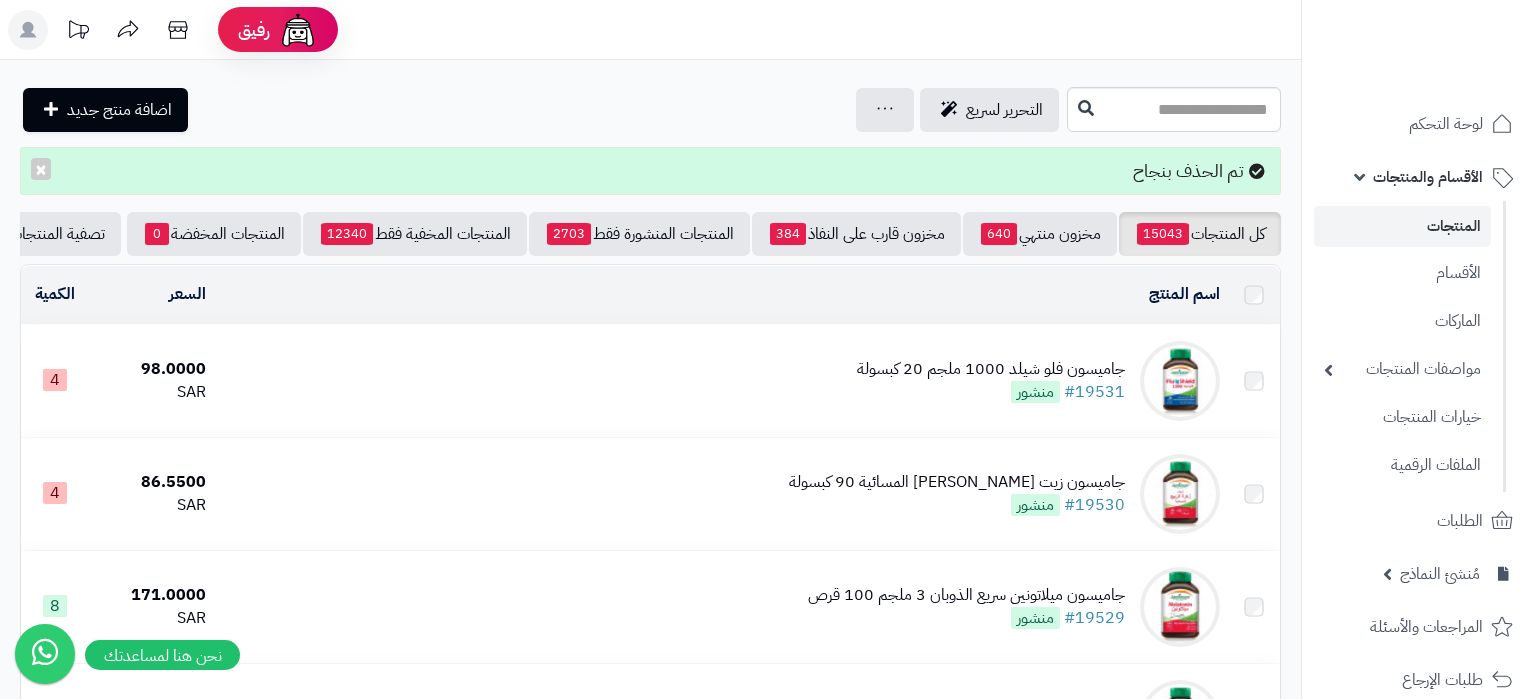 scroll, scrollTop: 0, scrollLeft: 0, axis: both 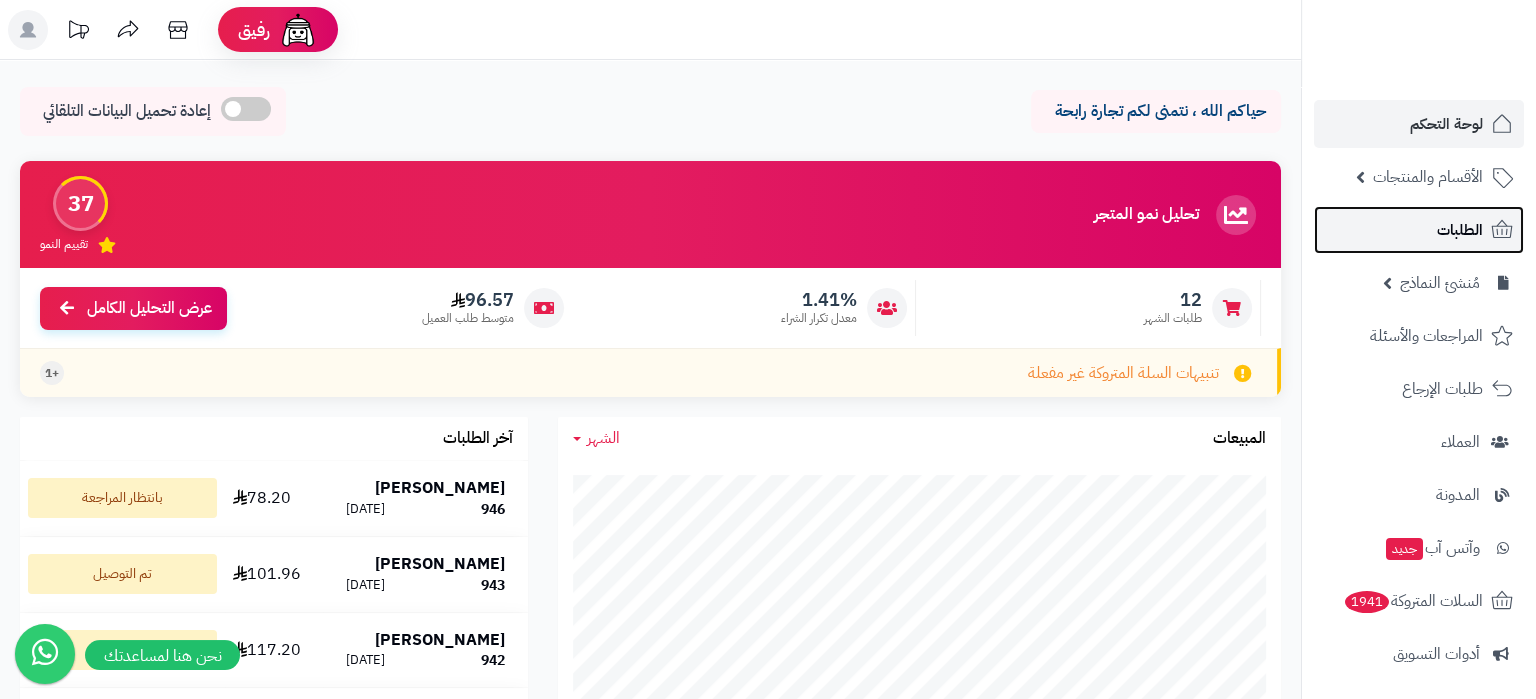 click on "الطلبات" at bounding box center (1460, 230) 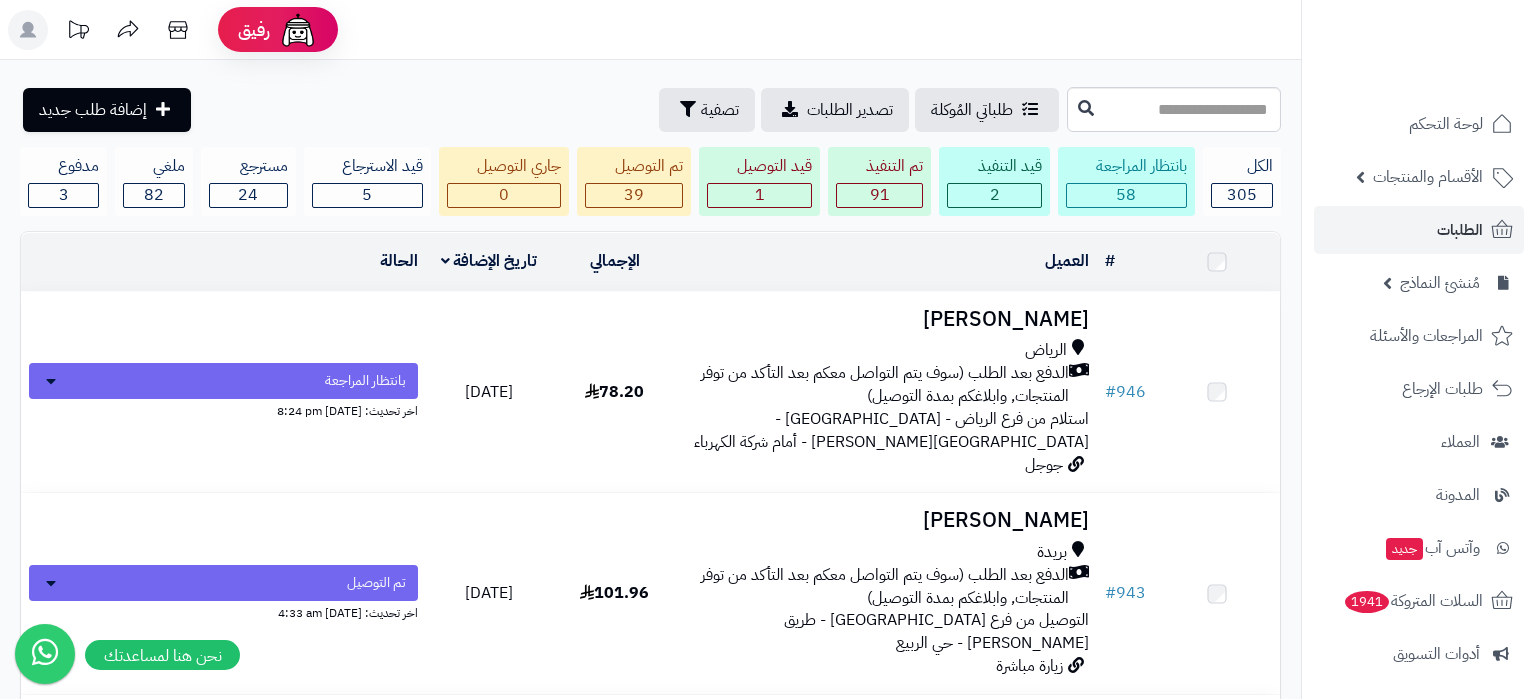scroll, scrollTop: 0, scrollLeft: 0, axis: both 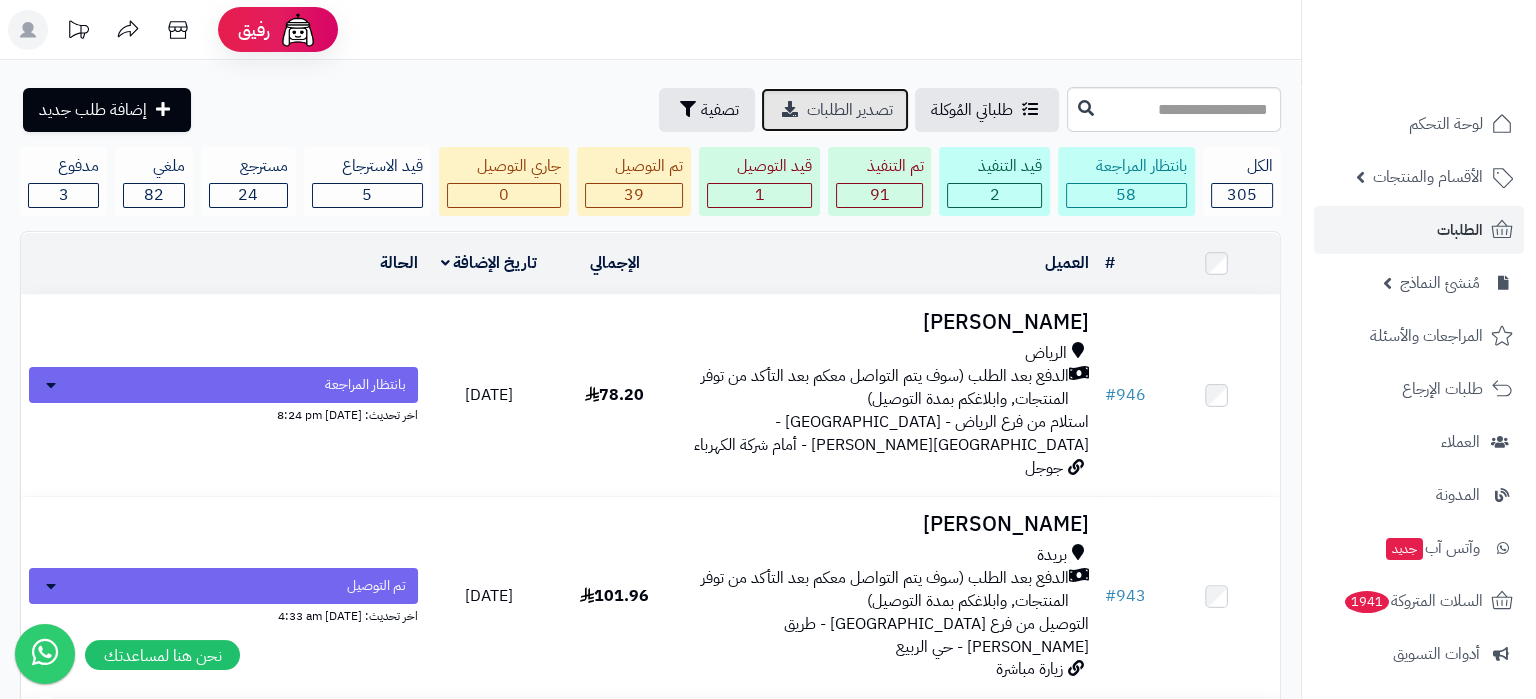 click on "تصدير الطلبات" at bounding box center [850, 110] 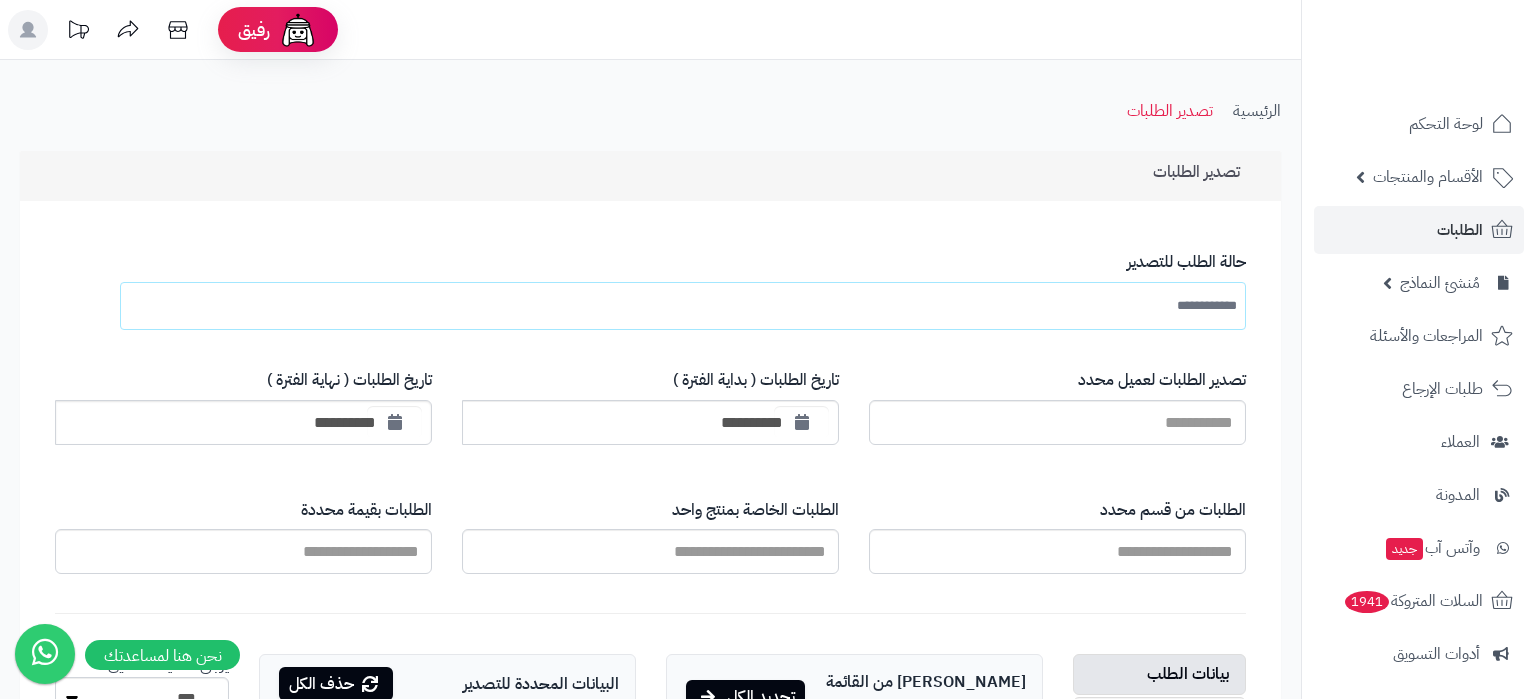 scroll, scrollTop: 105, scrollLeft: 0, axis: vertical 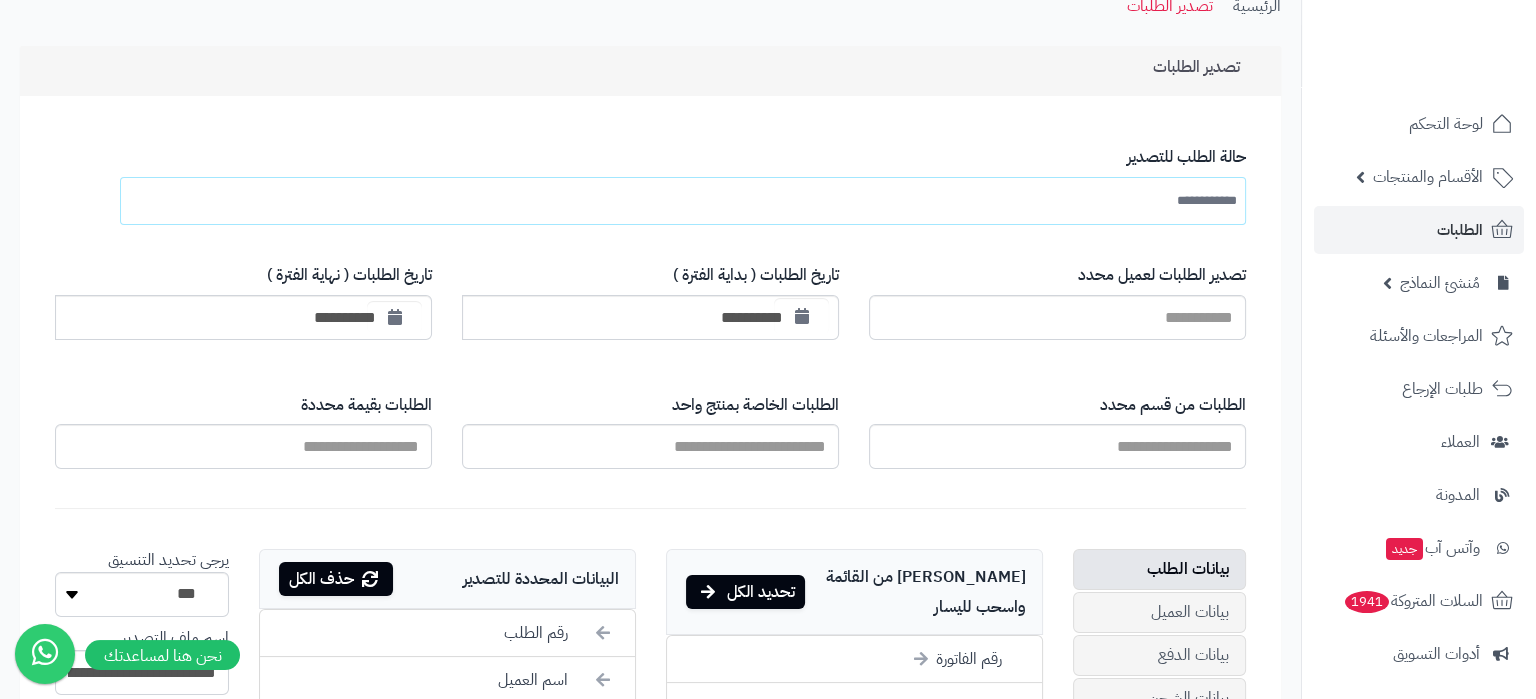 click at bounding box center [802, 316] 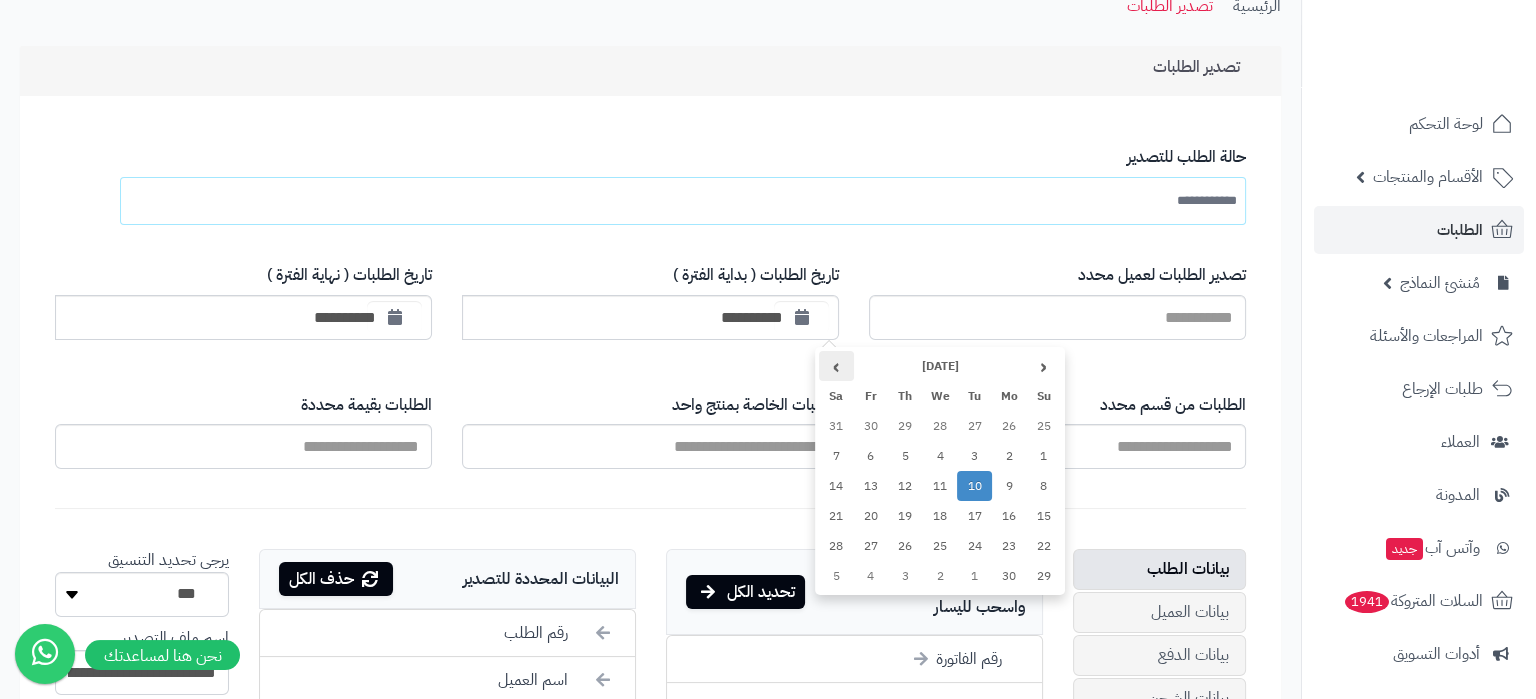click on "›" at bounding box center (836, 366) 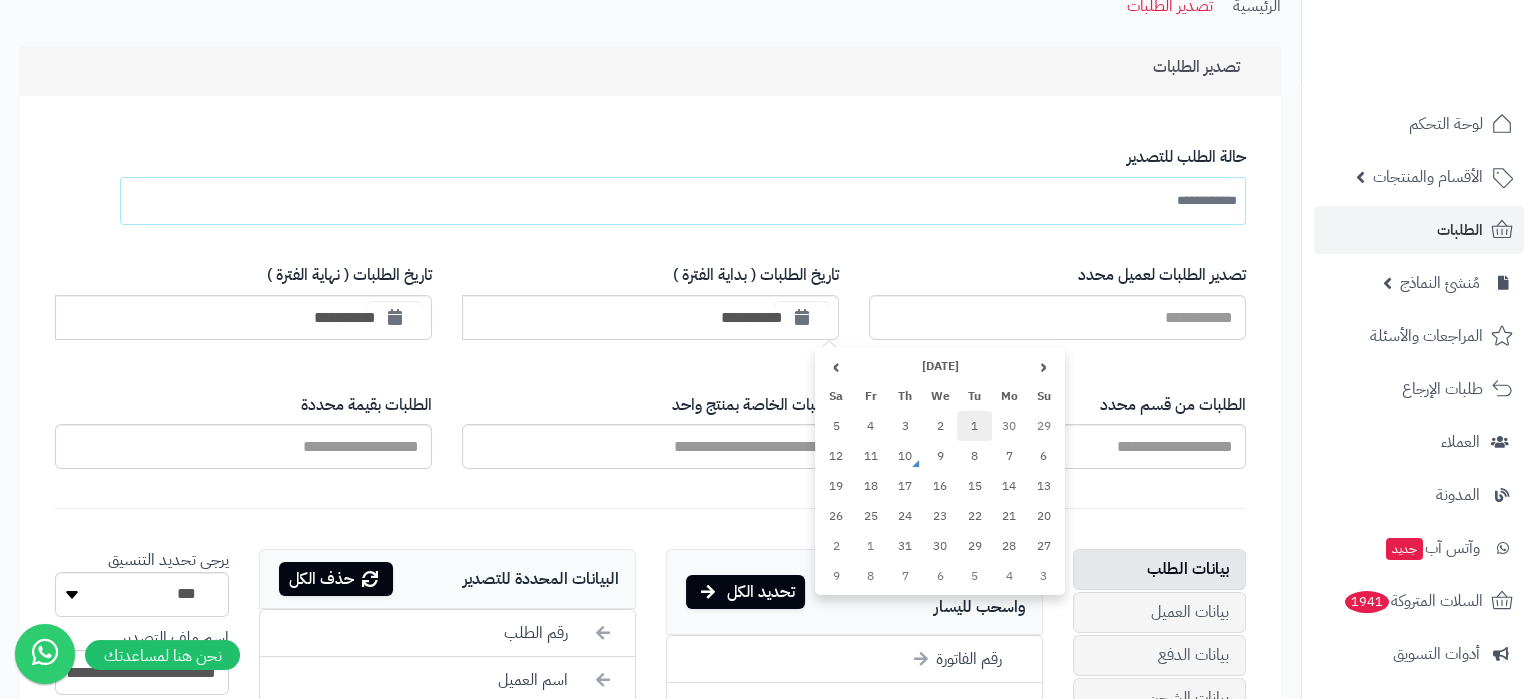 click on "1" at bounding box center [974, 426] 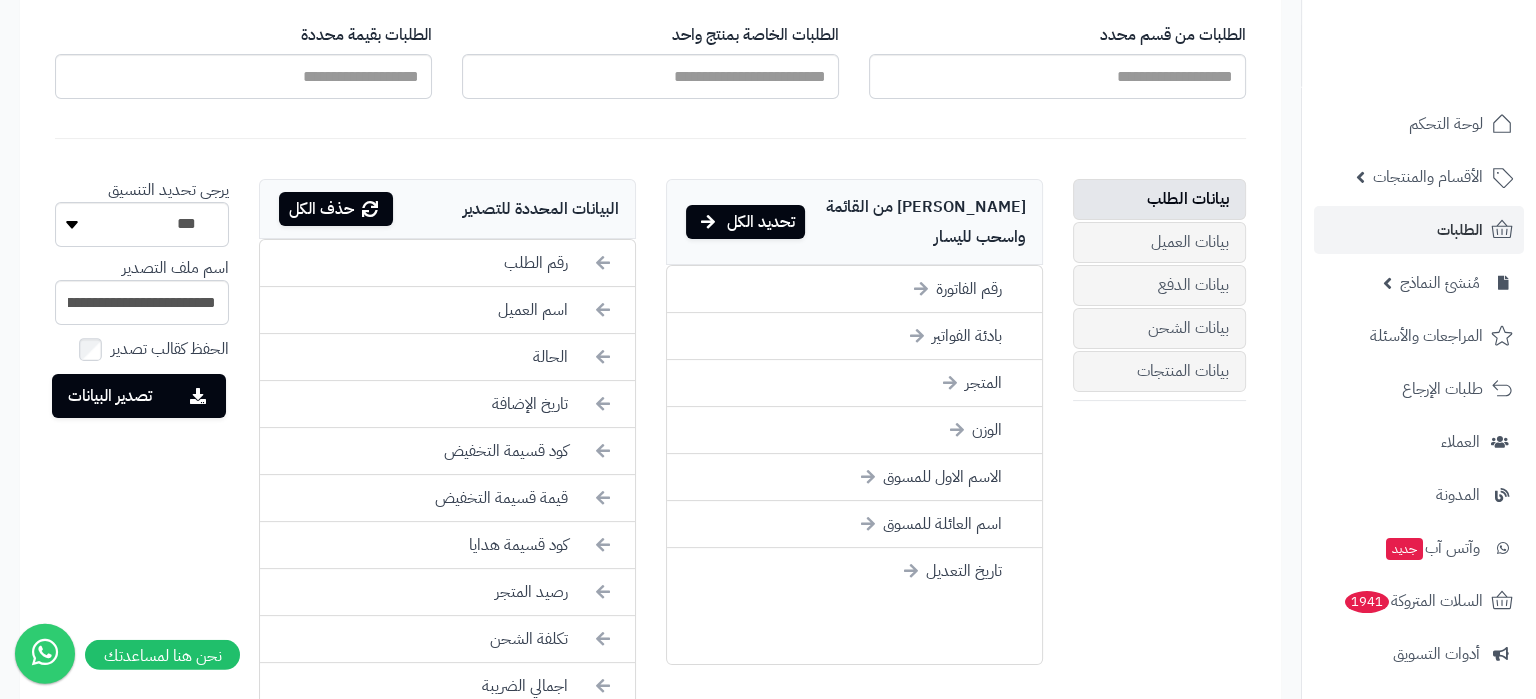 scroll, scrollTop: 525, scrollLeft: 0, axis: vertical 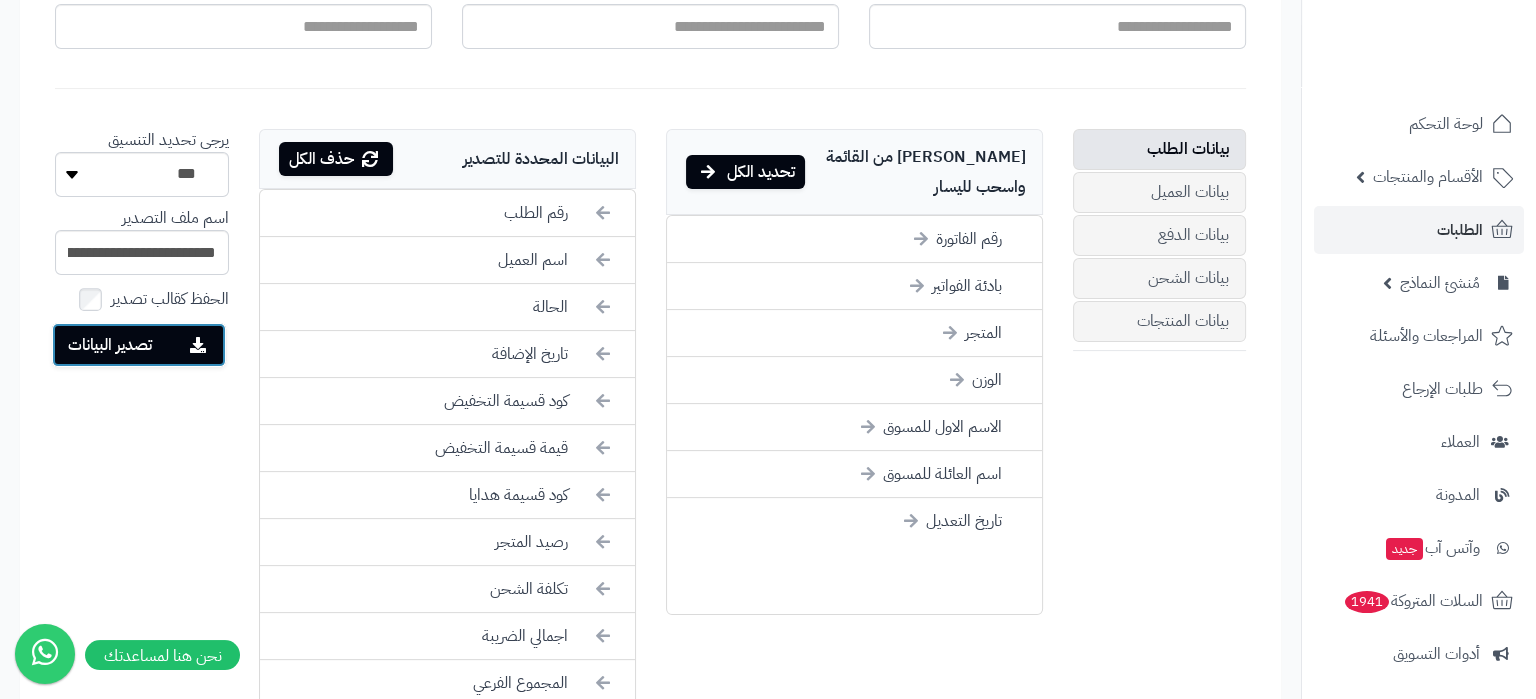 click on "تصدير البيانات" at bounding box center [139, 345] 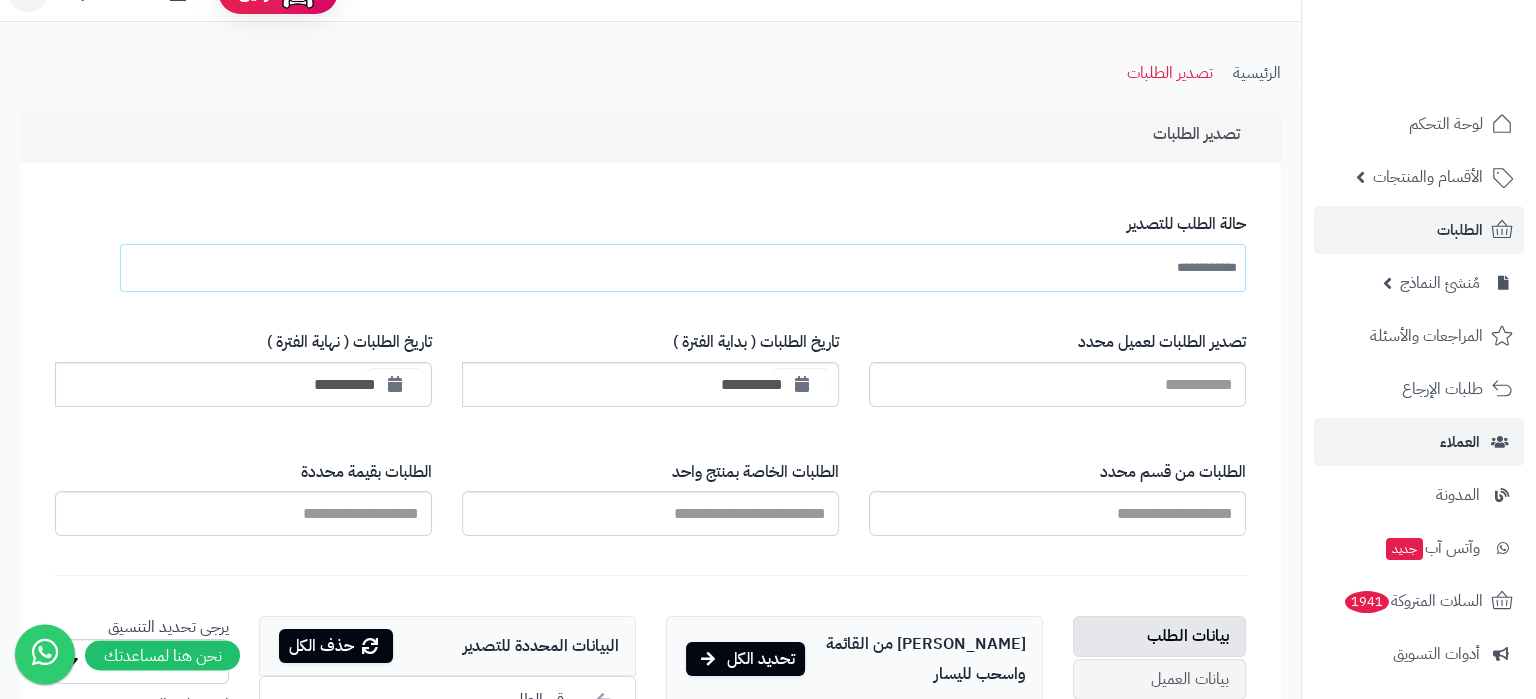 scroll, scrollTop: 0, scrollLeft: 0, axis: both 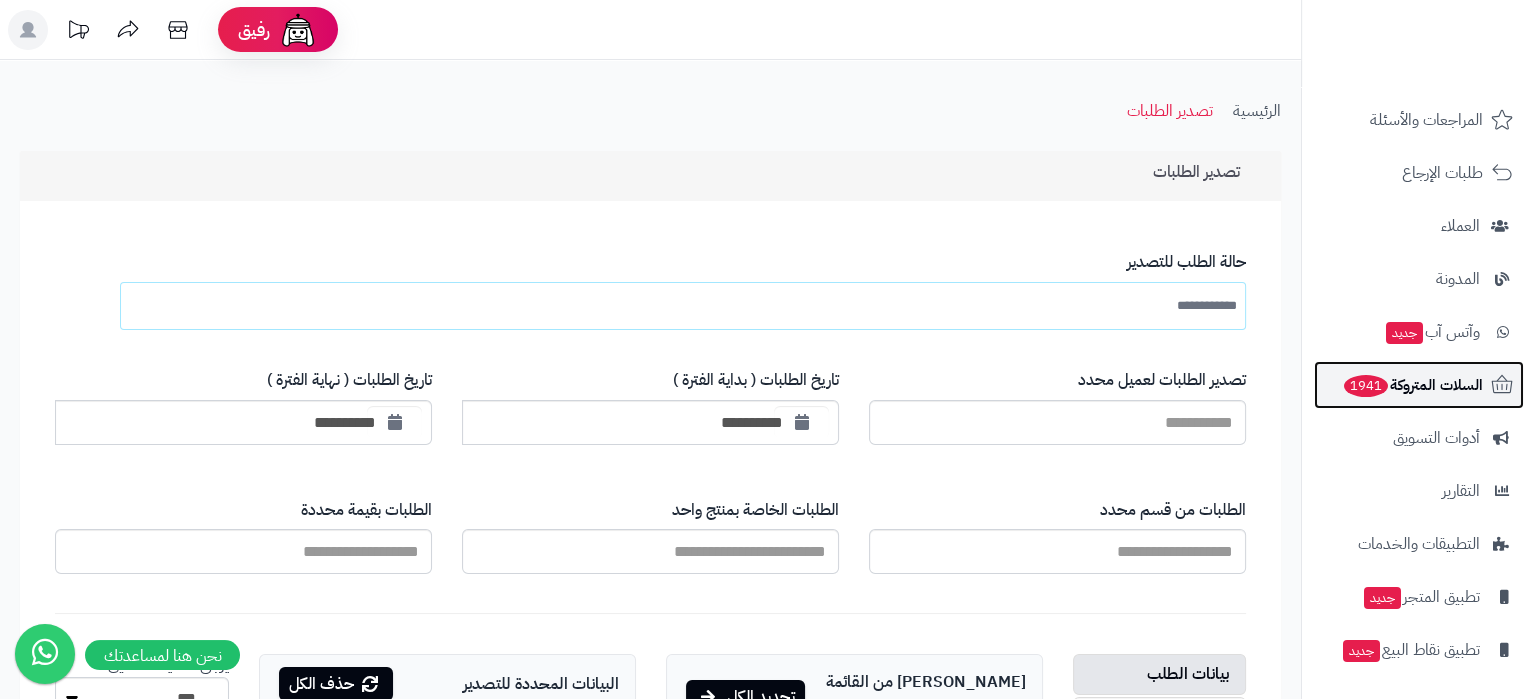 click on "السلات المتروكة  1941" at bounding box center (1412, 385) 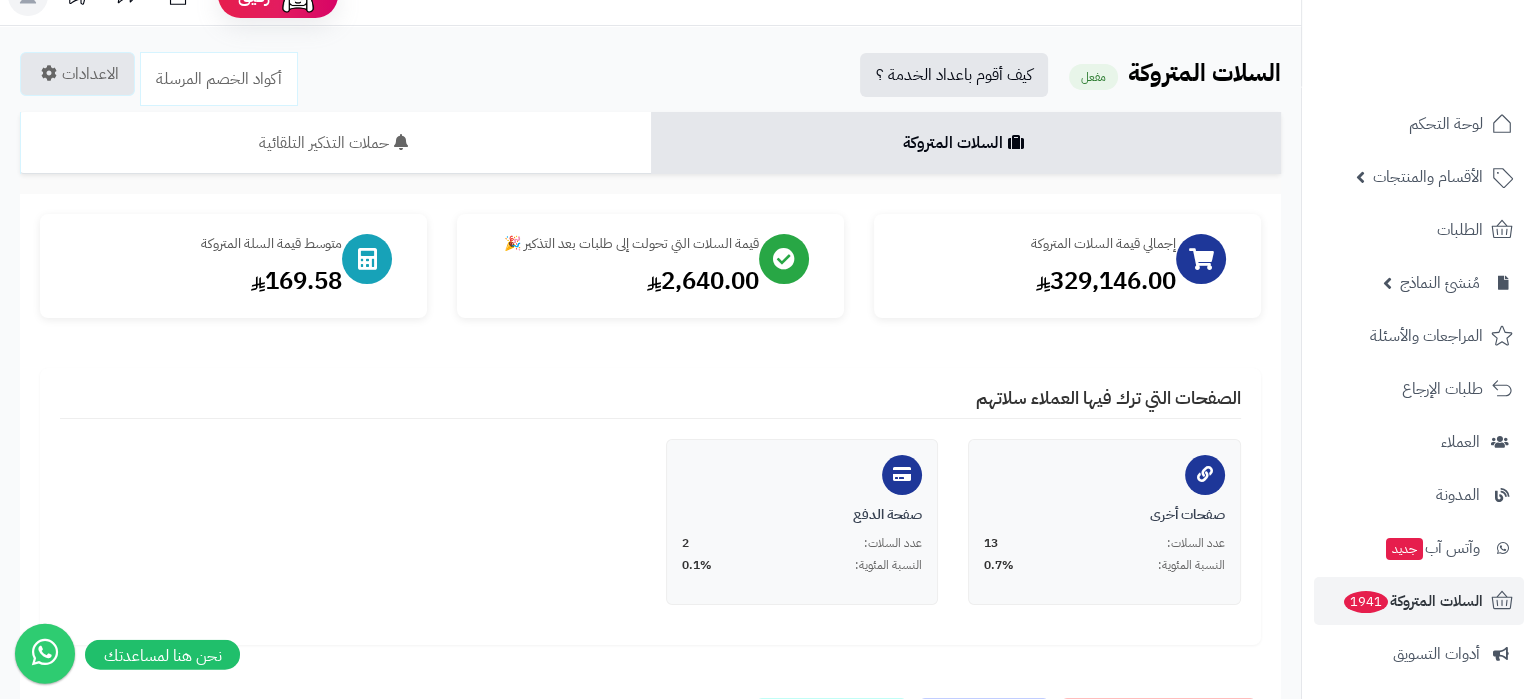 scroll, scrollTop: 0, scrollLeft: 0, axis: both 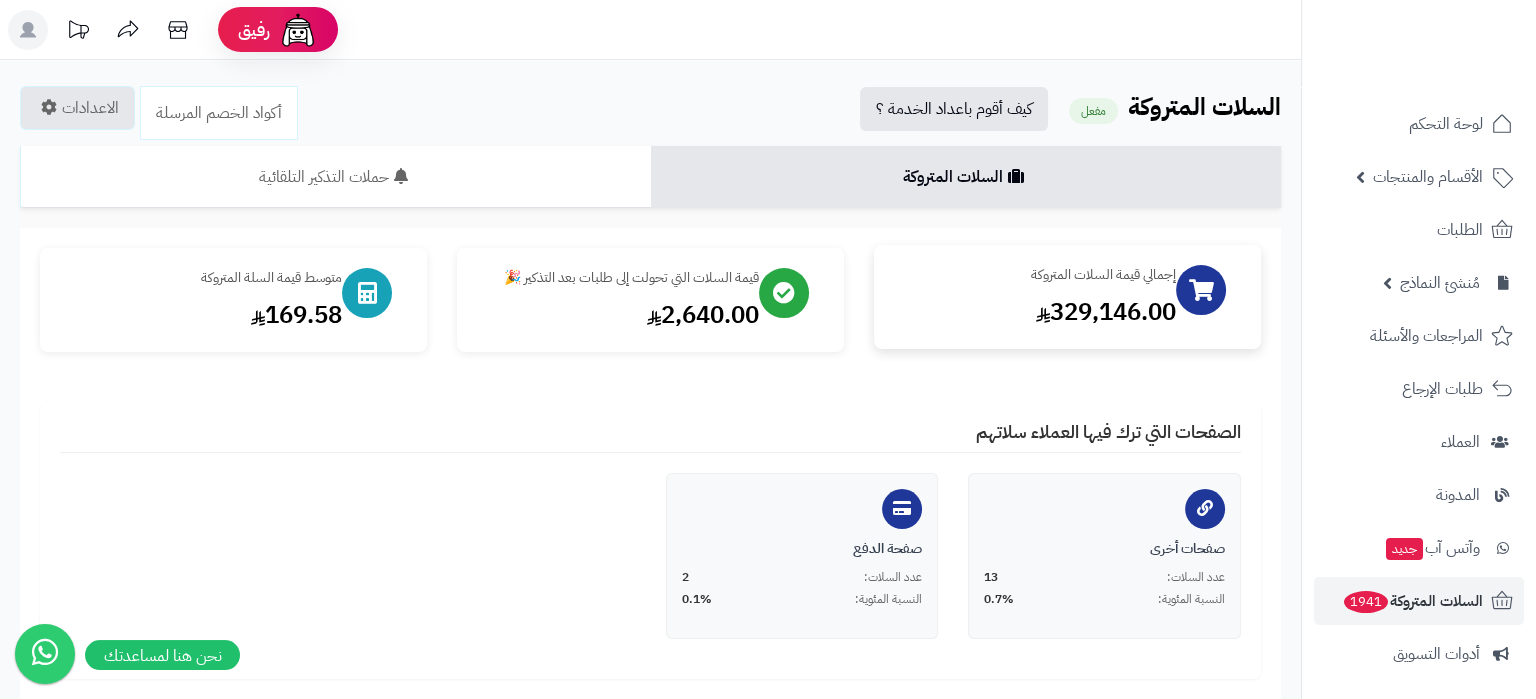 click on "329,146.00" at bounding box center (1035, 312) 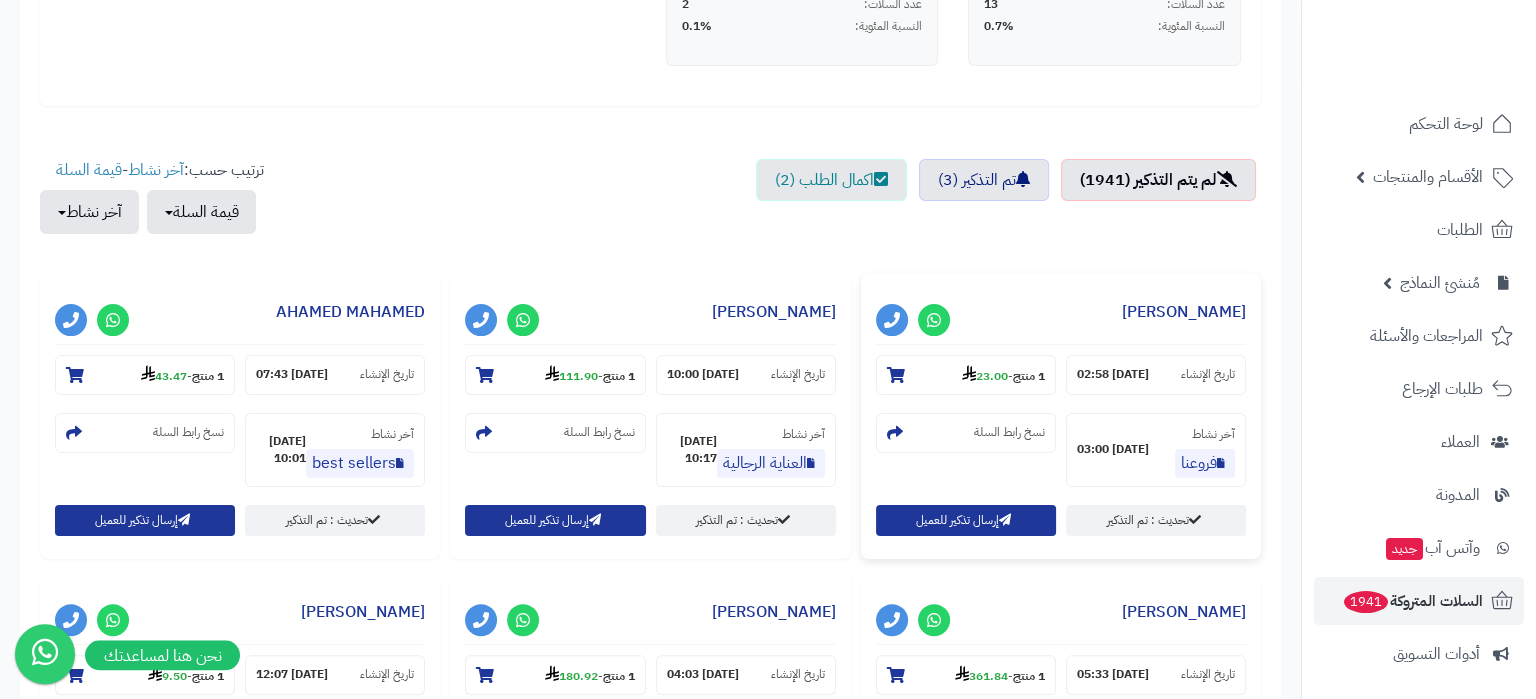 scroll, scrollTop: 630, scrollLeft: 0, axis: vertical 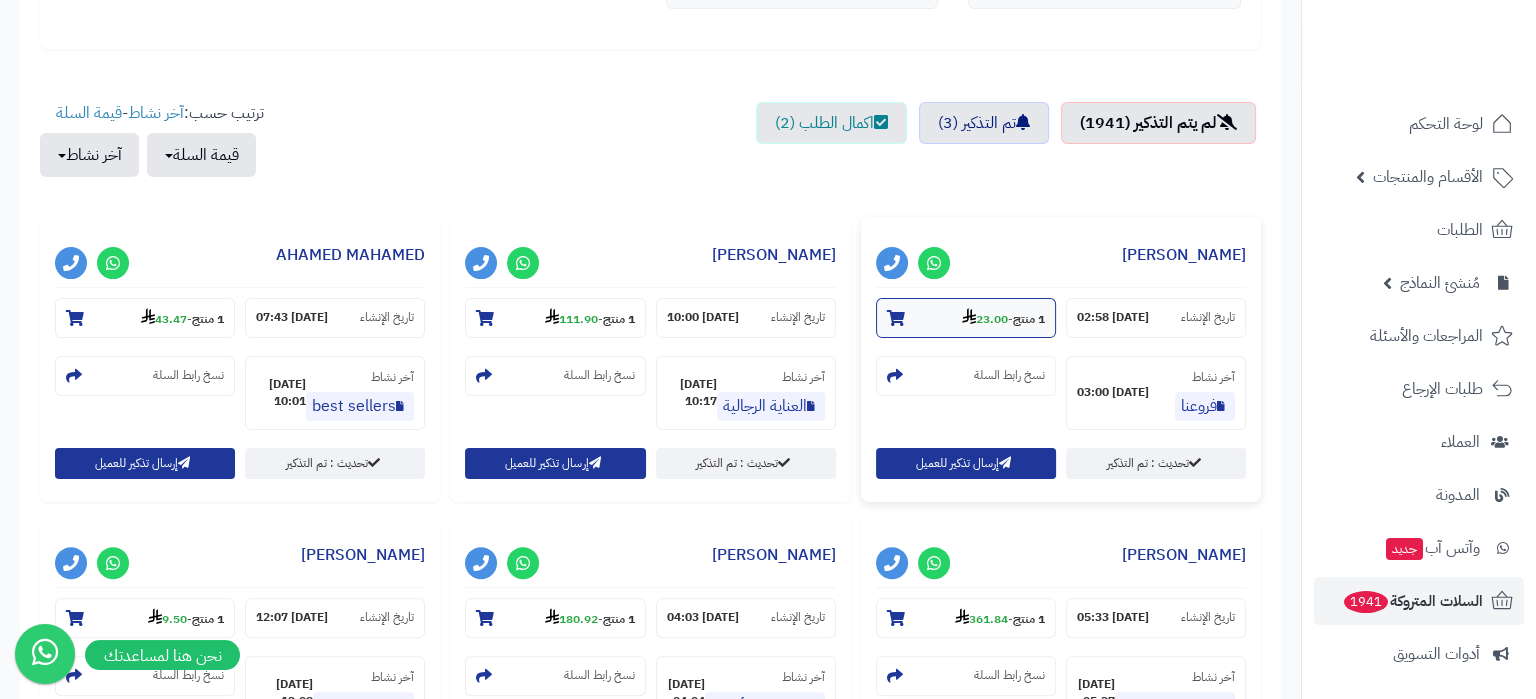 click on "23.00" at bounding box center [985, 319] 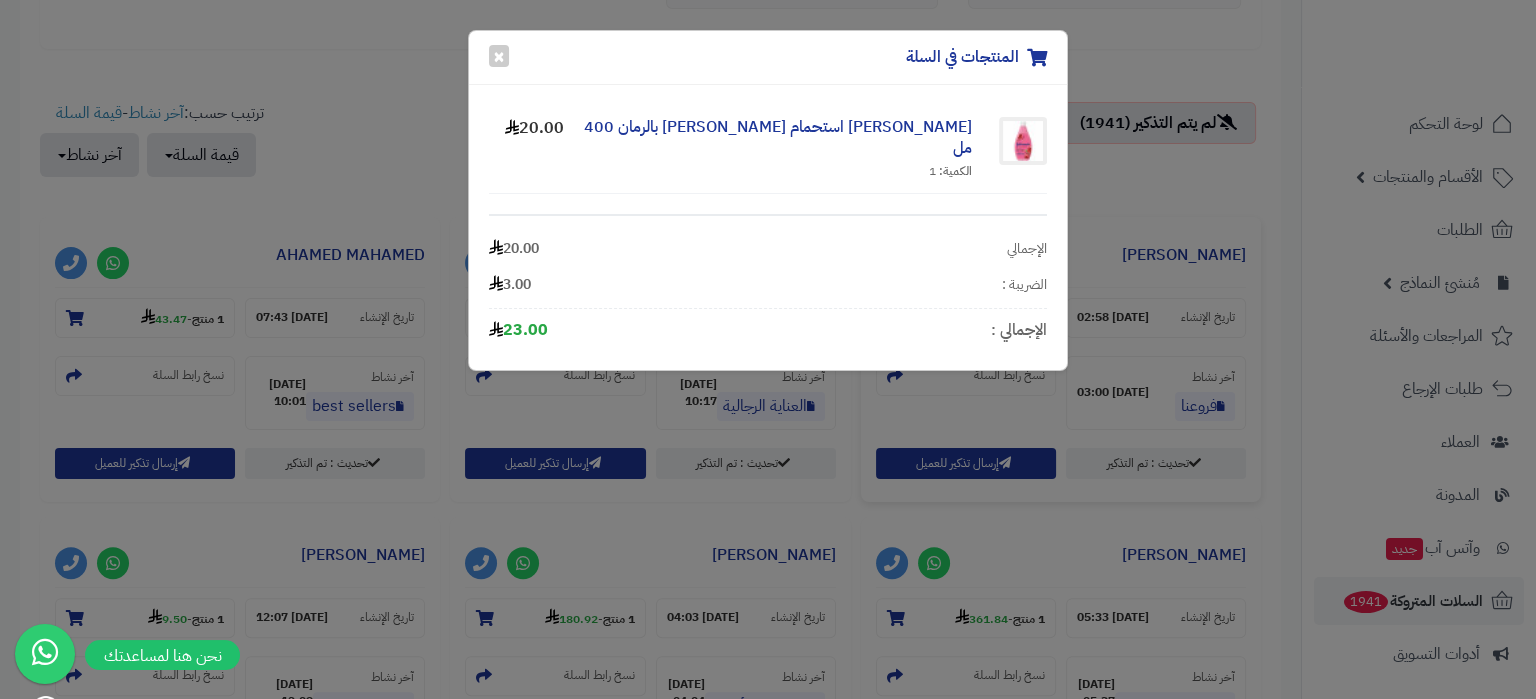click on "المنتجات في السلة
×
جونسون سائل استحمام فيتا ريتش بالرمان 400 مل
الكمية:
1
20.00  الإجمالي 20.00  الضريبة : 3.00  الإجمالي : 23.00" at bounding box center [768, 349] 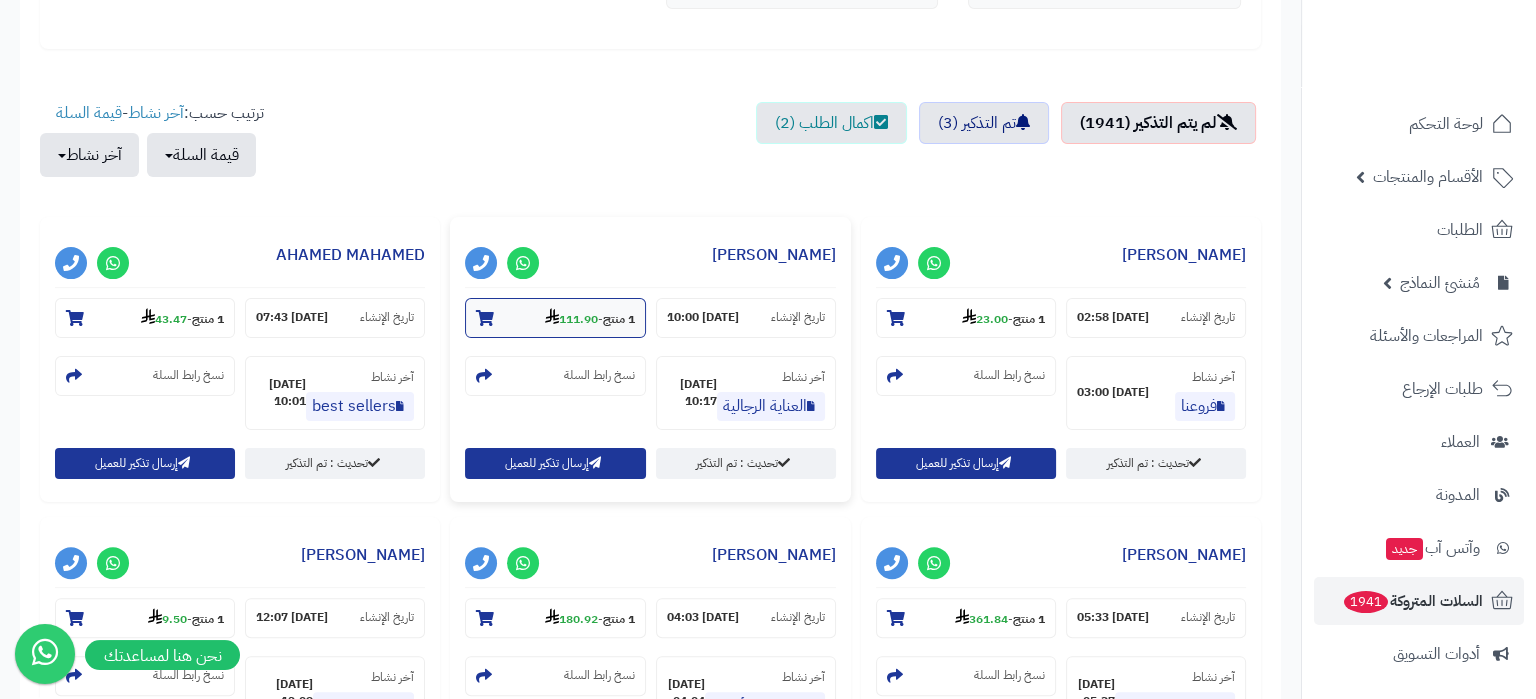 click on "111.90" at bounding box center (571, 319) 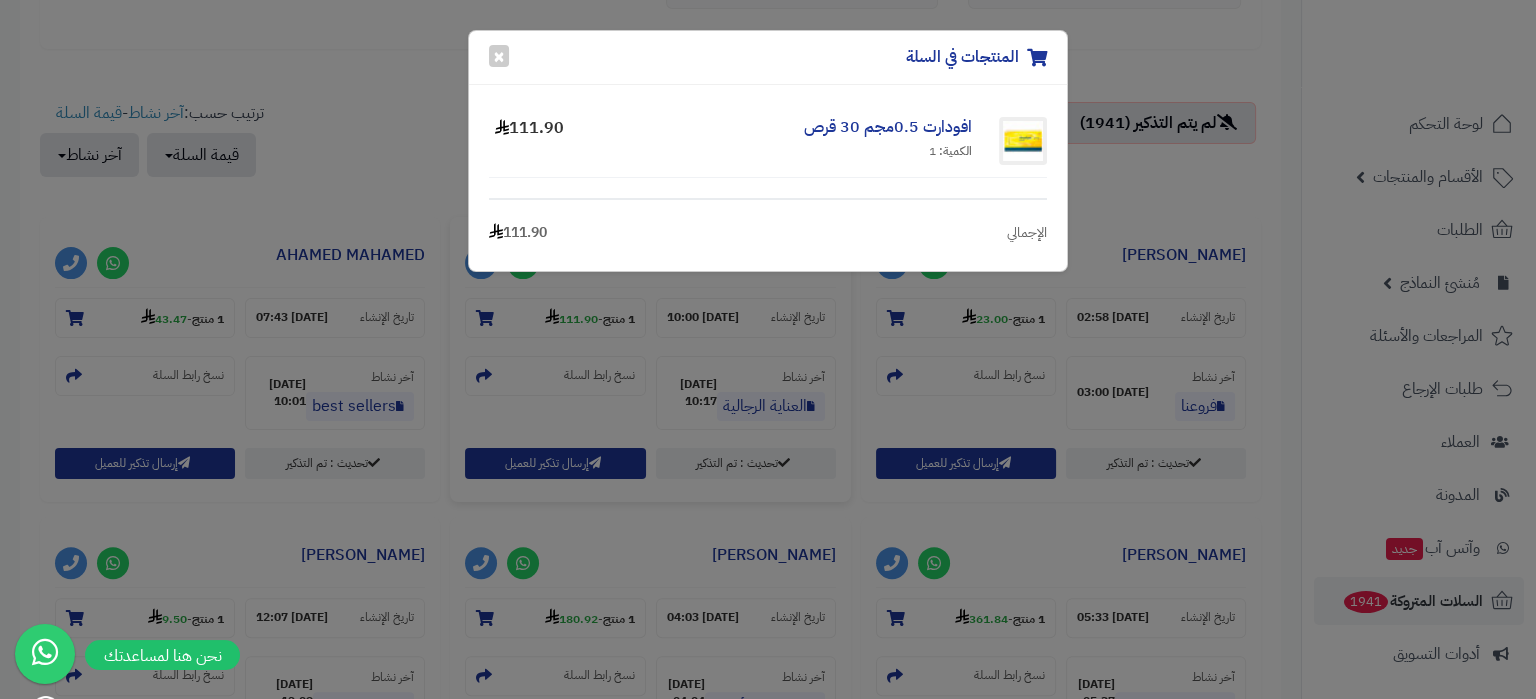 click on "المنتجات في السلة
×
افودارت 0.5مجم 30 قرص
الكمية:
1
111.90  الإجمالي 111.90" at bounding box center [768, 349] 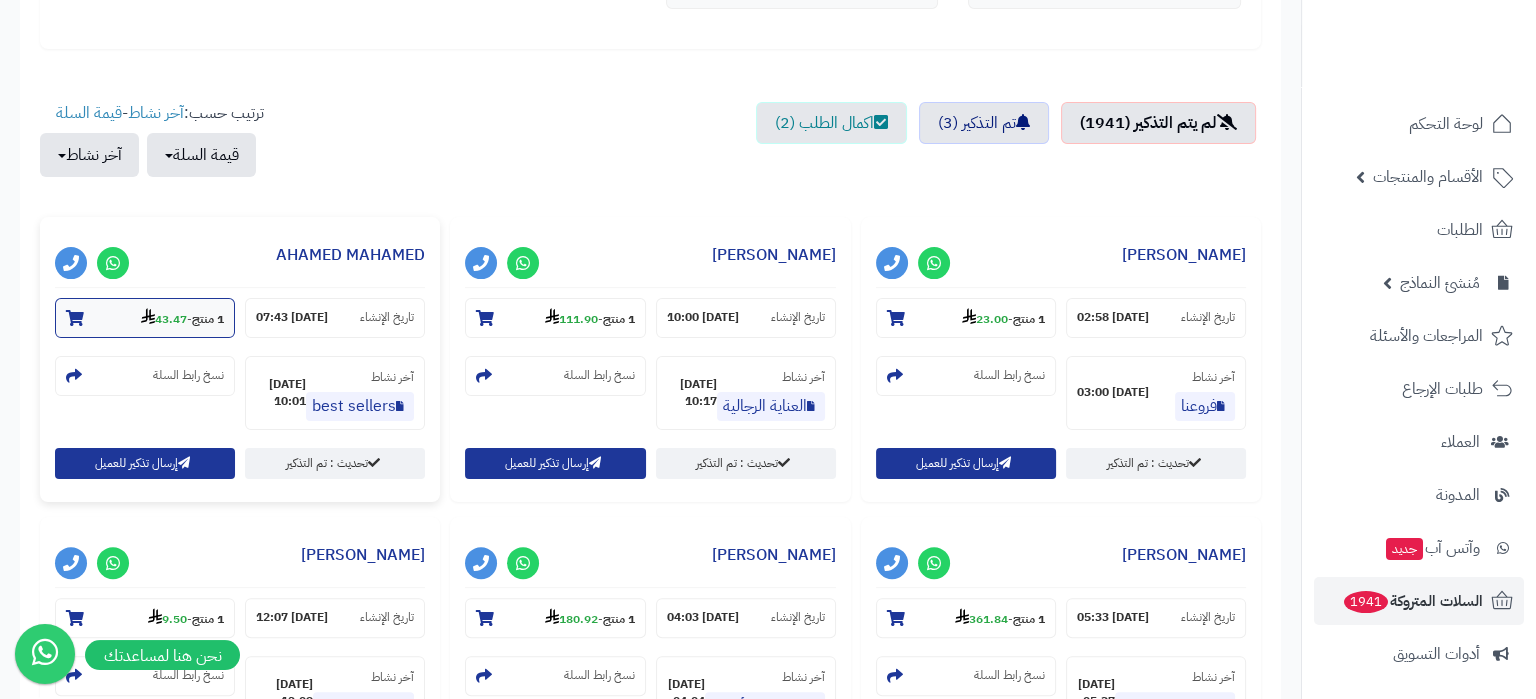 click on "43.47" at bounding box center (164, 319) 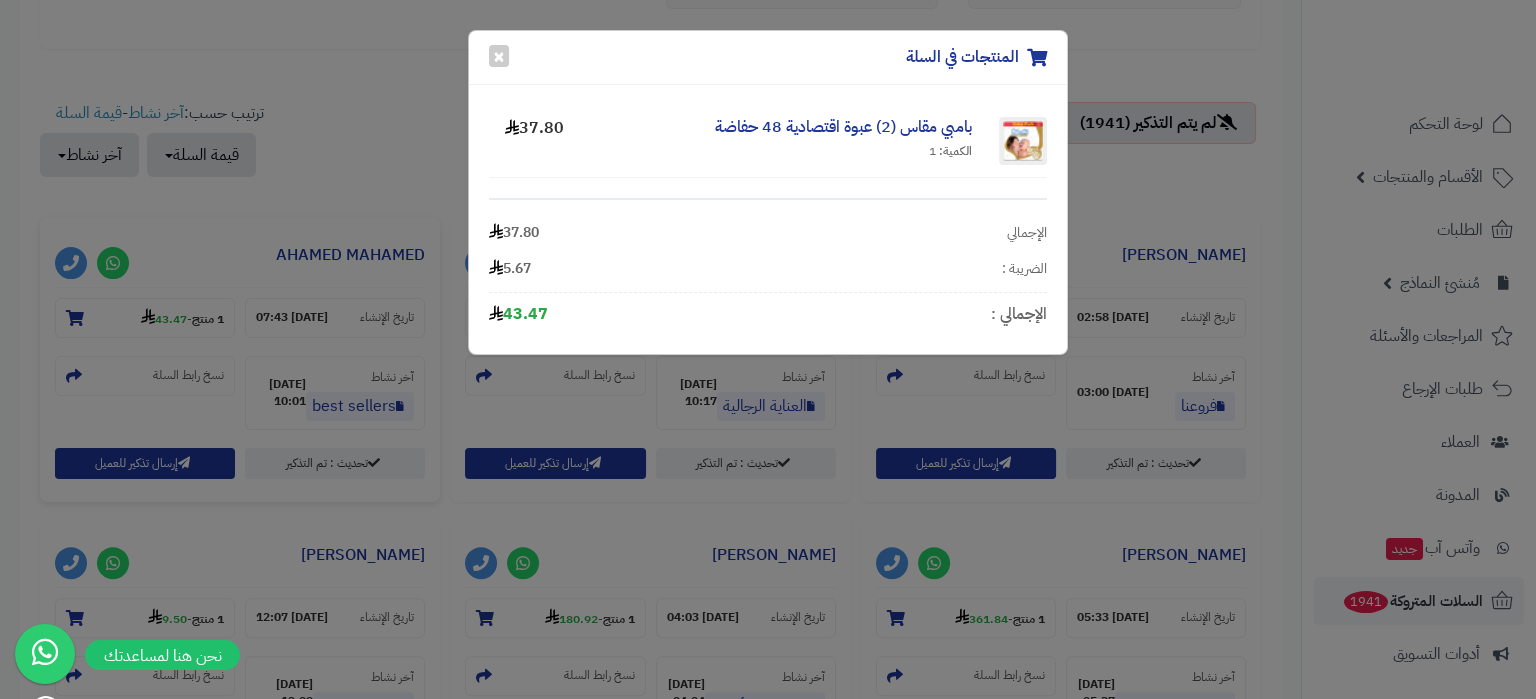click on "المنتجات في السلة
×
بامبي مقاس (2) عبوة اقتصادية 48 حفاضة
الكمية:
1
37.80  الإجمالي 37.80  الضريبة : 5.67  الإجمالي : 43.47" at bounding box center (768, 349) 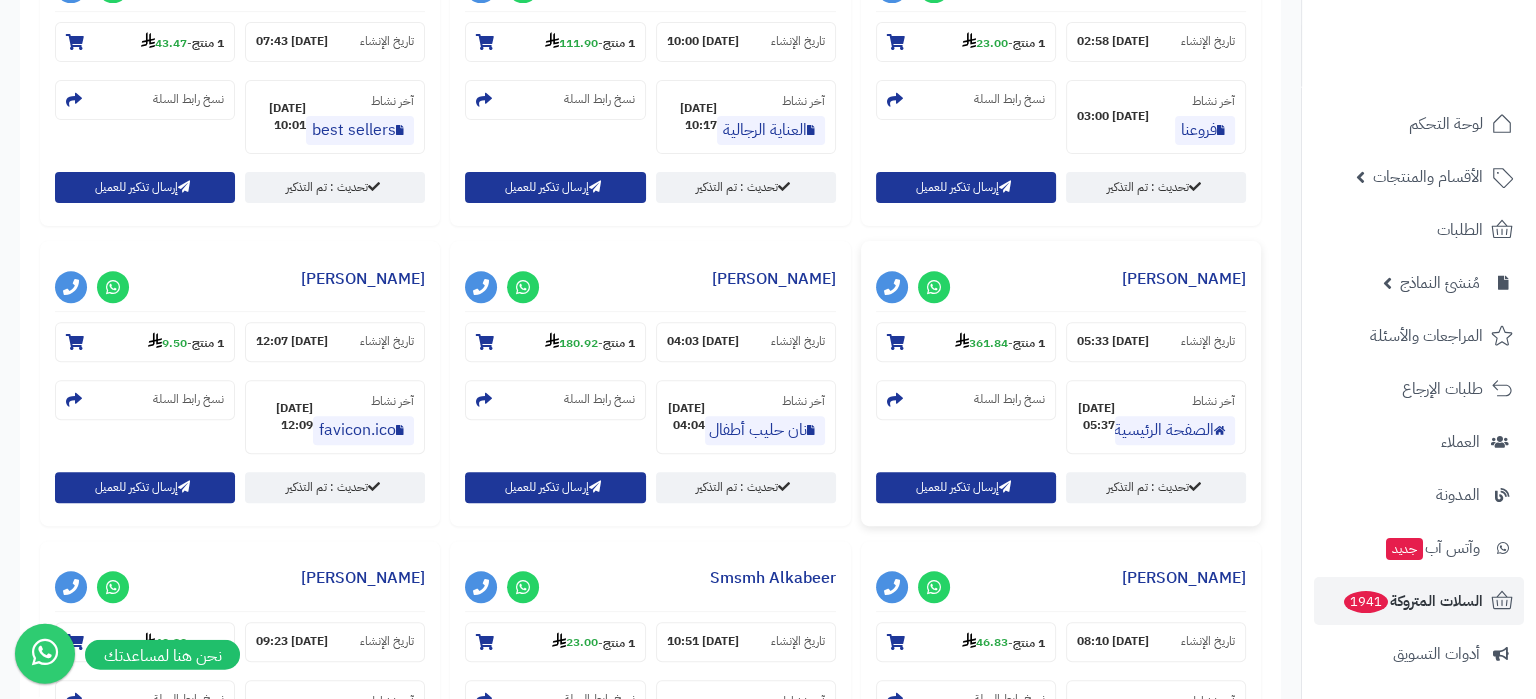 scroll, scrollTop: 945, scrollLeft: 0, axis: vertical 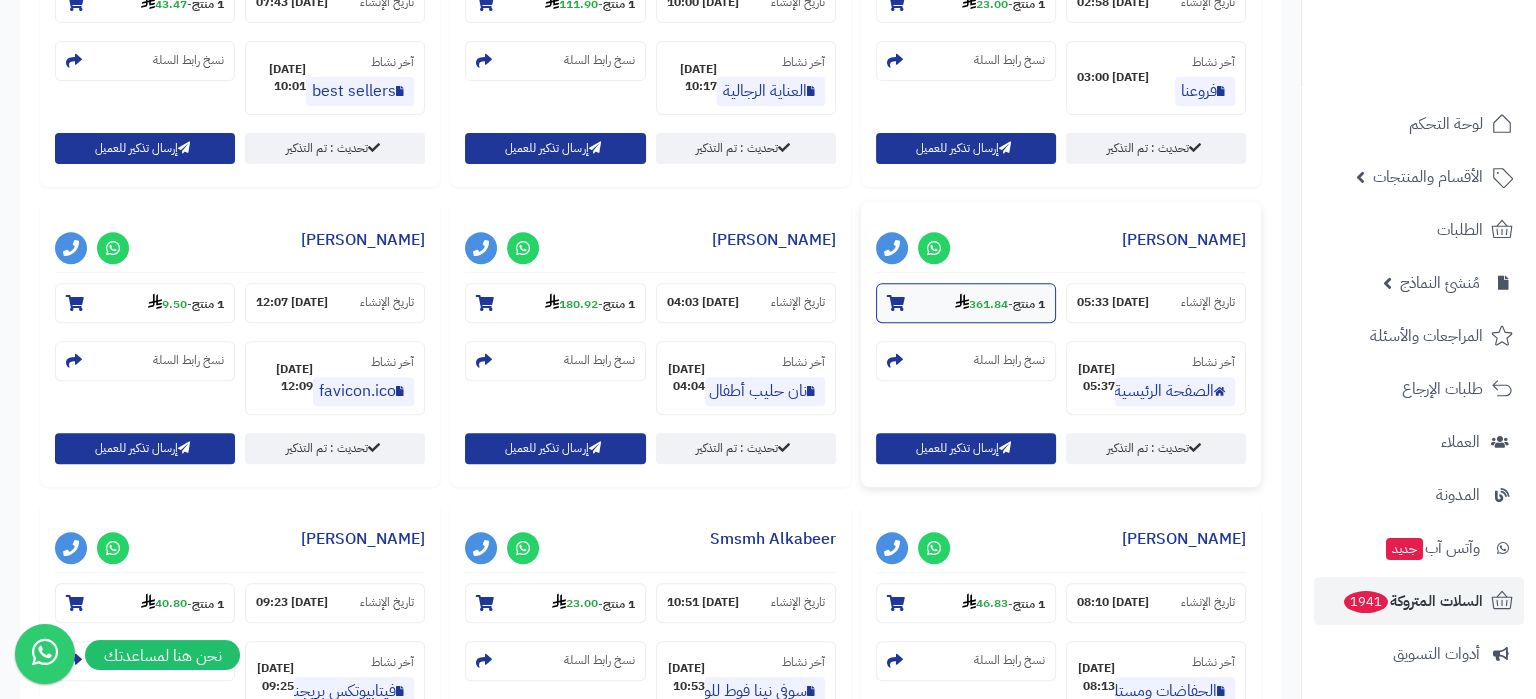 click on "361.84" at bounding box center [981, 304] 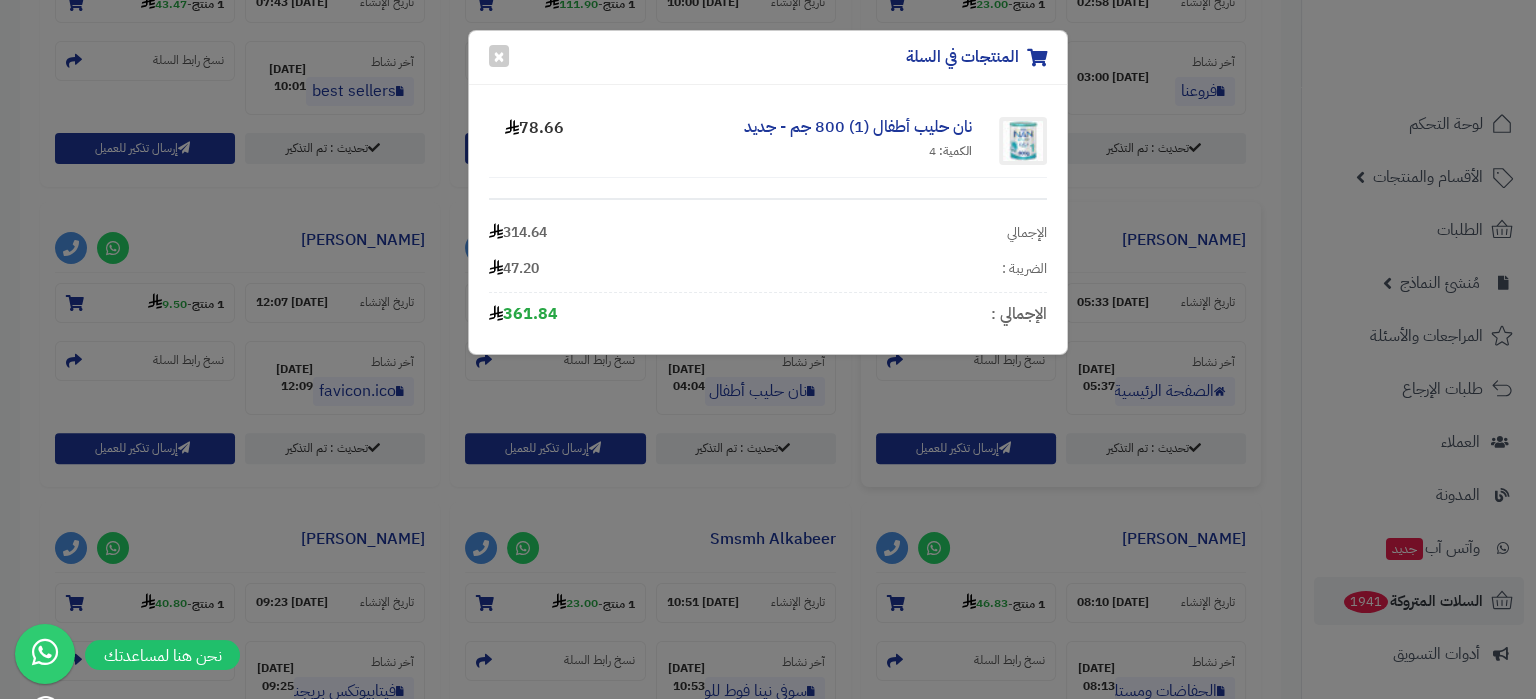click on "المنتجات في السلة
×
نان حليب أطفال (1) 800 جم - جديد
الكمية:
4
78.66  الإجمالي 314.64  الضريبة : 47.20  الإجمالي : 361.84" at bounding box center (768, 349) 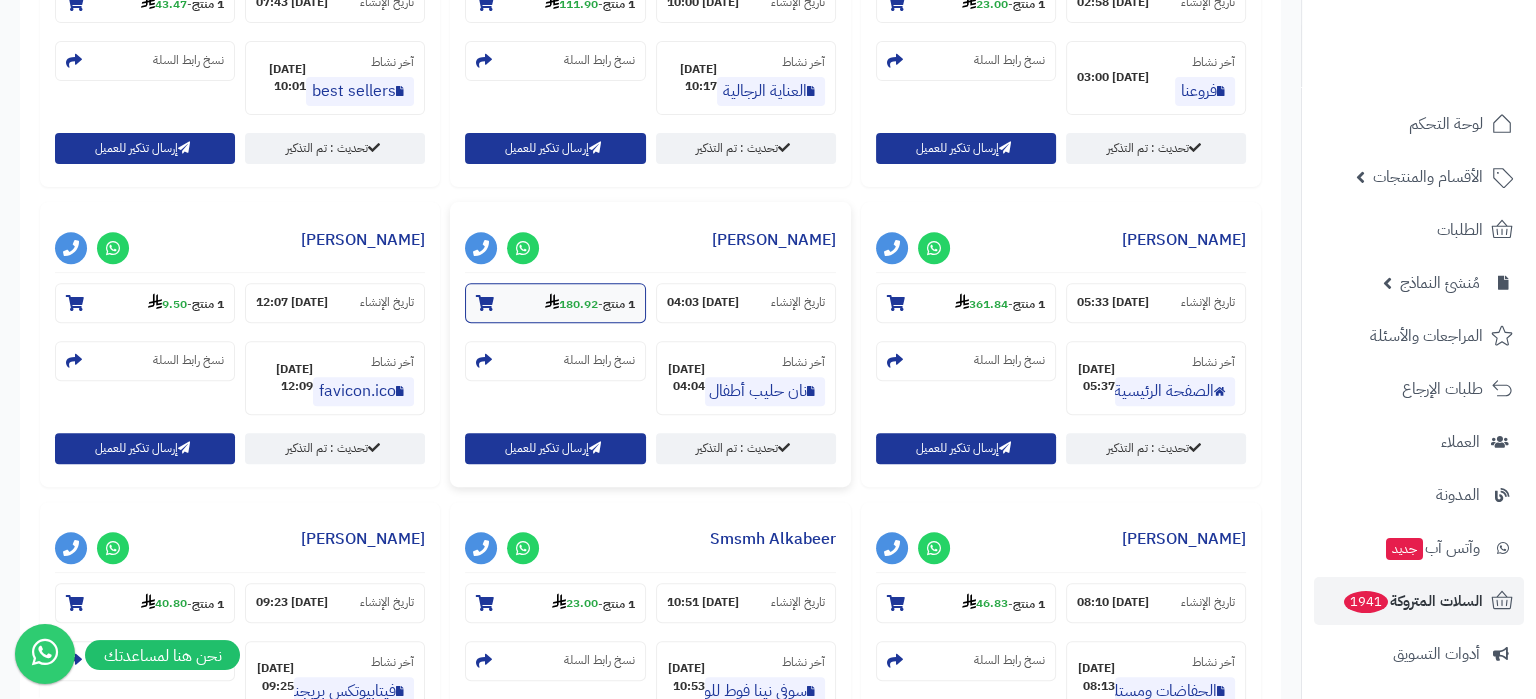 click on "180.92" at bounding box center (571, 304) 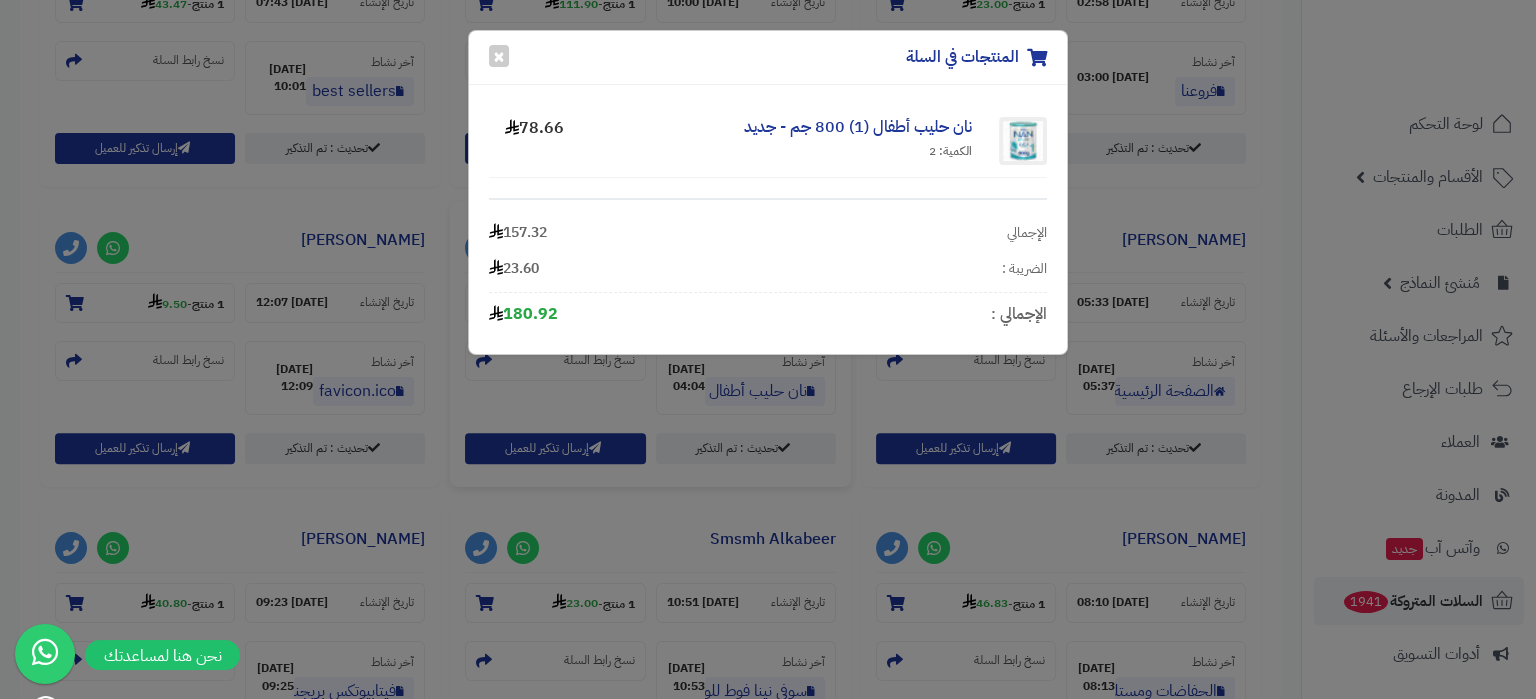 click on "المنتجات في السلة
×
نان حليب أطفال (1) 800 جم - جديد
الكمية:
2
78.66  الإجمالي 157.32  الضريبة : 23.60  الإجمالي : 180.92" at bounding box center (768, 349) 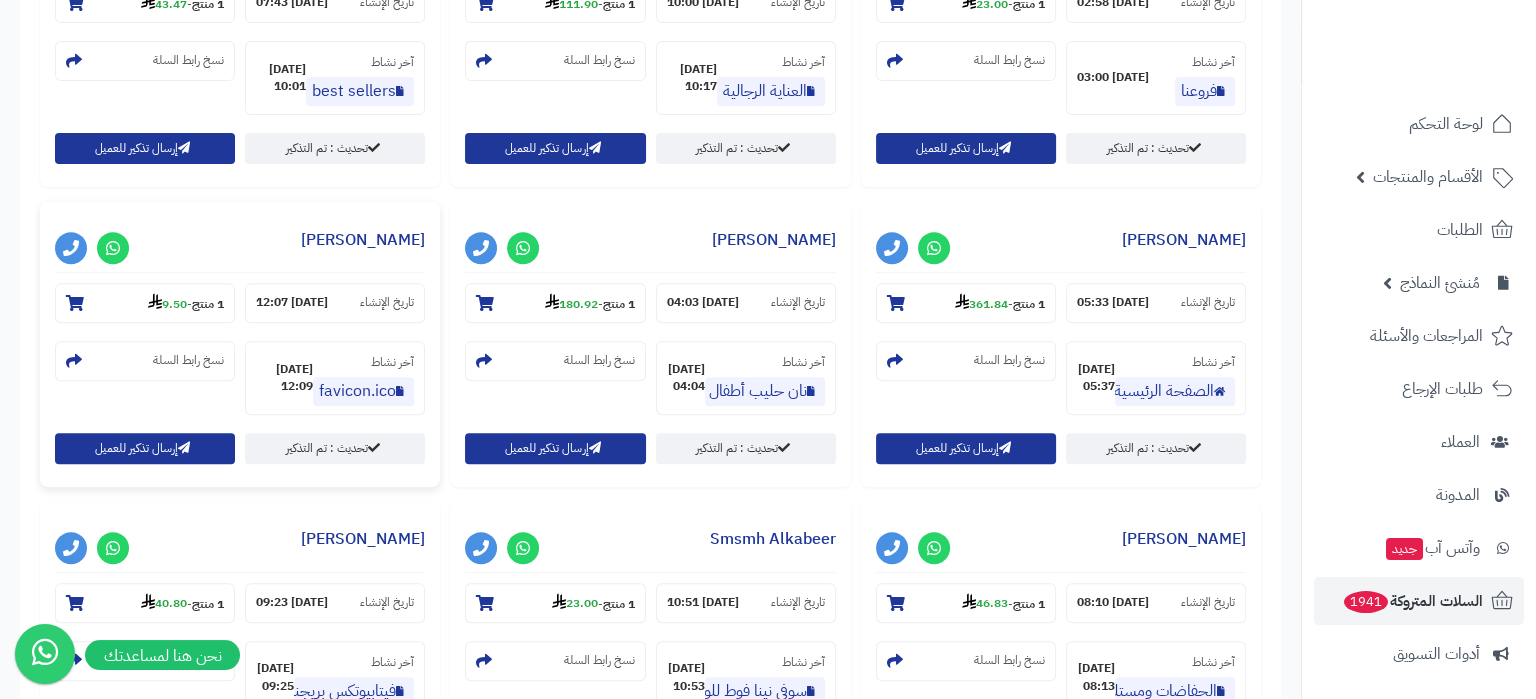 scroll, scrollTop: 1050, scrollLeft: 0, axis: vertical 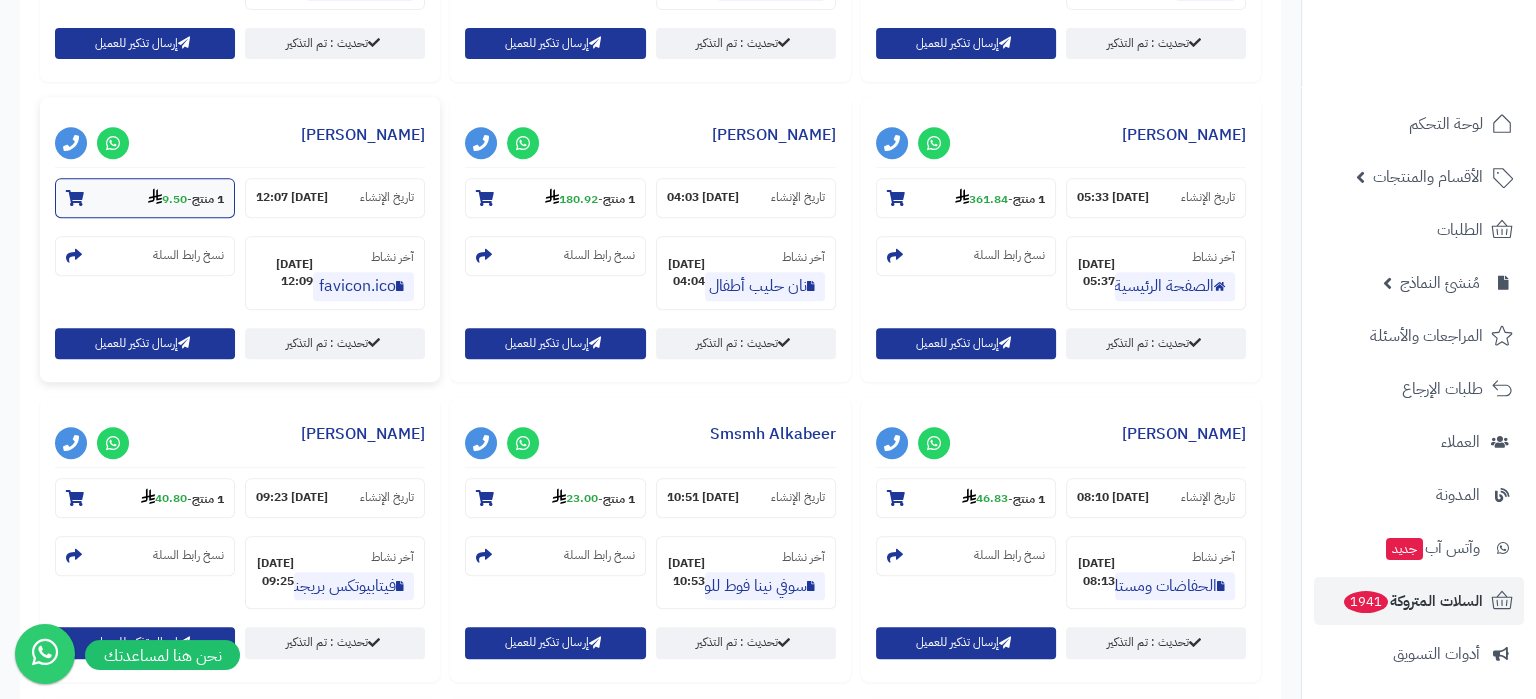click on "9.50" at bounding box center [167, 199] 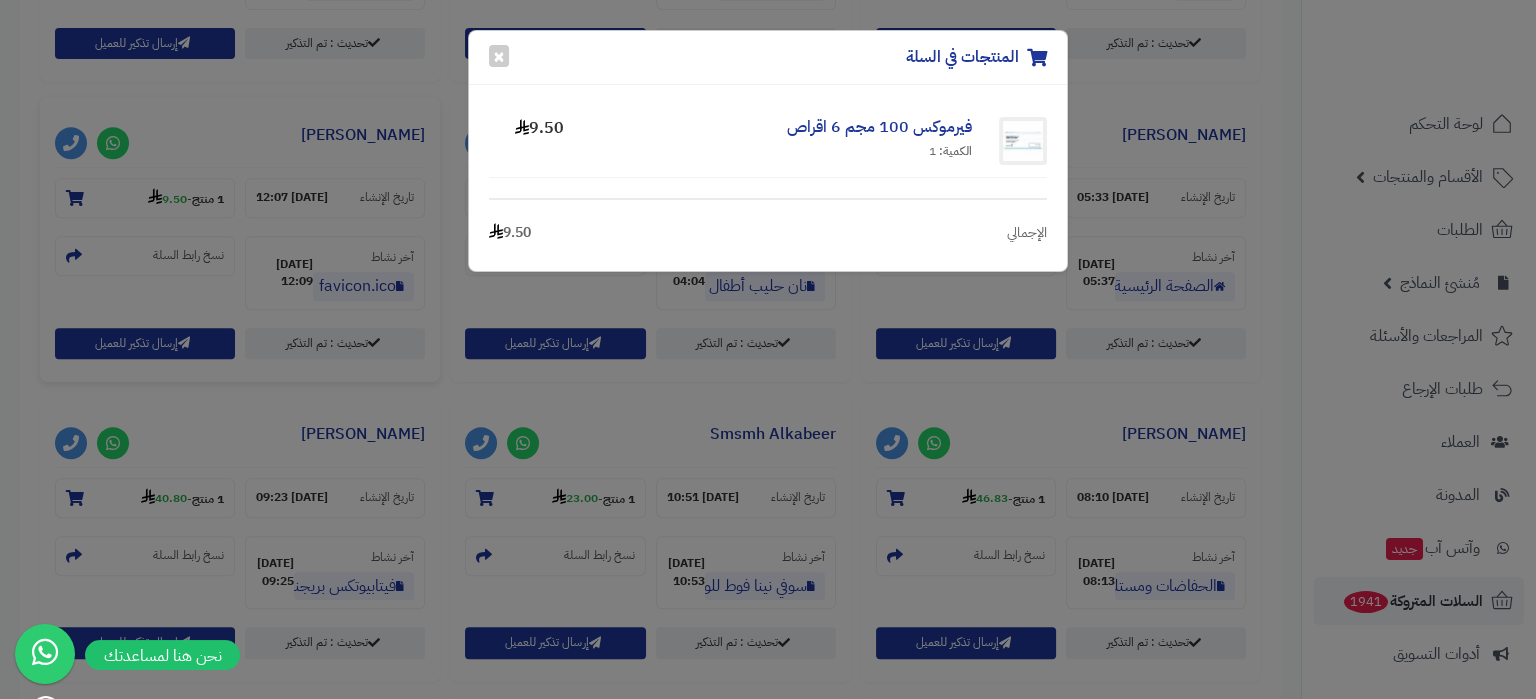 click on "المنتجات في السلة
×
فيرموكس 100 مجم 6 اقراص
الكمية:
1
9.50  الإجمالي 9.50" at bounding box center [768, 349] 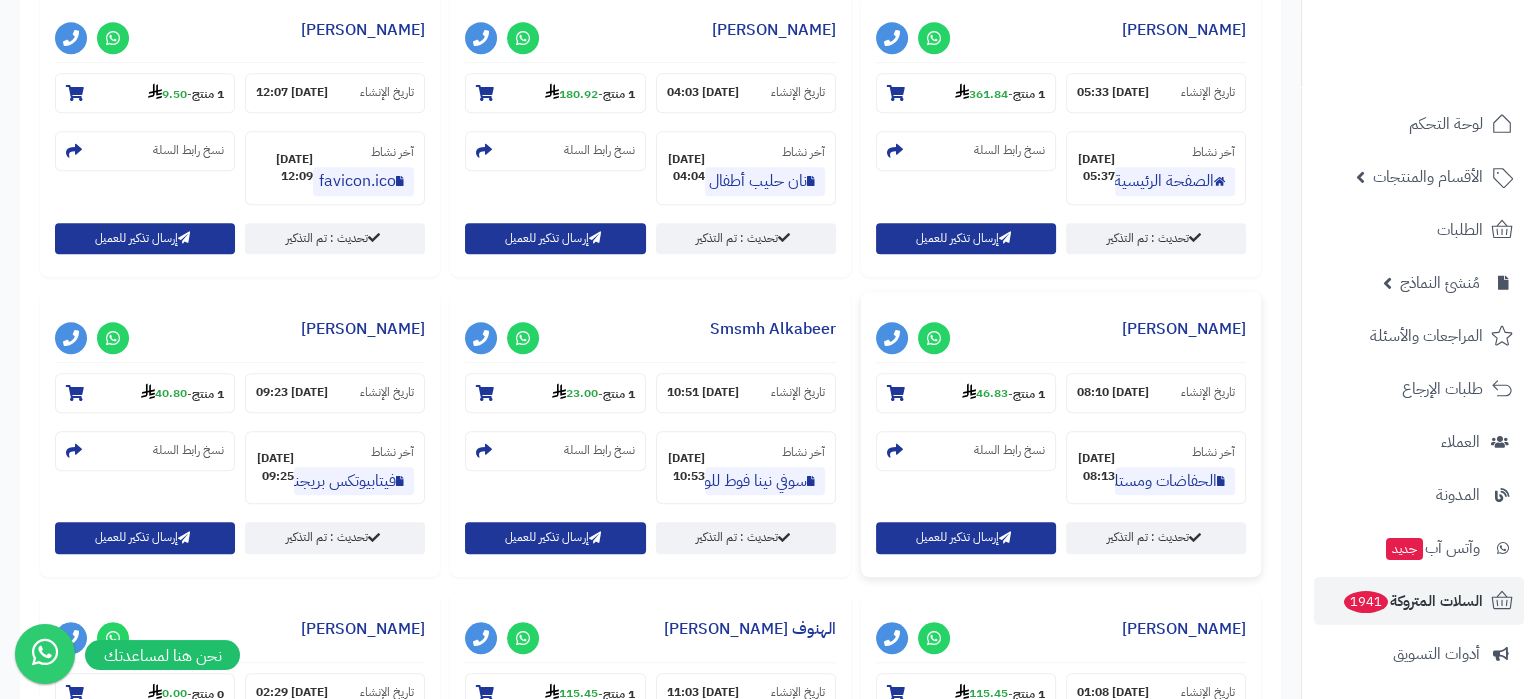 scroll, scrollTop: 1260, scrollLeft: 0, axis: vertical 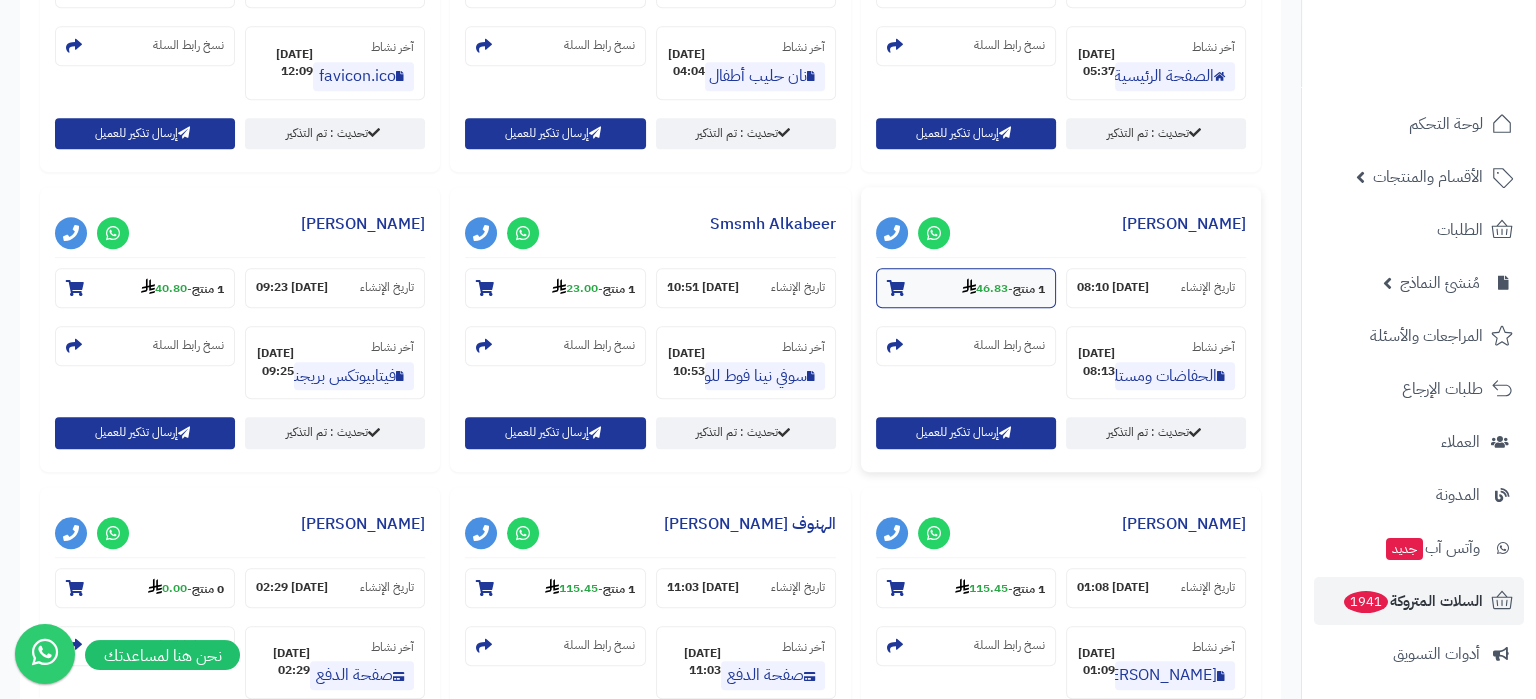 click on "46.83" at bounding box center (985, 288) 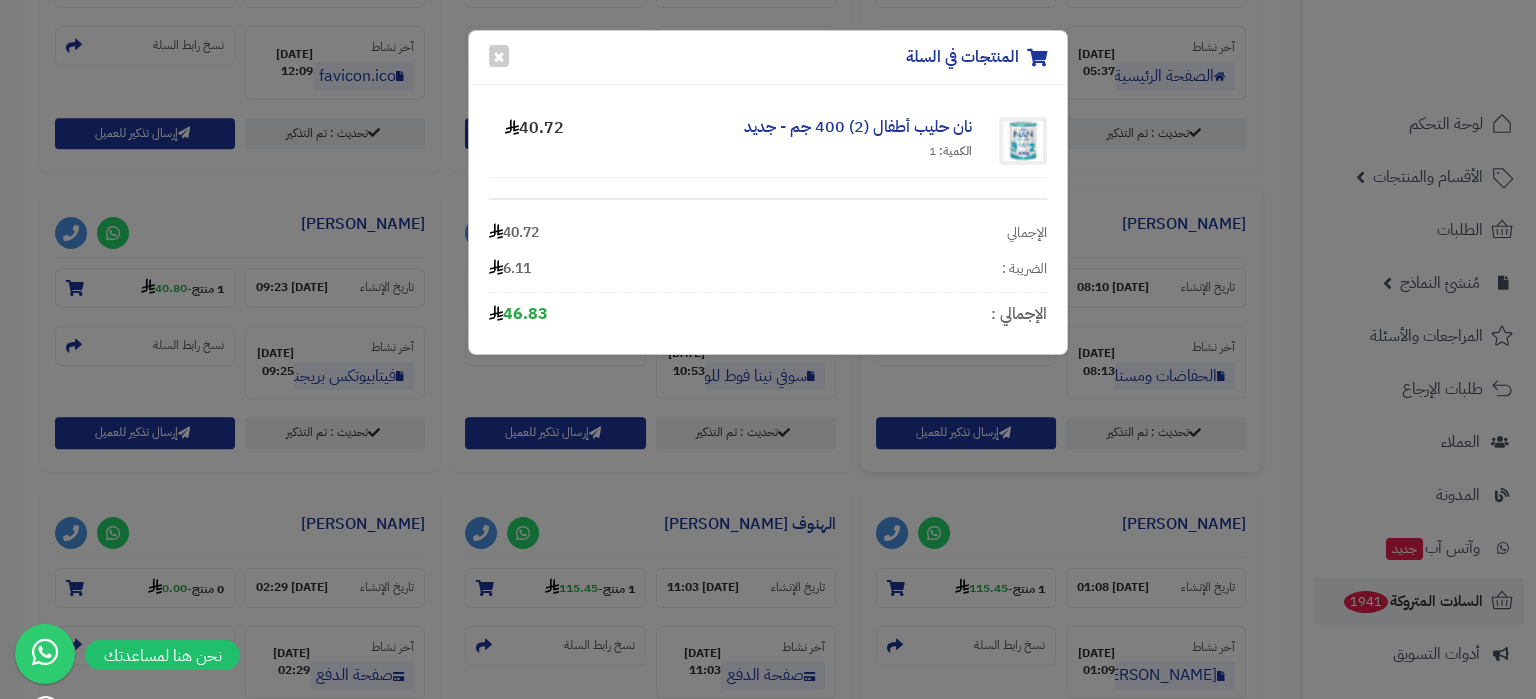 click on "المنتجات في السلة
×
نان حليب أطفال (2) 400 جم - جديد
الكمية:
1
40.72  الإجمالي 40.72  الضريبة : 6.11  الإجمالي : 46.83" at bounding box center [768, 349] 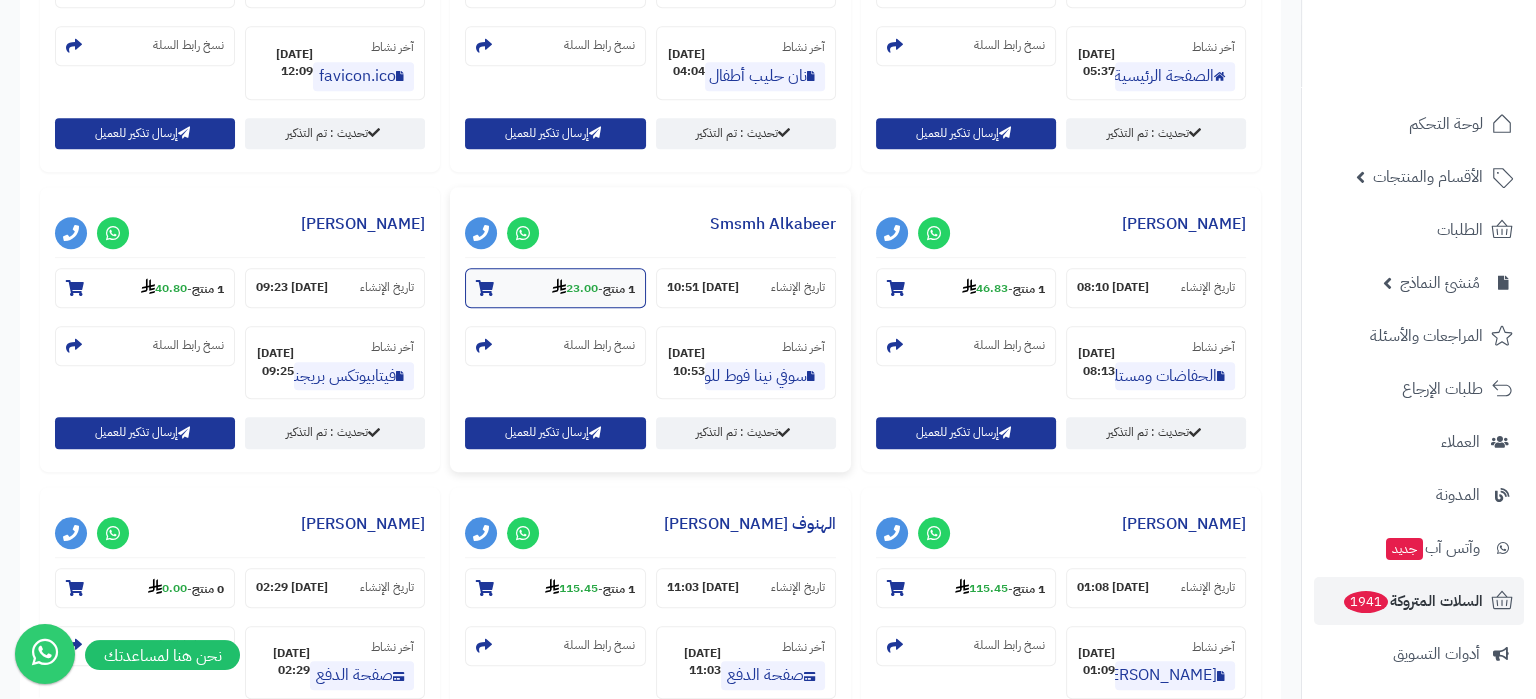 click on "23.00" at bounding box center [575, 288] 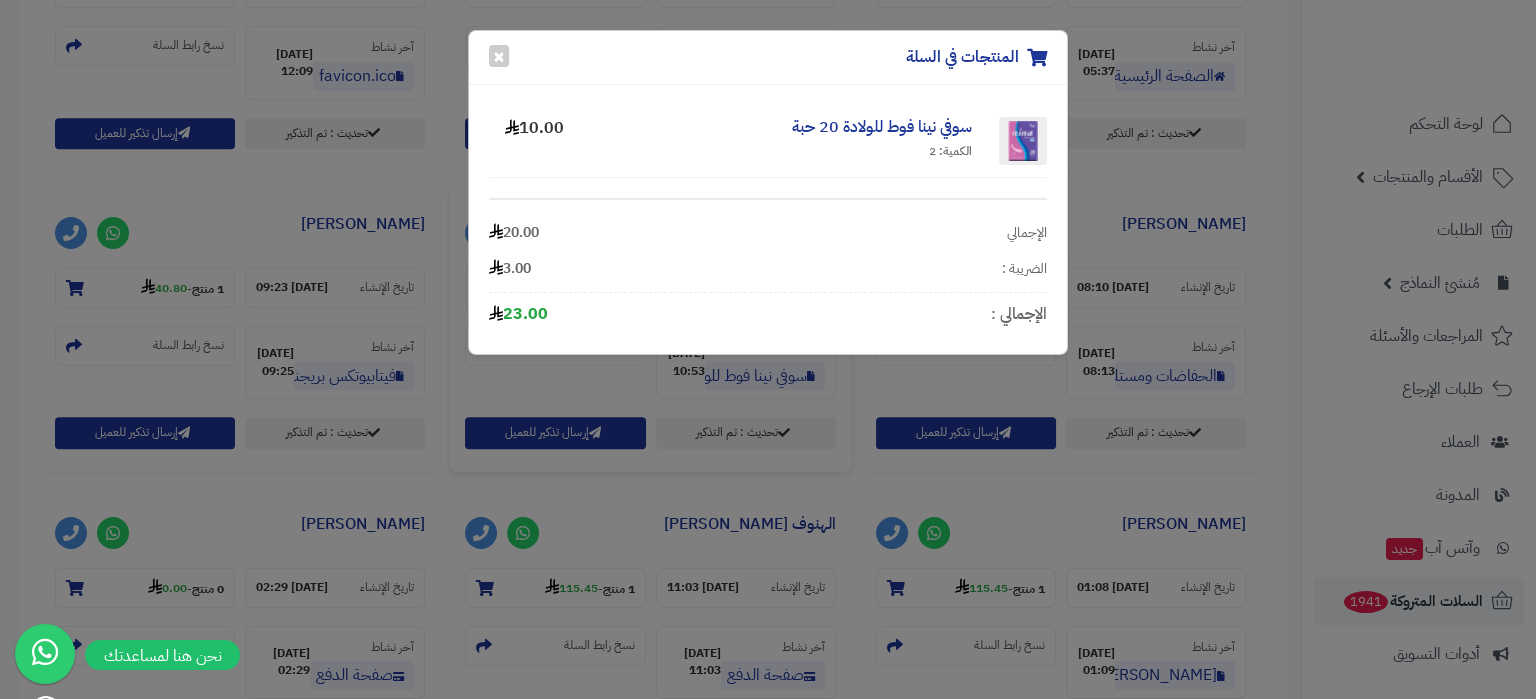 click on "المنتجات في السلة
×
سوفي نينا فوط للولادة 20 حبة
الكمية:
2
10.00  الإجمالي 20.00  الضريبة : 3.00  الإجمالي : 23.00" at bounding box center [768, 349] 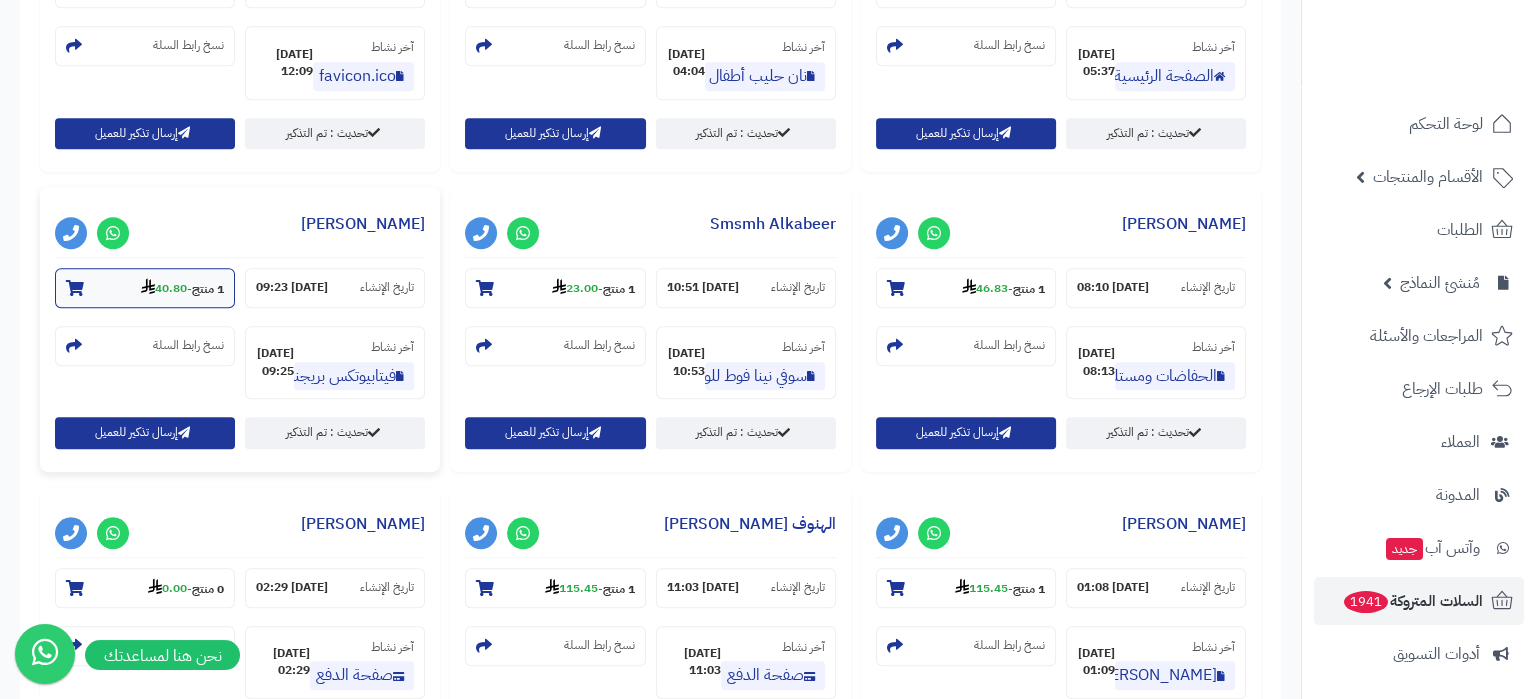 click on "40.80" at bounding box center (164, 288) 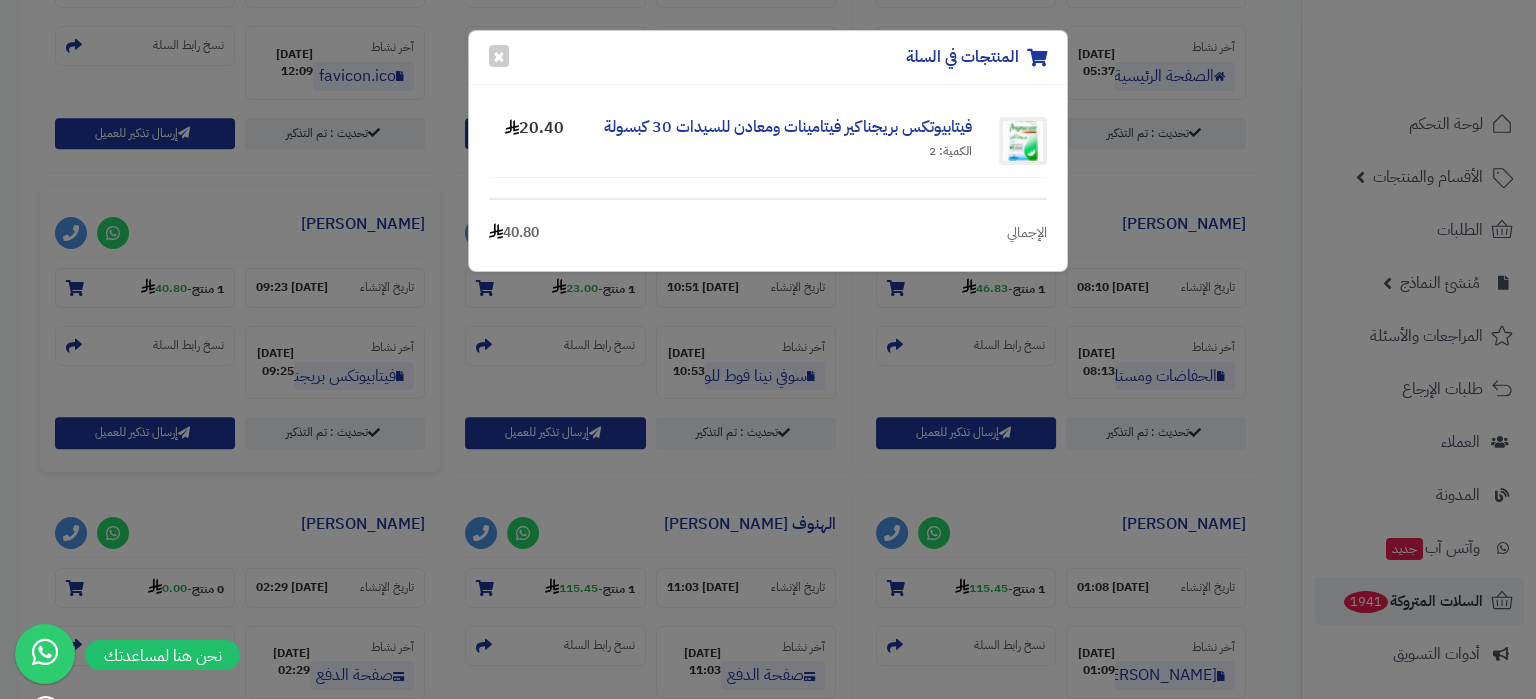 click on "المنتجات في السلة
×
فيتابيوتكس بريجناكير فيتامينات ومعادن للسيدات 30 كبسولة
الكمية:
2
20.40  الإجمالي 40.80" at bounding box center [768, 349] 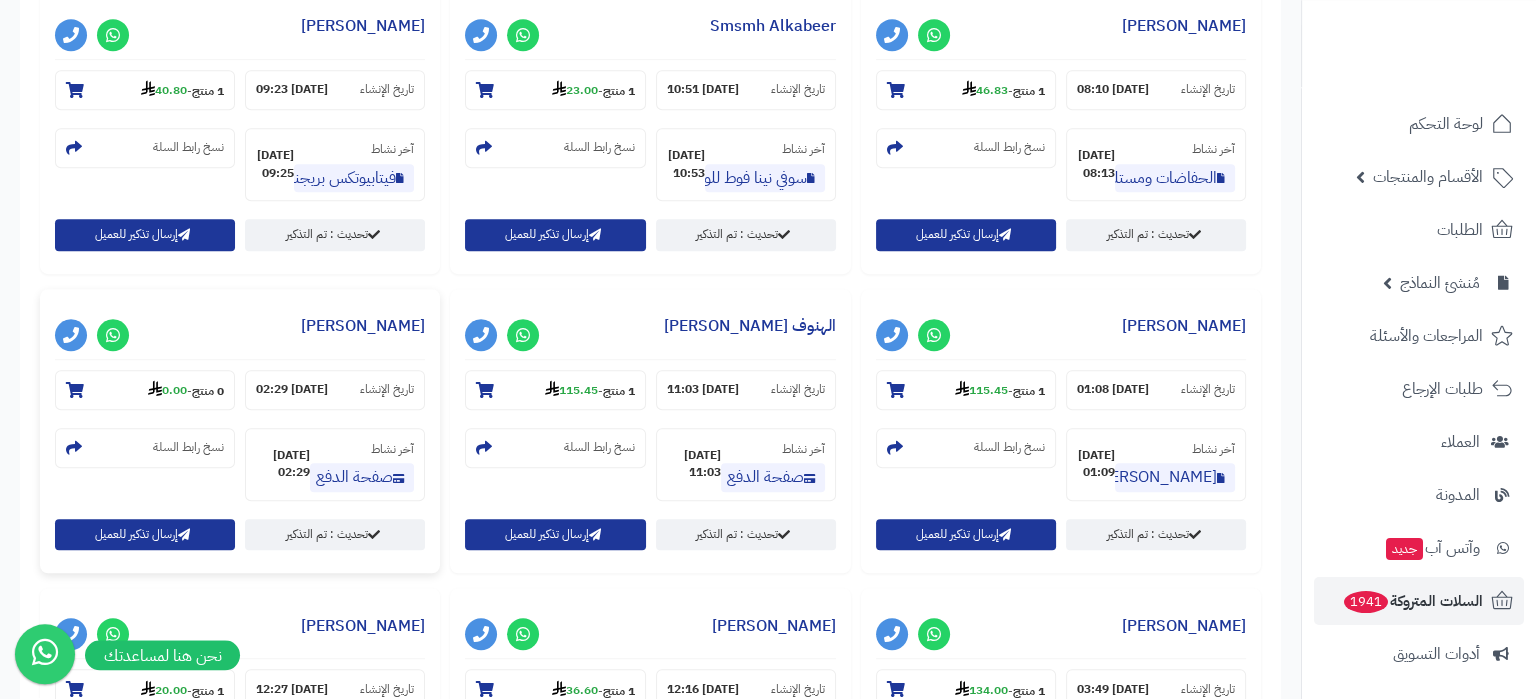 scroll, scrollTop: 1470, scrollLeft: 0, axis: vertical 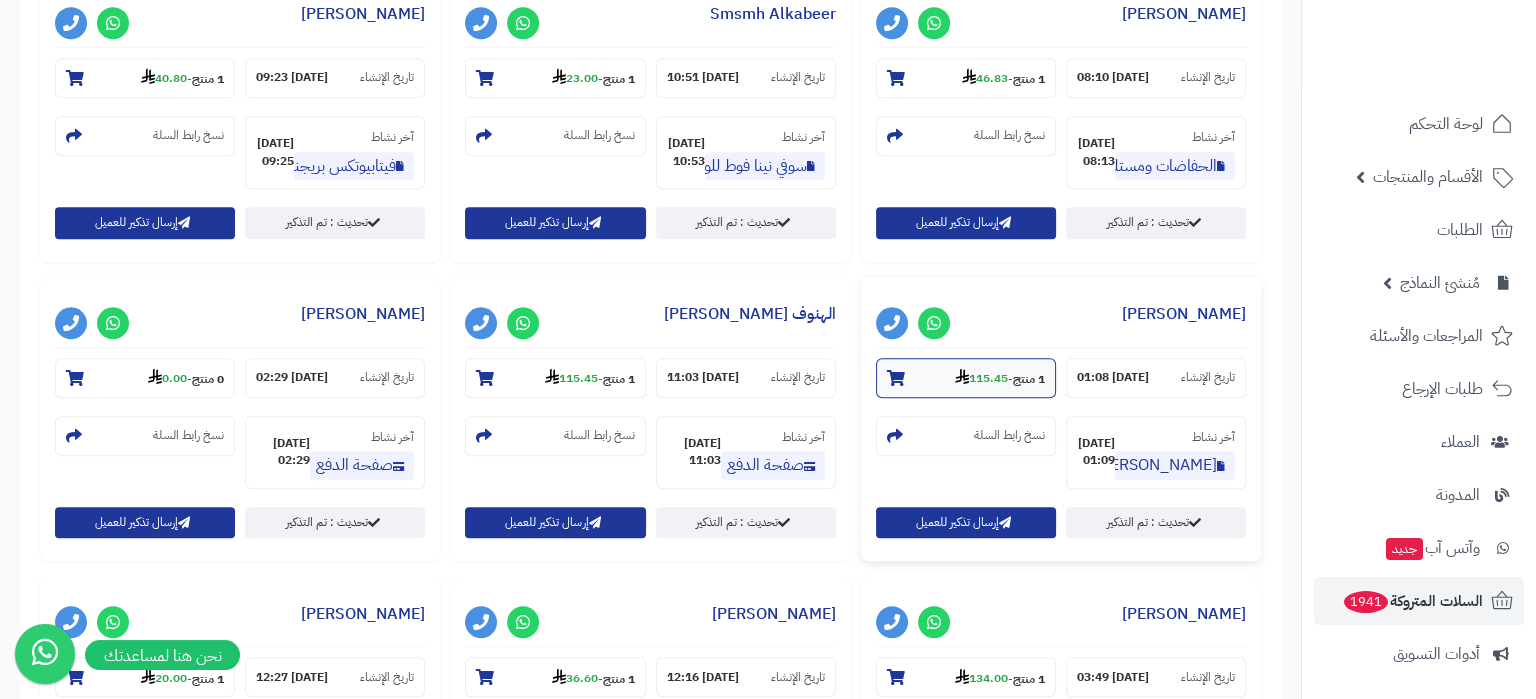 click on "115.45" at bounding box center [981, 378] 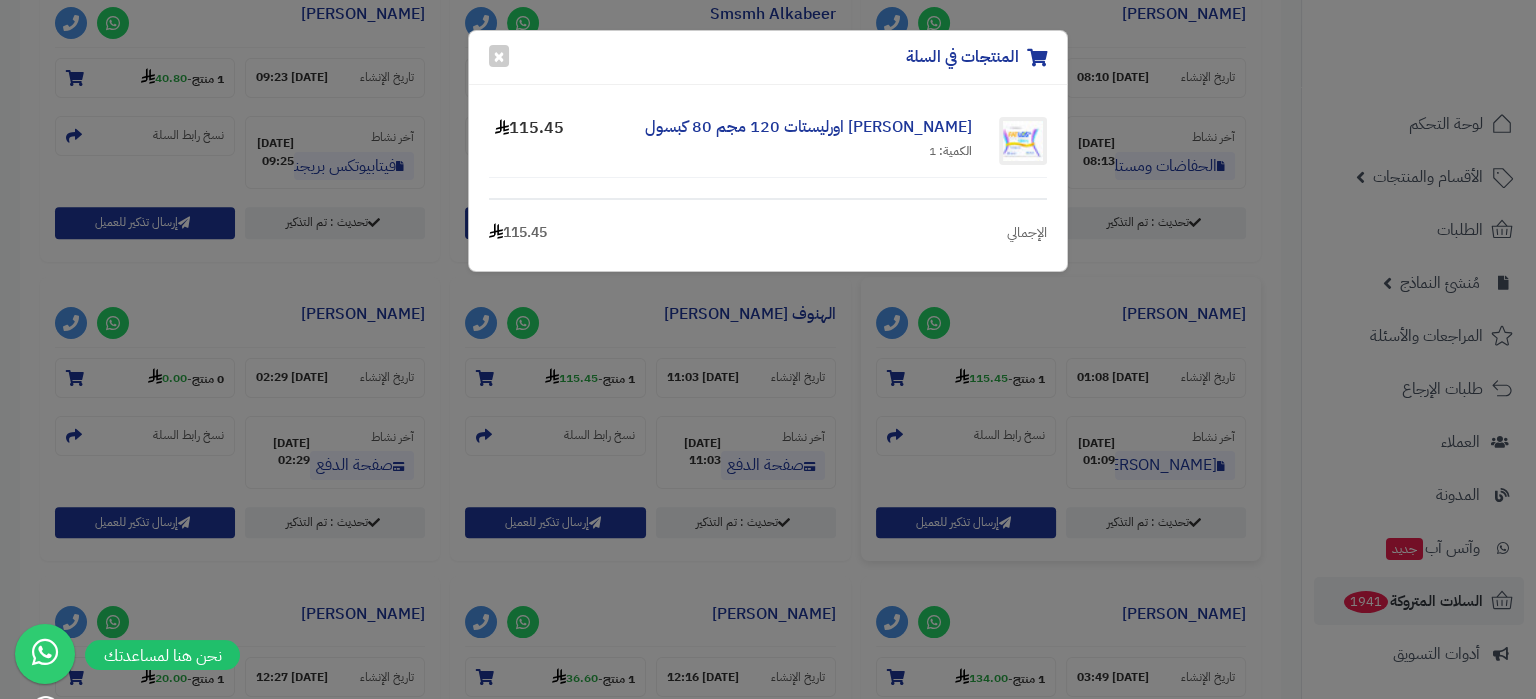 click on "المنتجات في السلة
×
فاتلوس اورليستات 120 مجم 80 كبسول
الكمية:
1
115.45  الإجمالي 115.45" at bounding box center [768, 349] 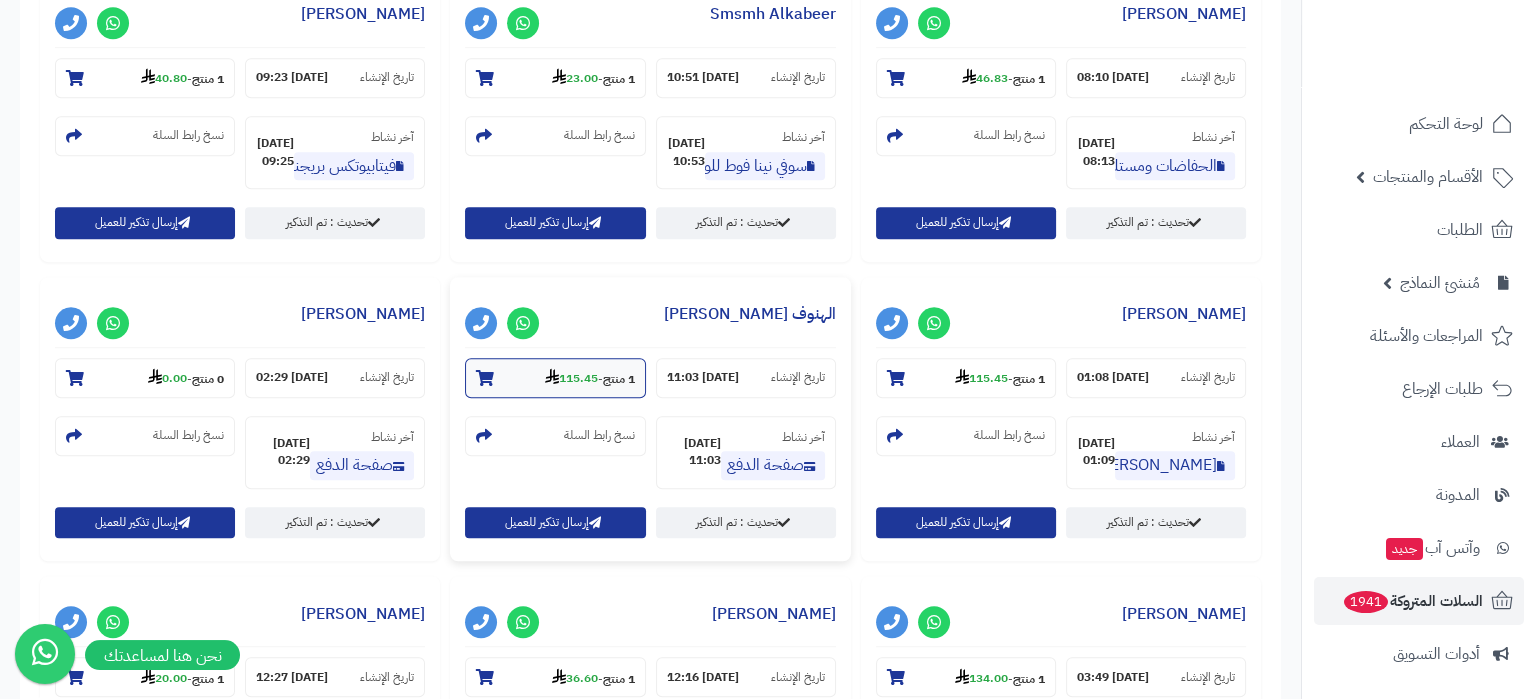click on "115.45" at bounding box center (571, 378) 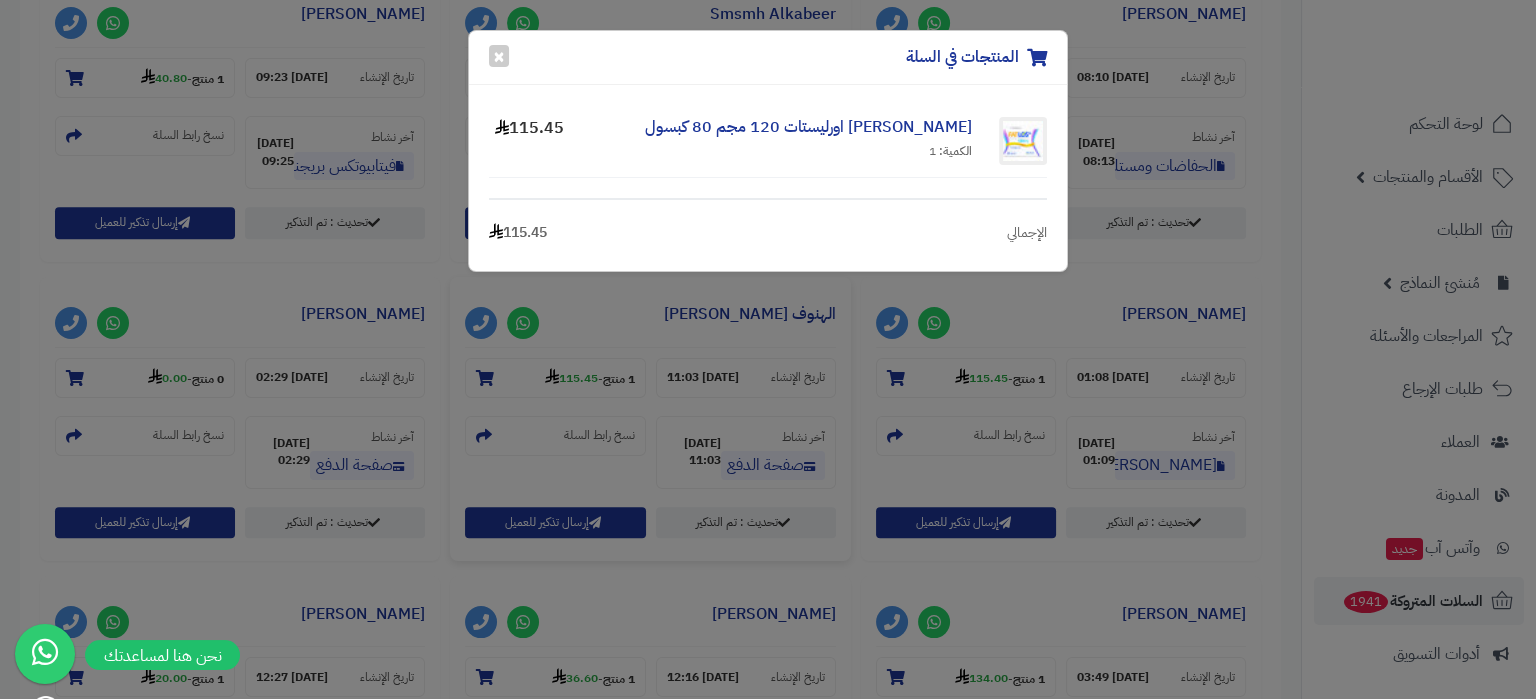 click on "المنتجات في السلة
×
فاتلوس اورليستات 120 مجم 80 كبسول
الكمية:
1
115.45  الإجمالي 115.45" at bounding box center (768, 349) 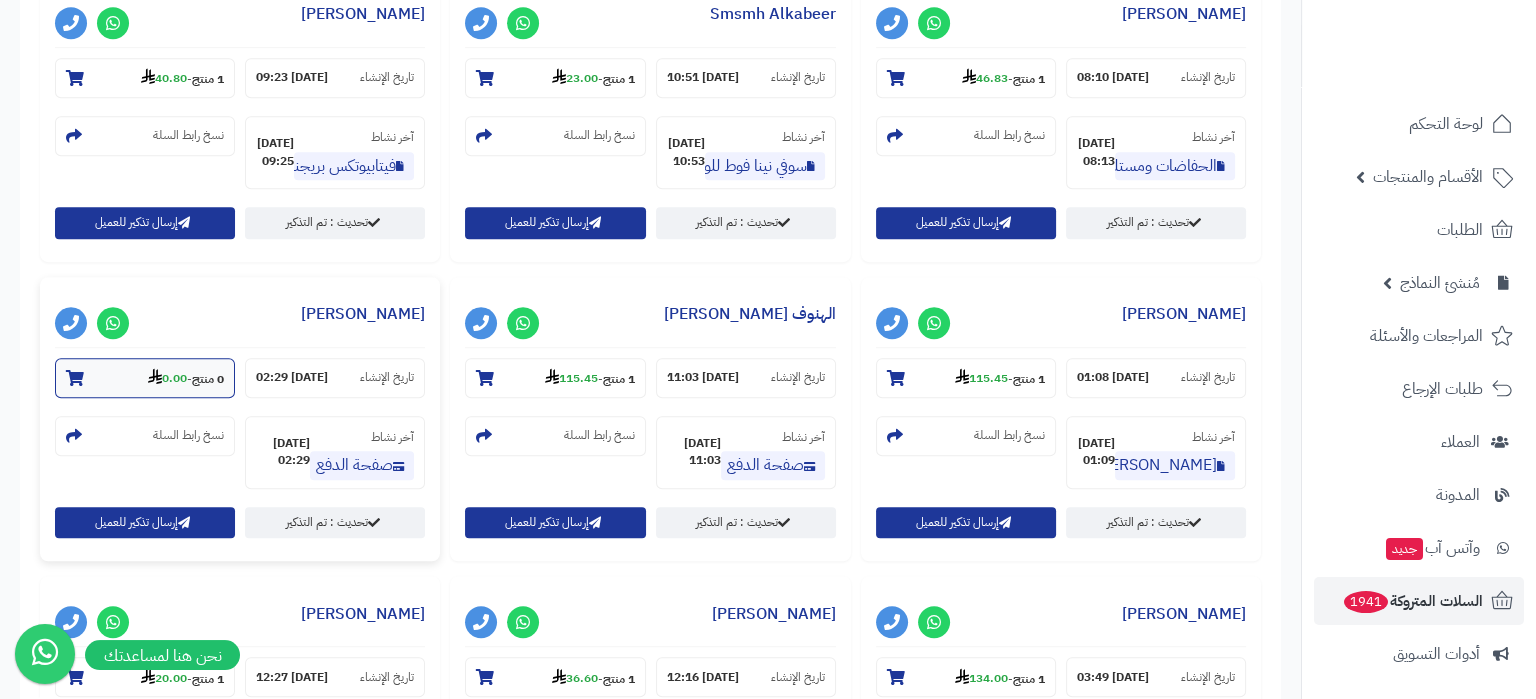 click on "0.00" at bounding box center [167, 378] 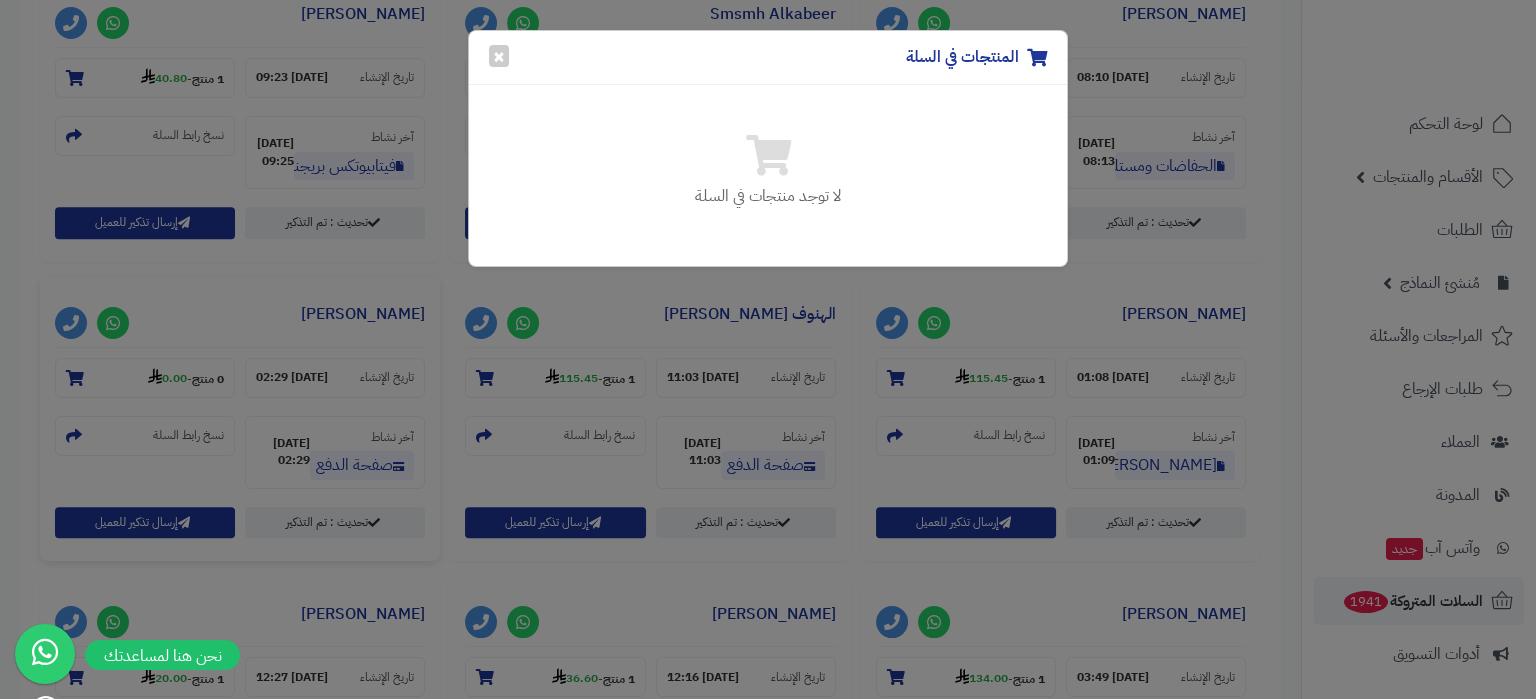 click on "المنتجات في السلة
×
لا توجد منتجات في السلة" at bounding box center [768, 349] 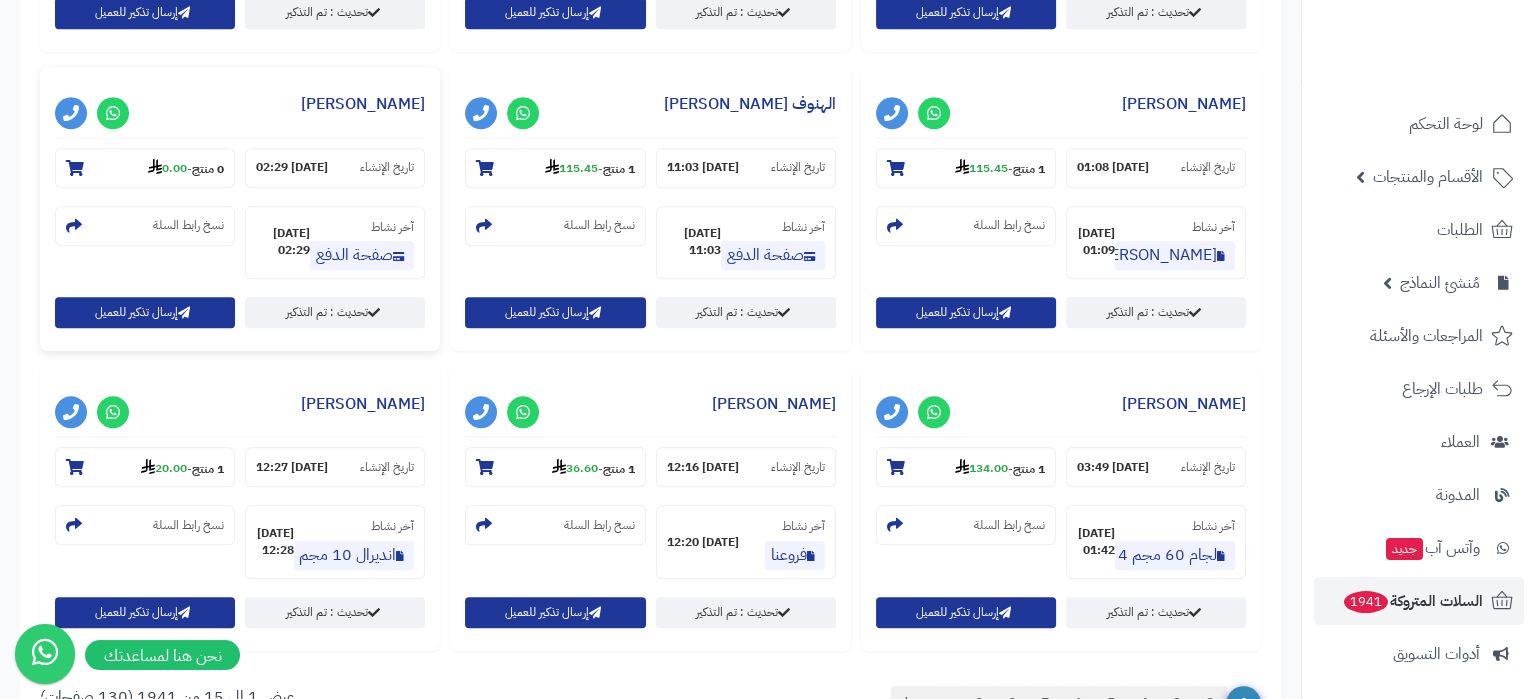 scroll, scrollTop: 1785, scrollLeft: 0, axis: vertical 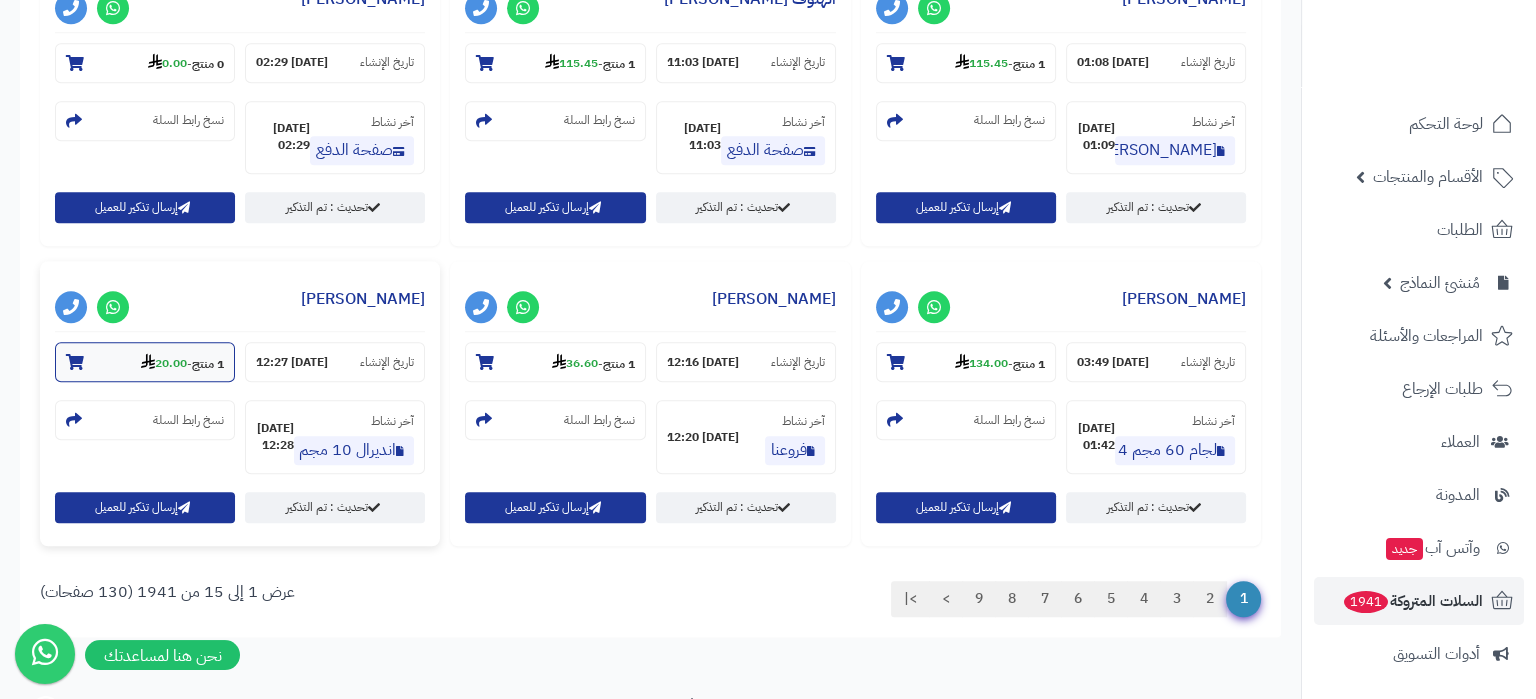 click on "20.00" at bounding box center [164, 363] 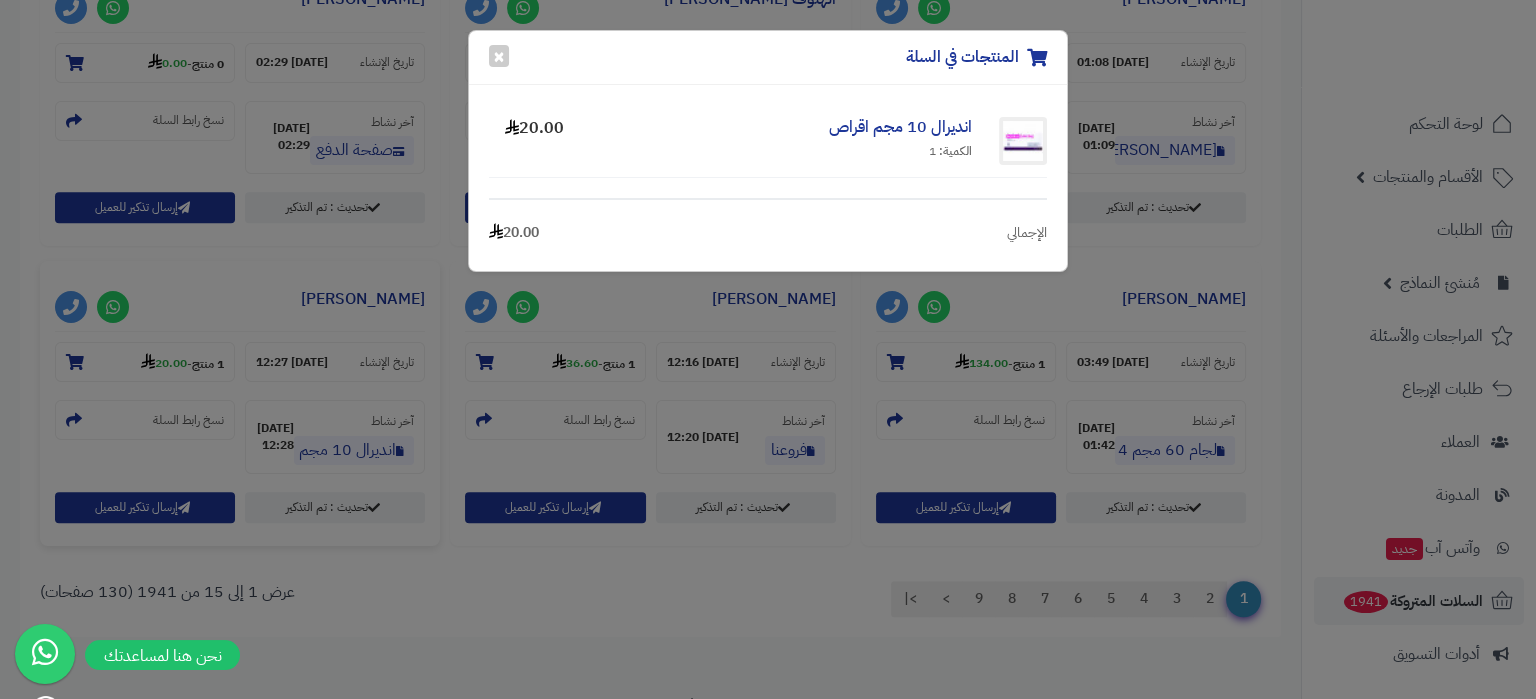 click on "المنتجات في السلة
×
انديرال 10 مجم اقراص
الكمية:
1
20.00  الإجمالي 20.00" at bounding box center (768, 349) 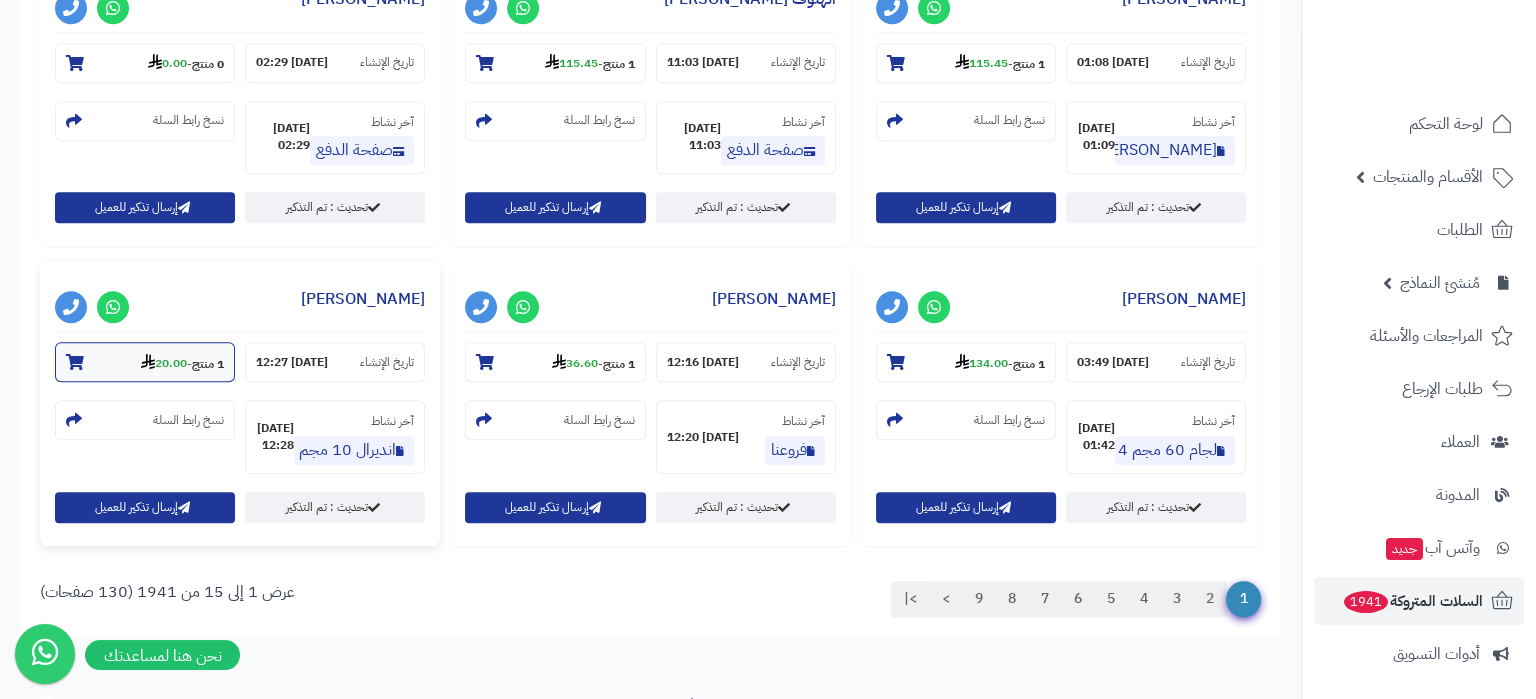 click on "20.00" at bounding box center (164, 363) 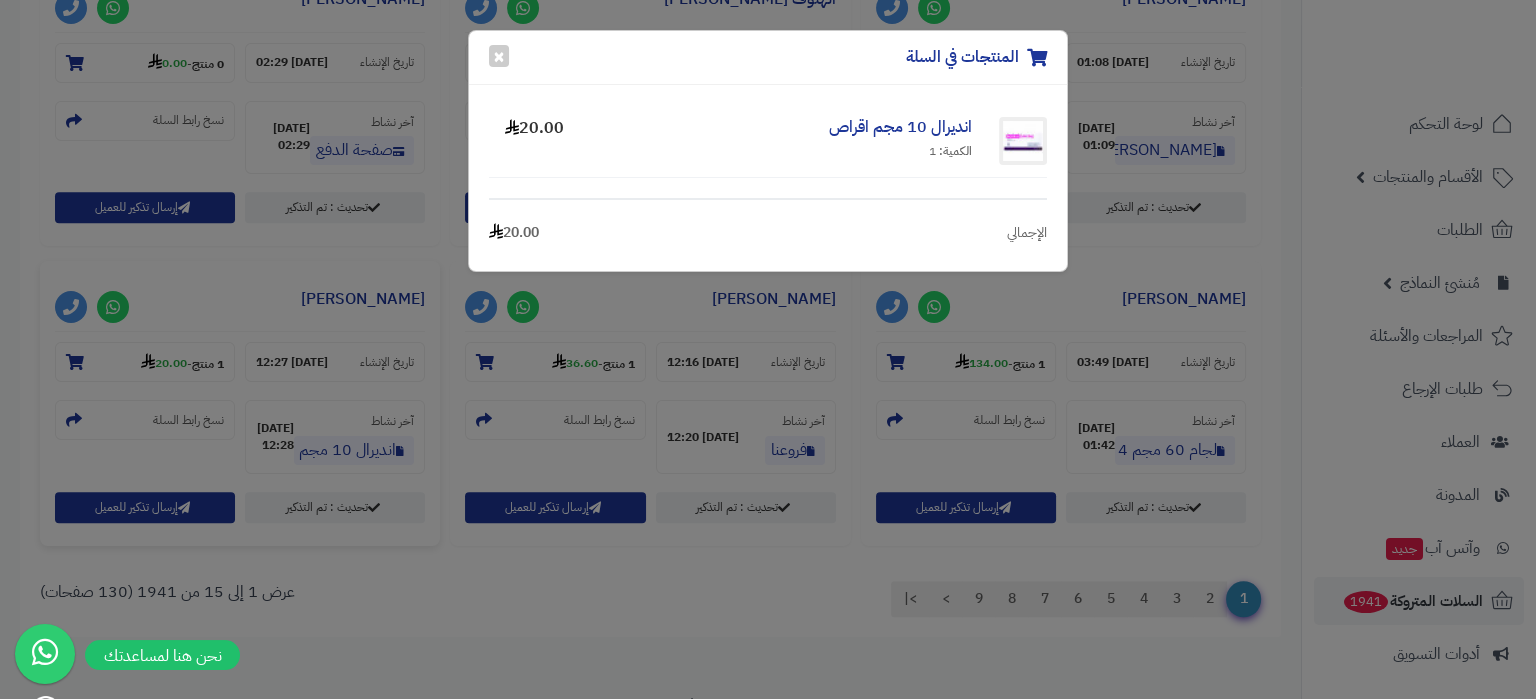 click on "المنتجات في السلة
×
انديرال 10 مجم اقراص
الكمية:
1
20.00  الإجمالي 20.00" at bounding box center [768, 349] 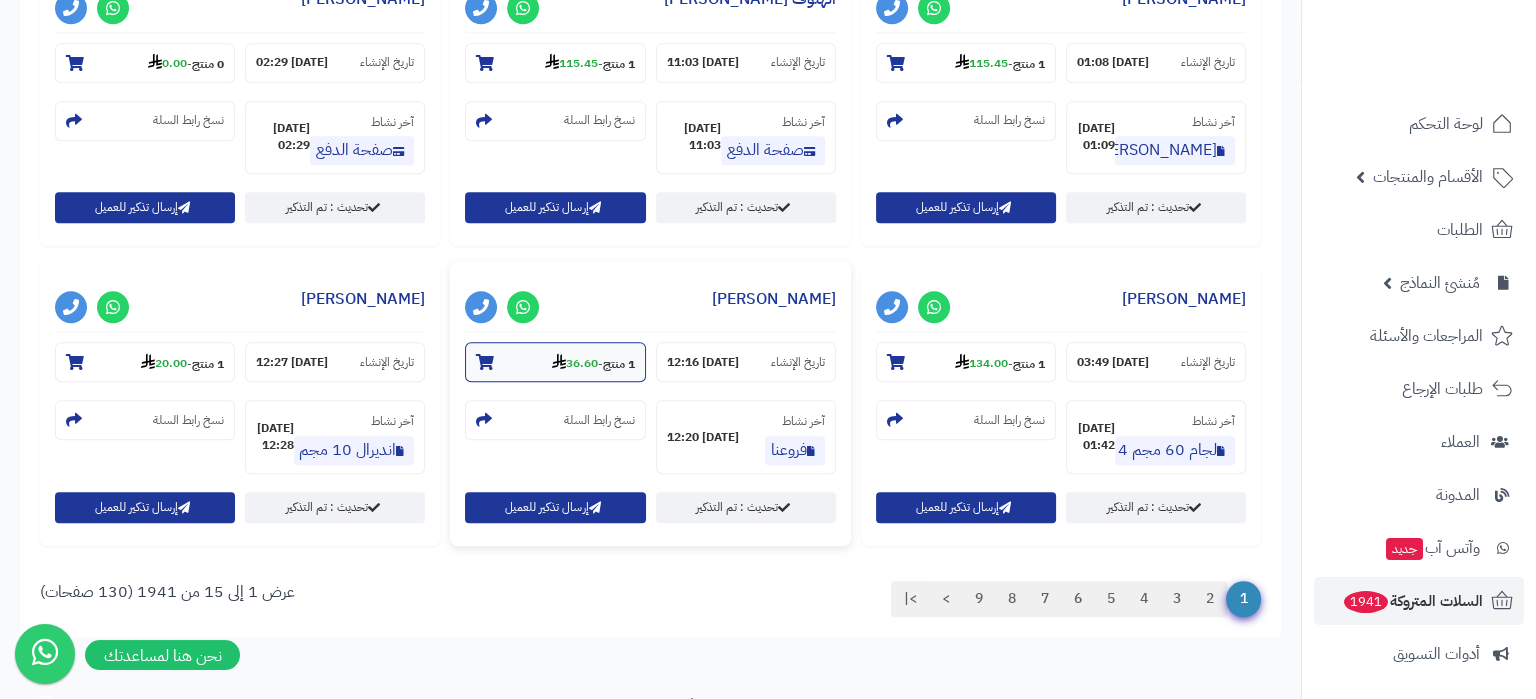 click on "36.60" at bounding box center (575, 363) 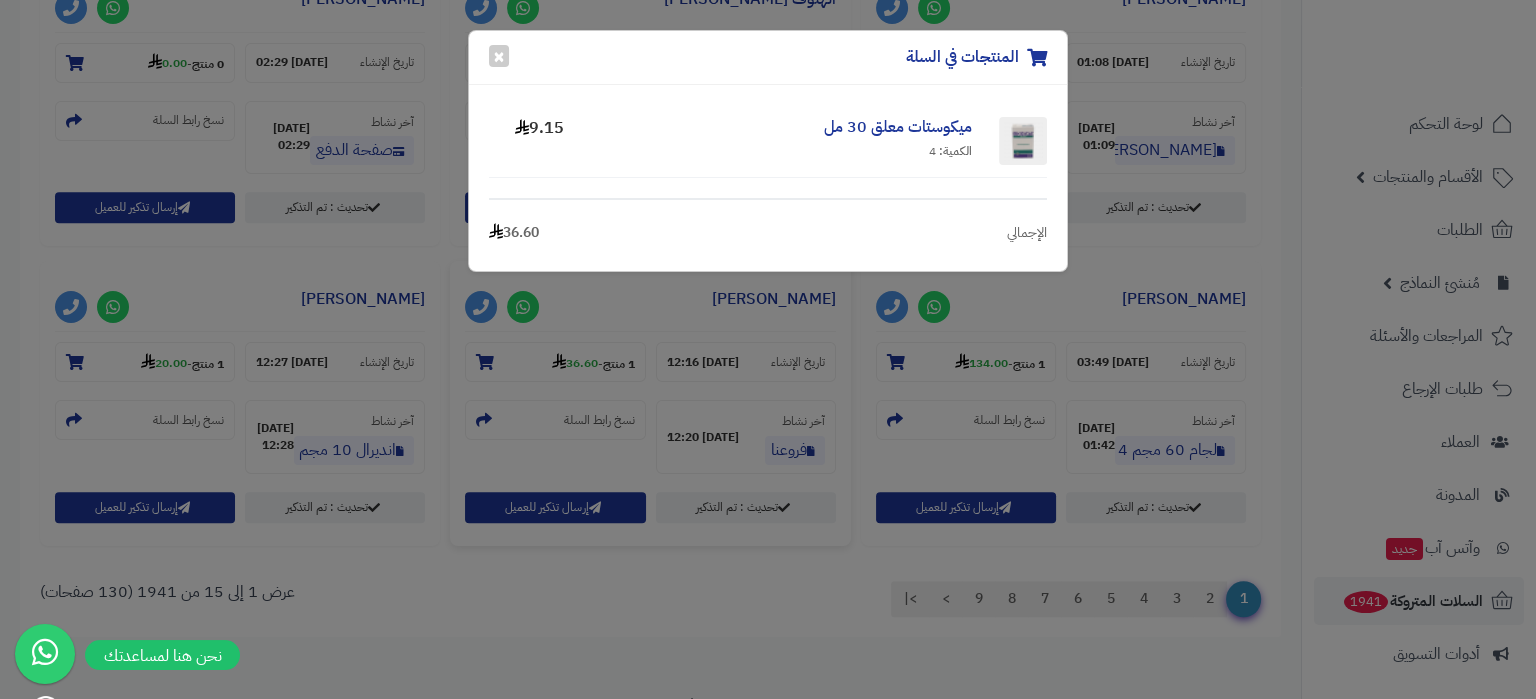 click on "المنتجات في السلة
×
ميكوستات معلق 30 مل
الكمية:
4
9.15  الإجمالي 36.60" at bounding box center [768, 349] 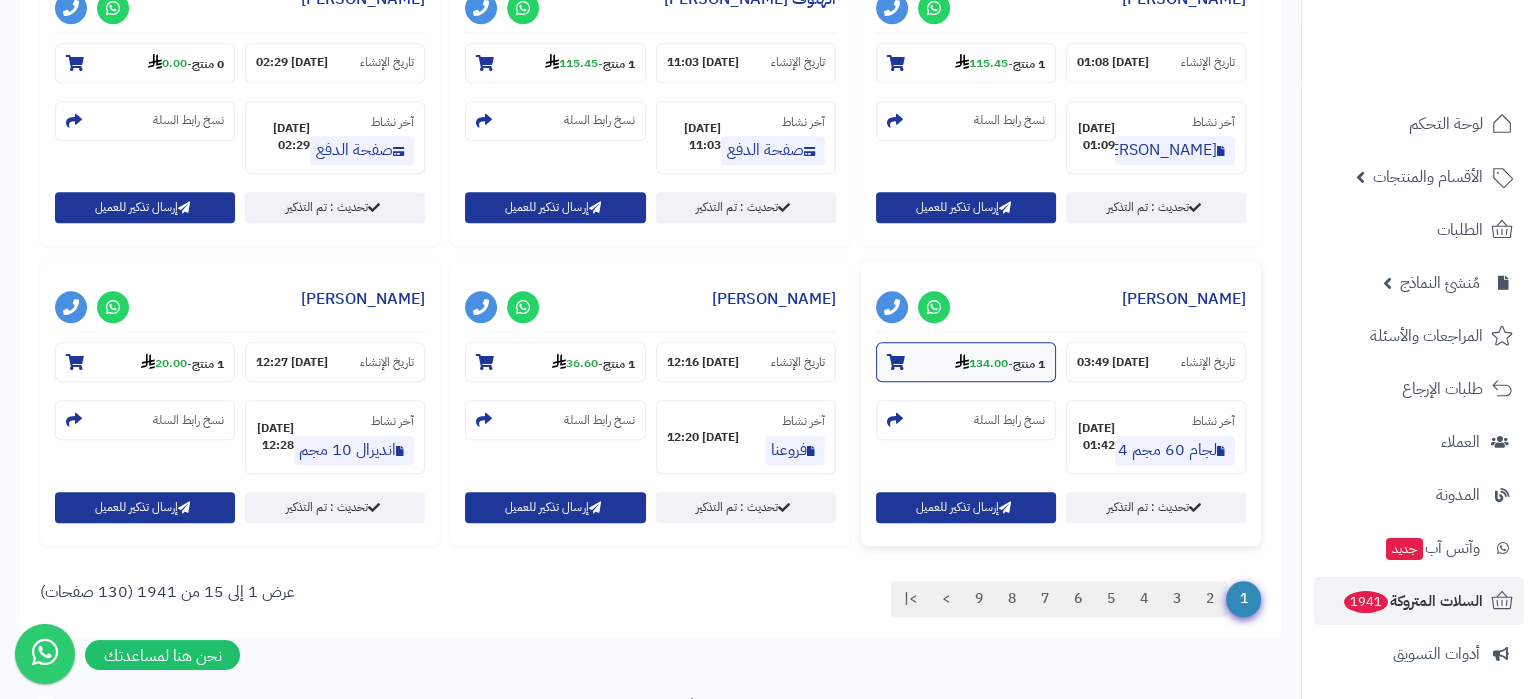 click on "134.00" at bounding box center (981, 363) 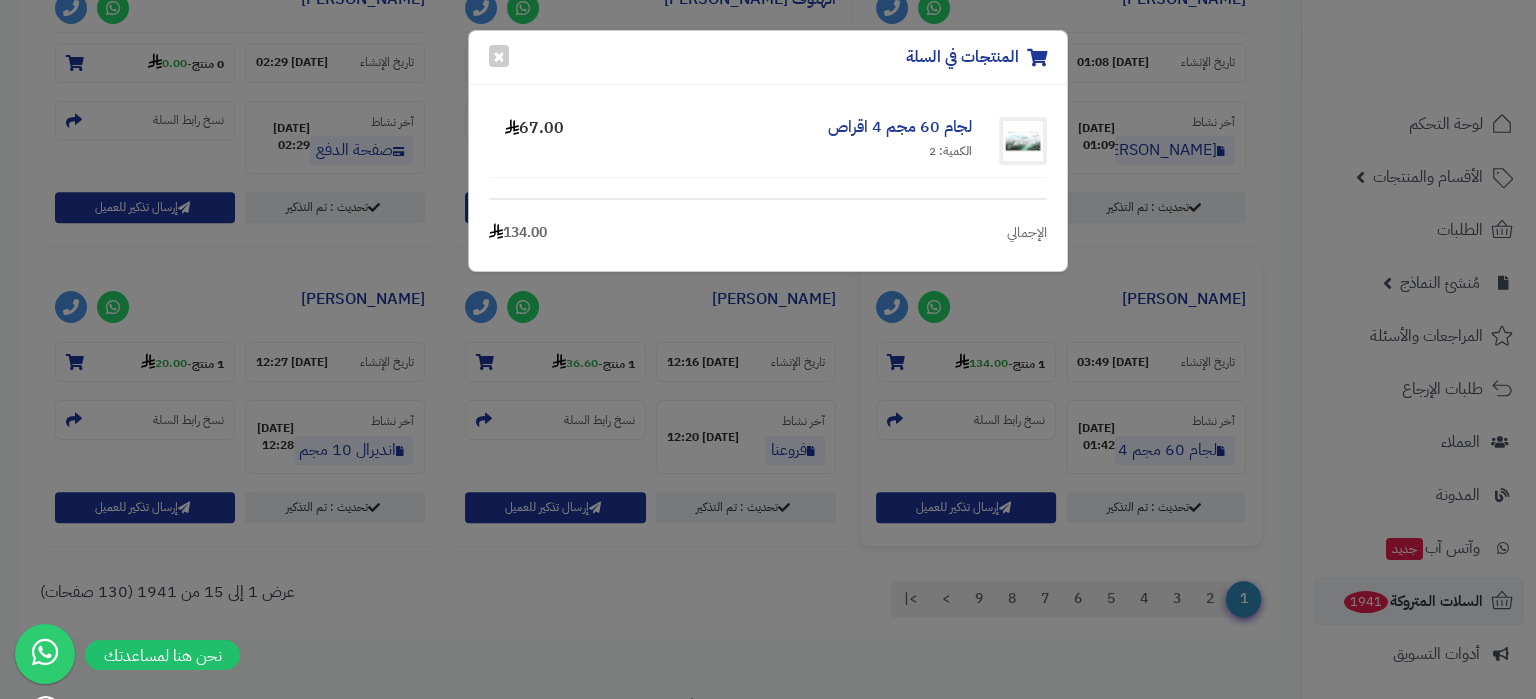 click on "المنتجات في السلة
×
لجام 60 مجم 4 اقراص
الكمية:
2
67.00  الإجمالي 134.00" at bounding box center [768, 349] 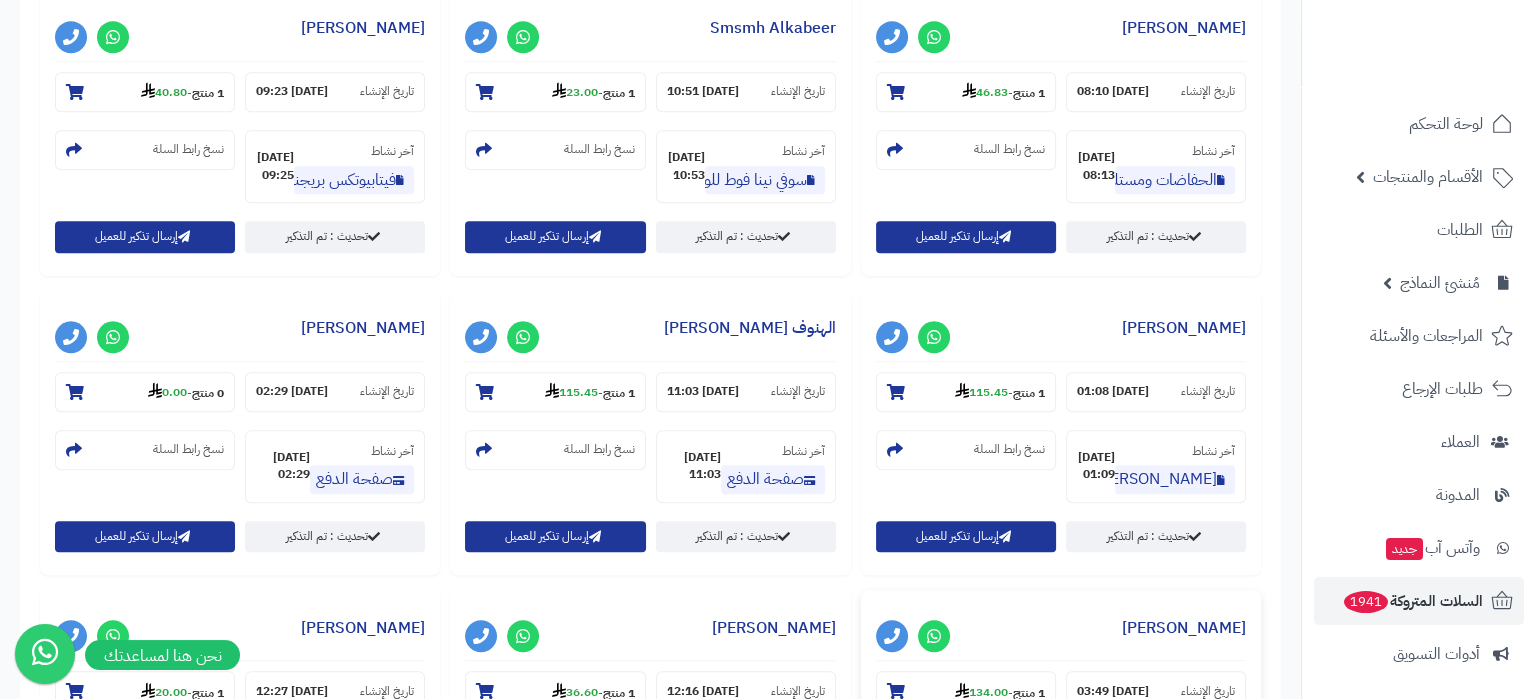 scroll, scrollTop: 1876, scrollLeft: 0, axis: vertical 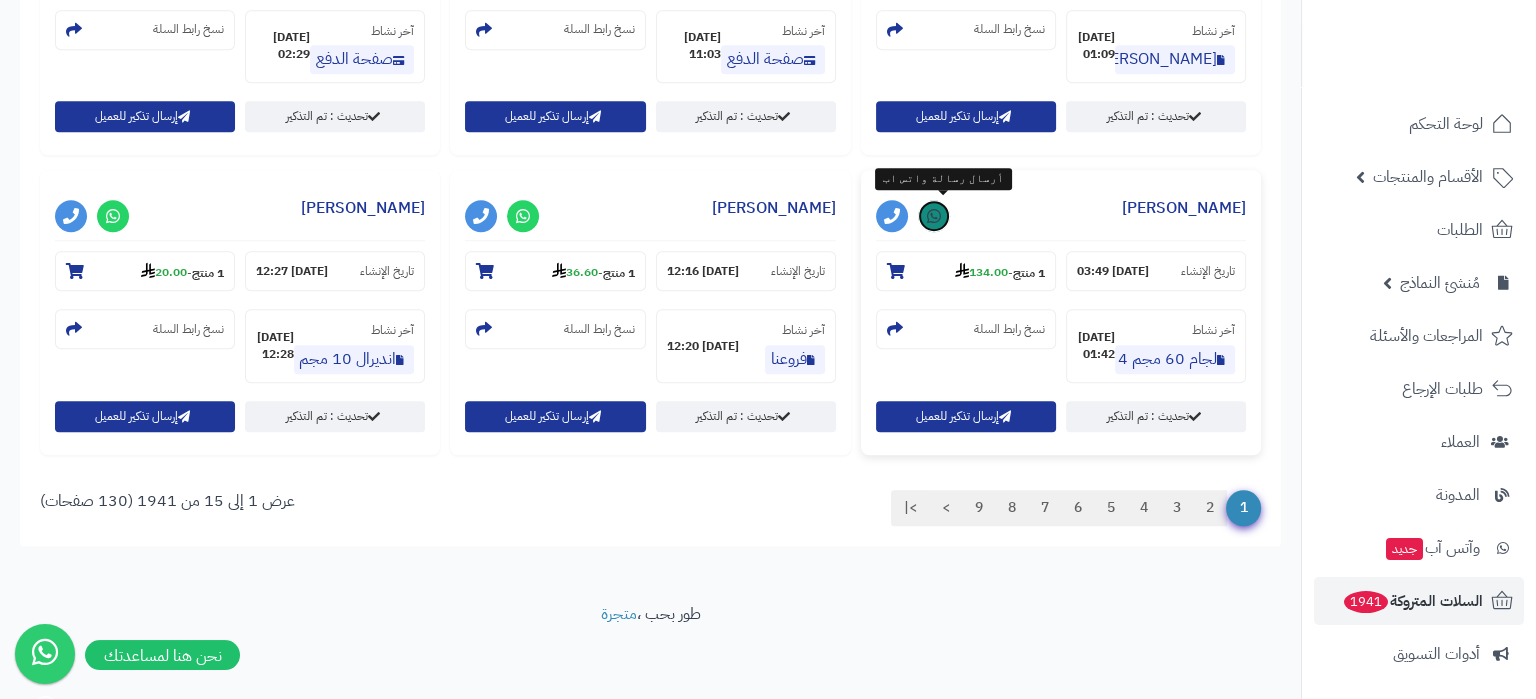 click at bounding box center (934, 216) 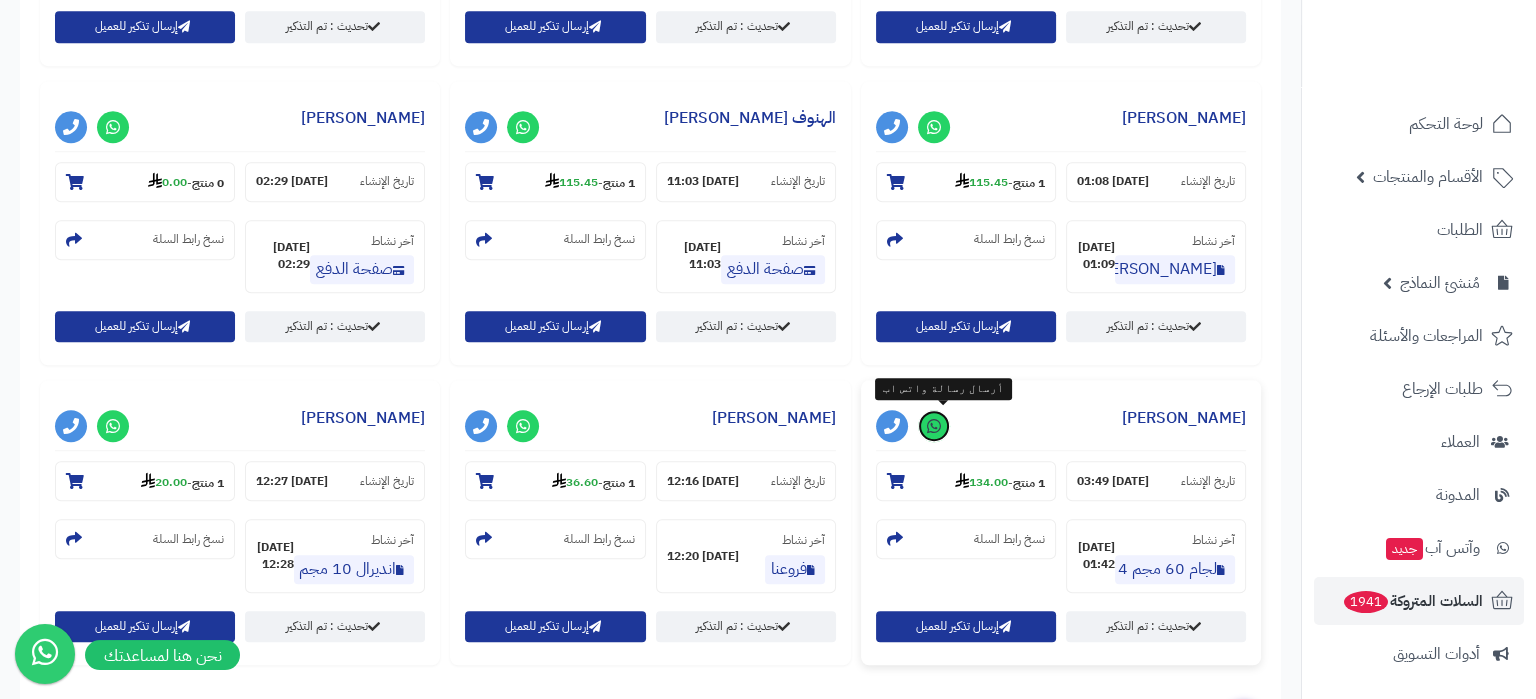scroll, scrollTop: 1771, scrollLeft: 0, axis: vertical 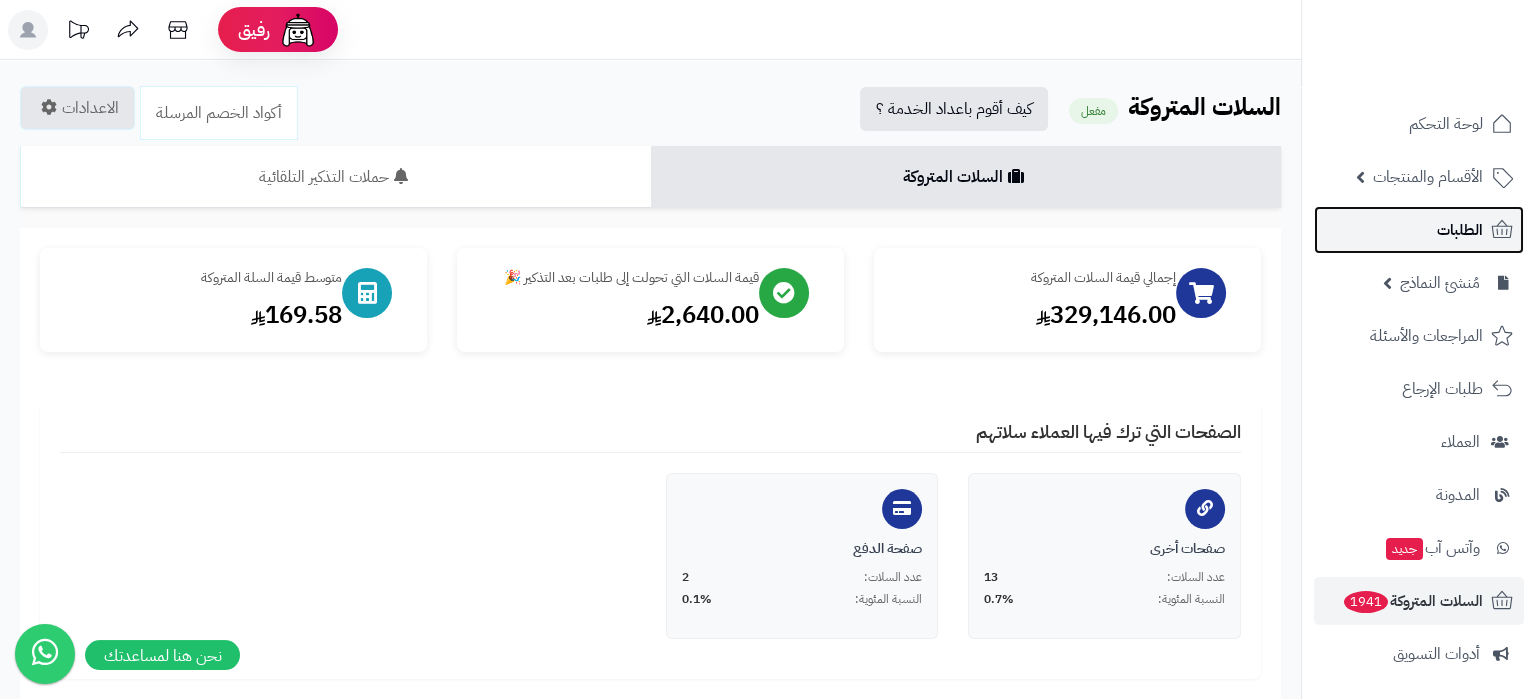 click on "الطلبات" at bounding box center [1419, 230] 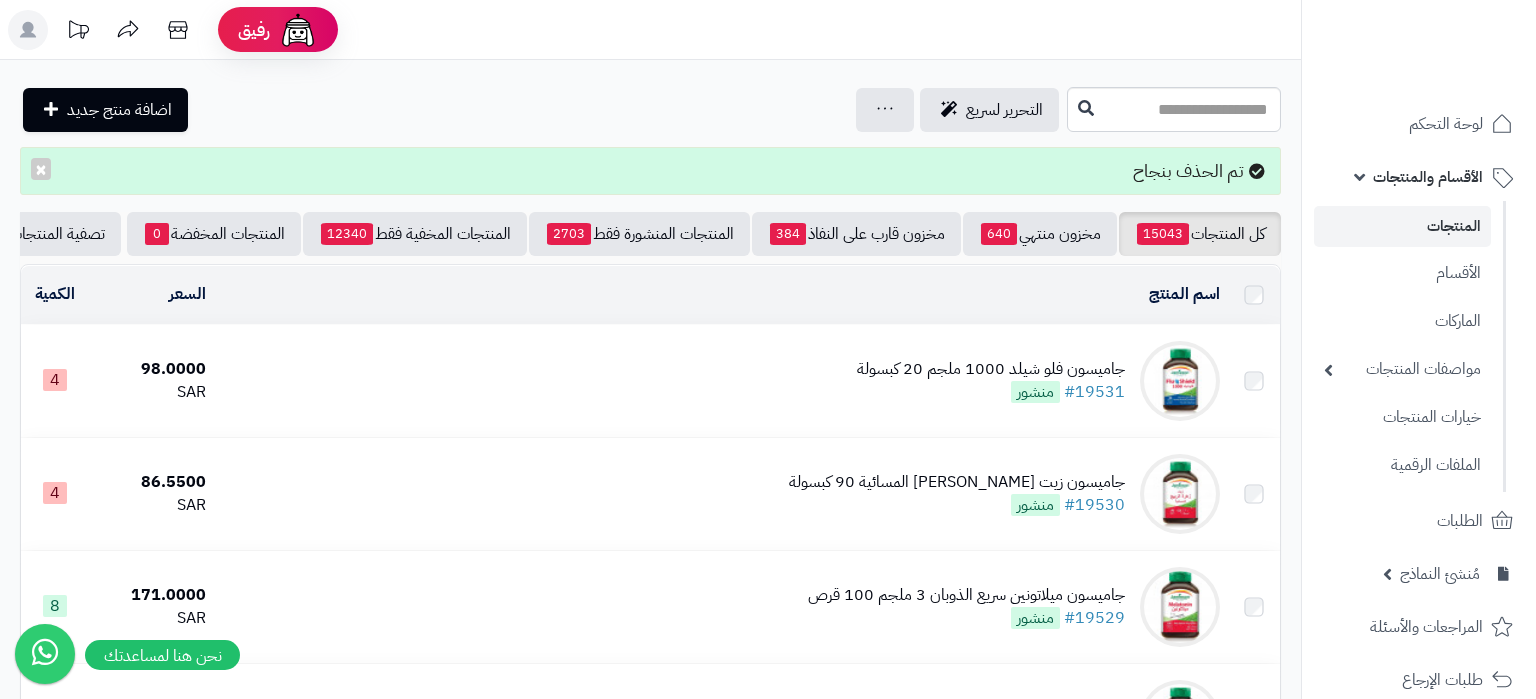 scroll, scrollTop: 0, scrollLeft: 0, axis: both 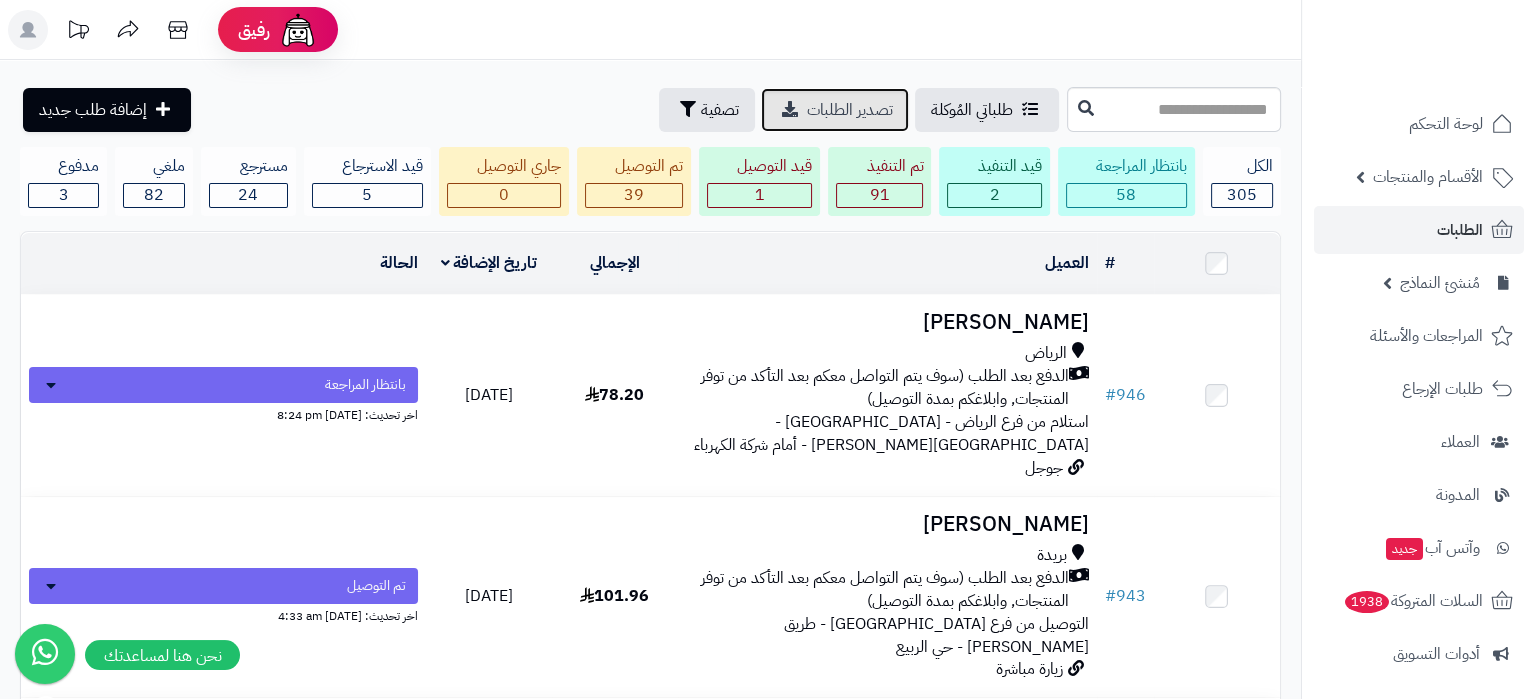 click on "تصدير الطلبات" at bounding box center [850, 110] 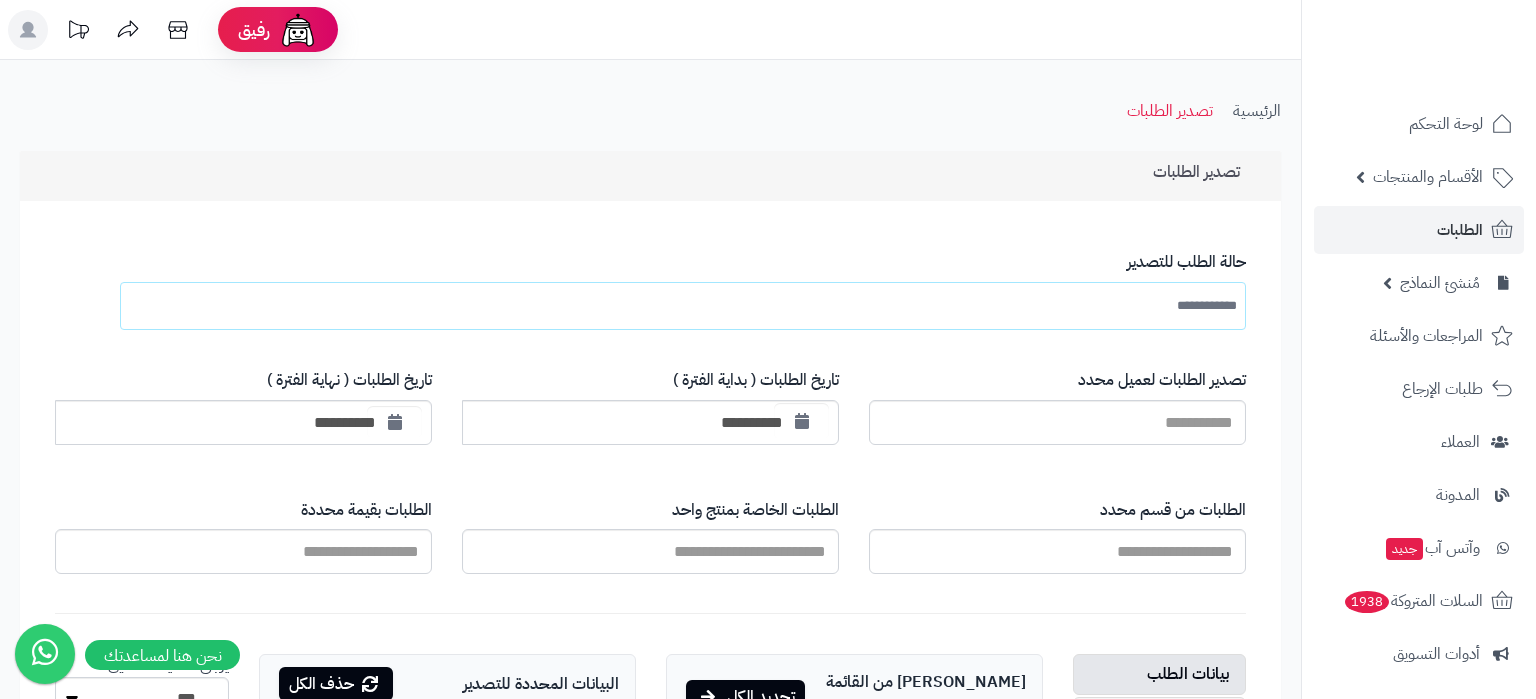 scroll, scrollTop: 0, scrollLeft: 0, axis: both 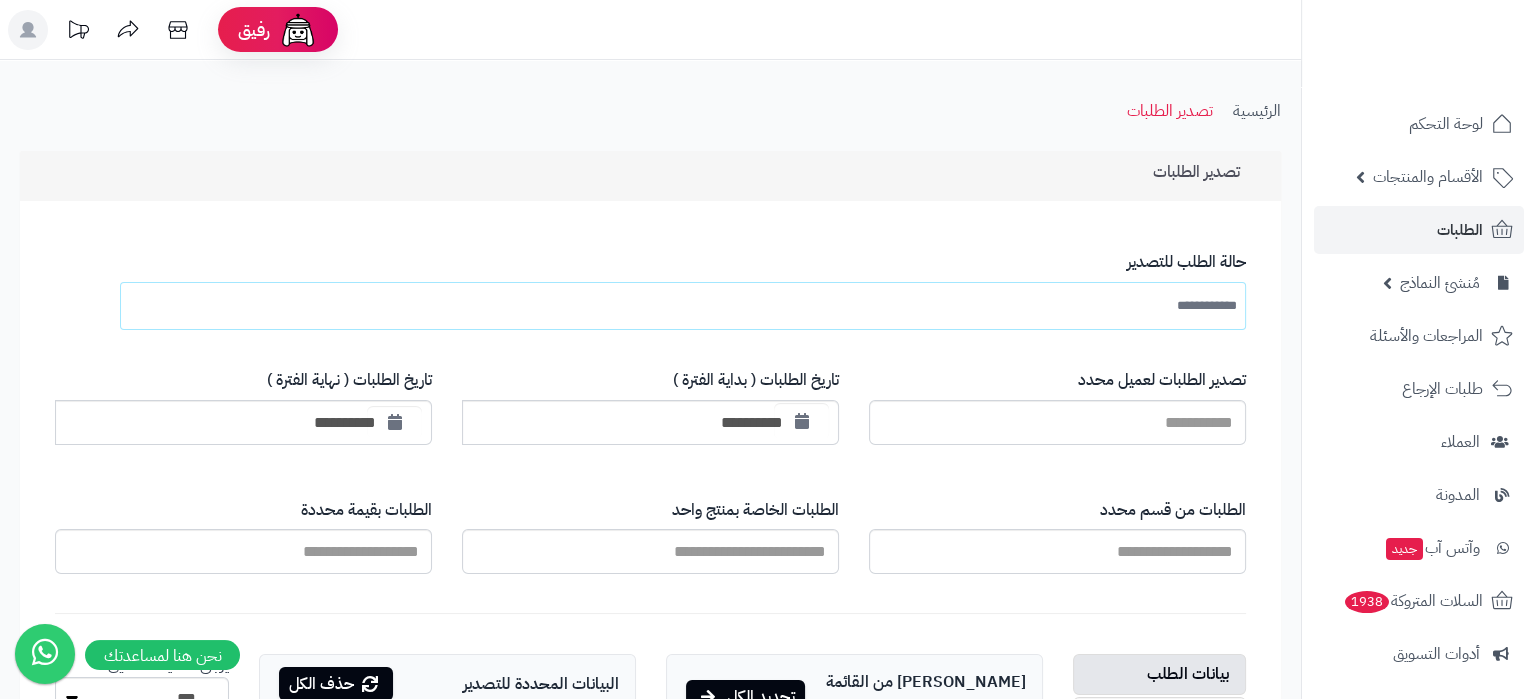 click at bounding box center [802, 421] 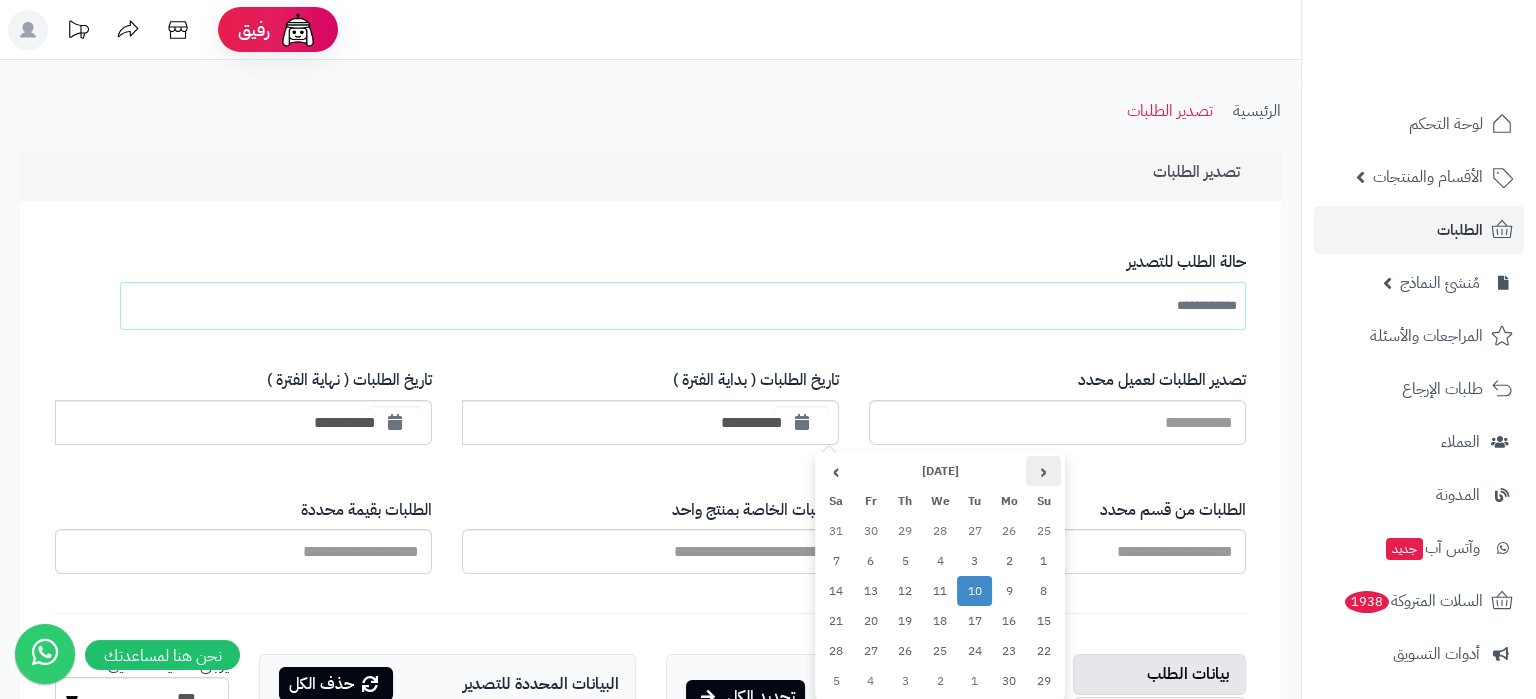 click on "‹" at bounding box center (1043, 471) 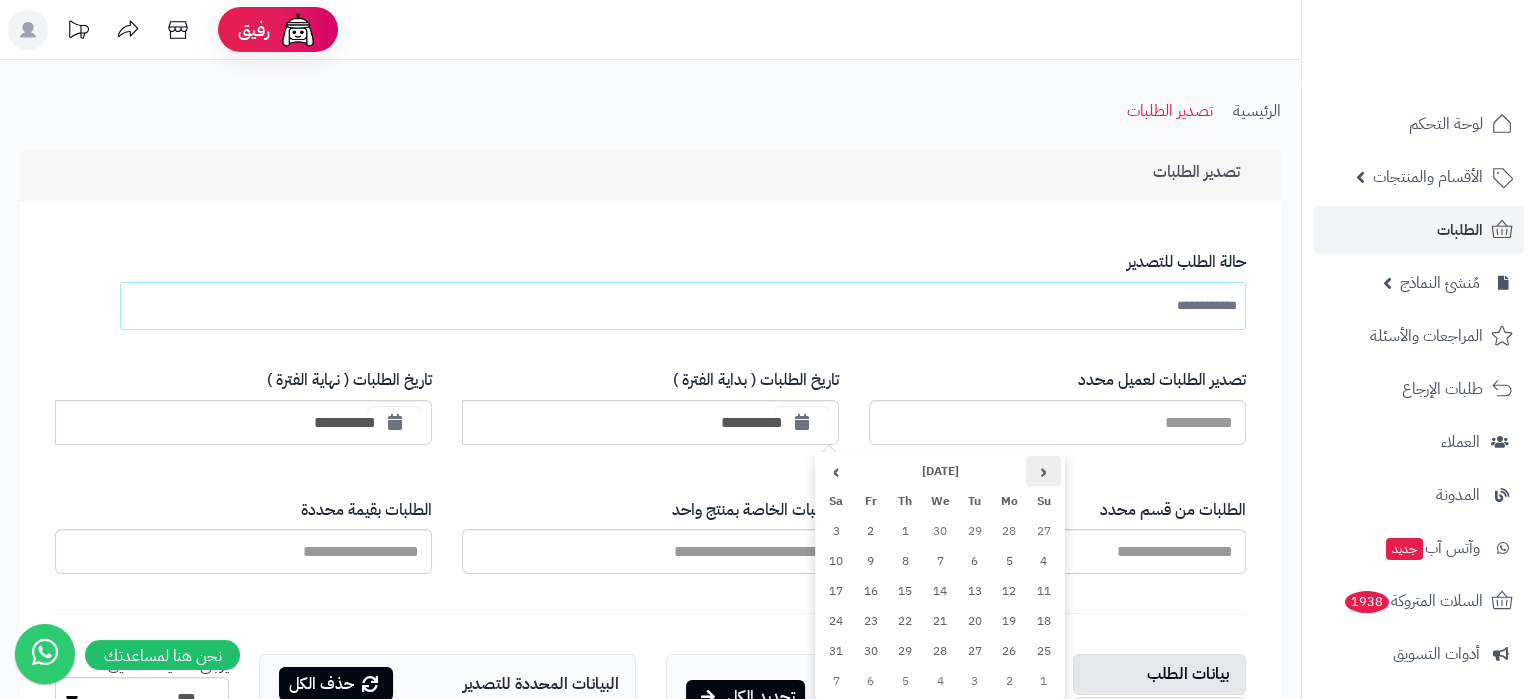 click on "‹" at bounding box center [1043, 471] 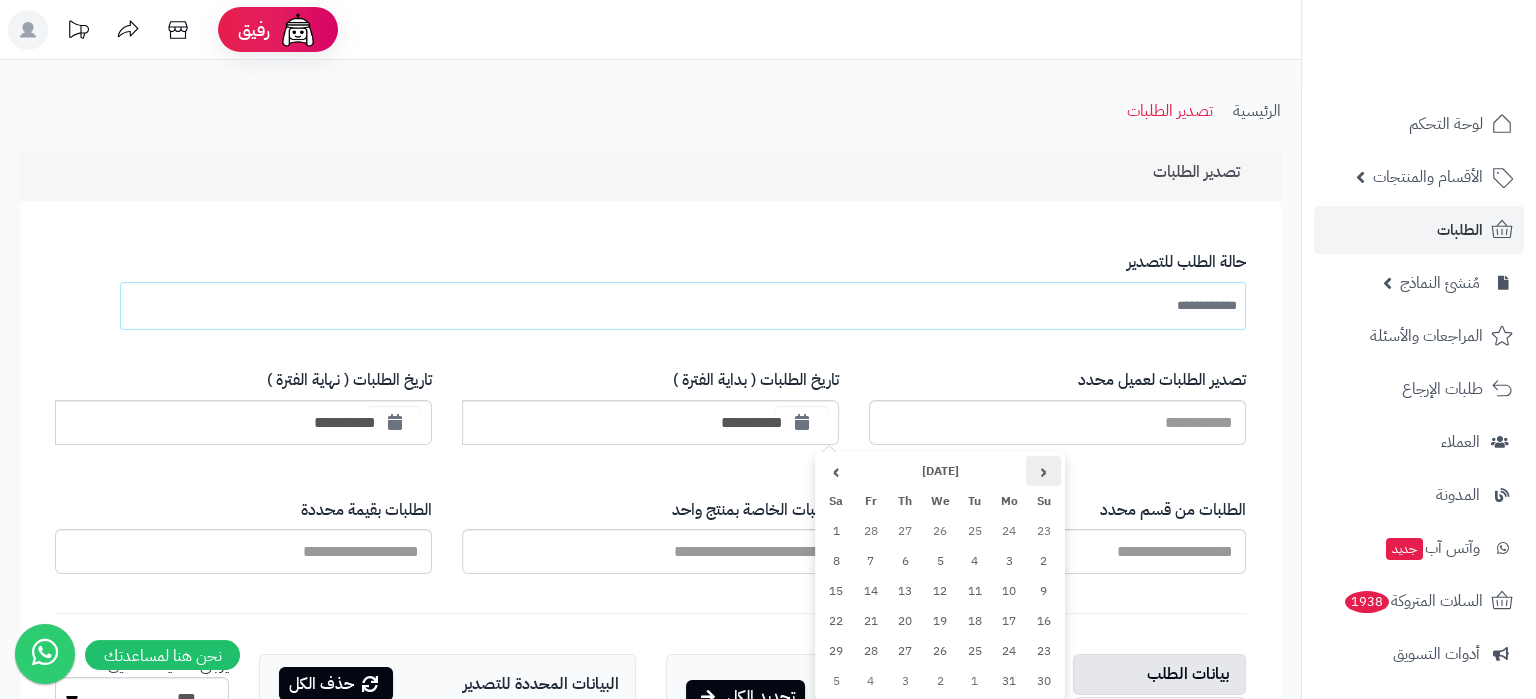 click on "‹" at bounding box center (1043, 471) 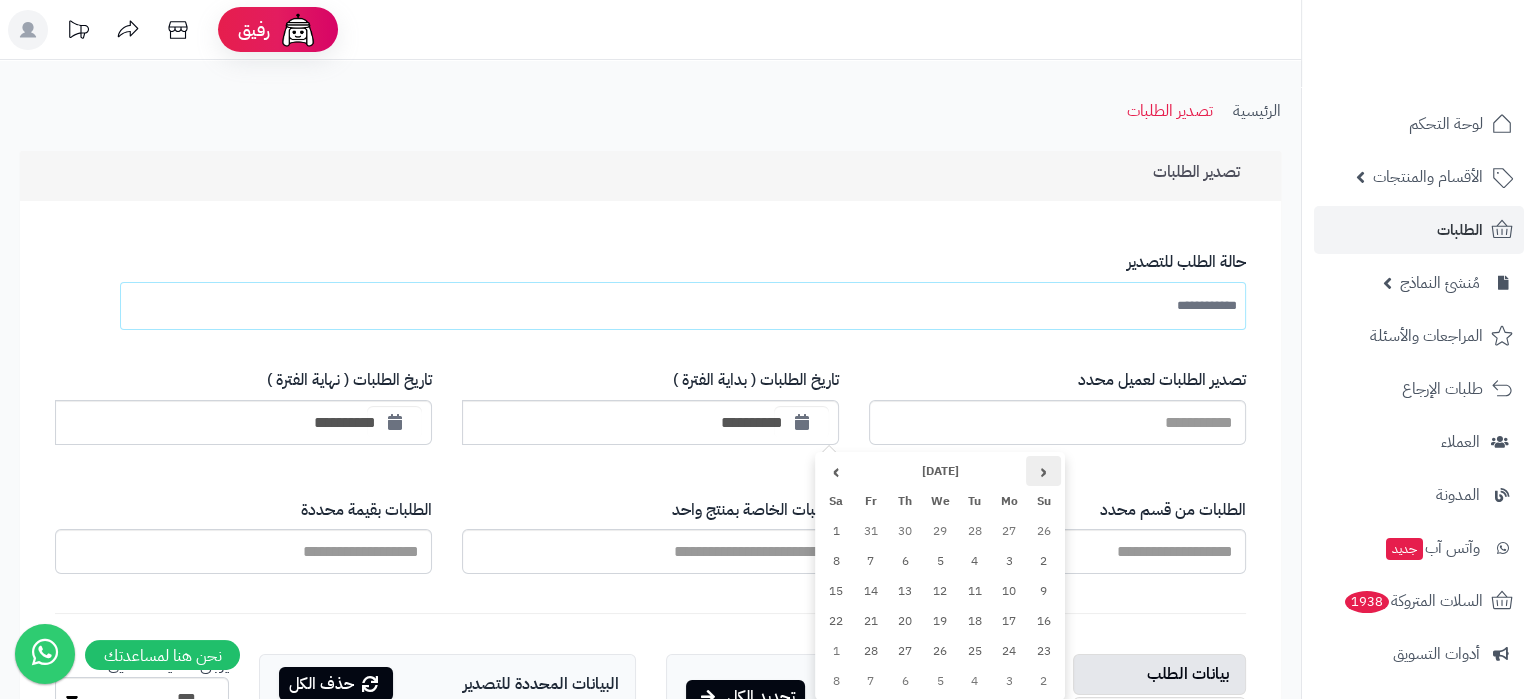 click on "‹" at bounding box center (1043, 471) 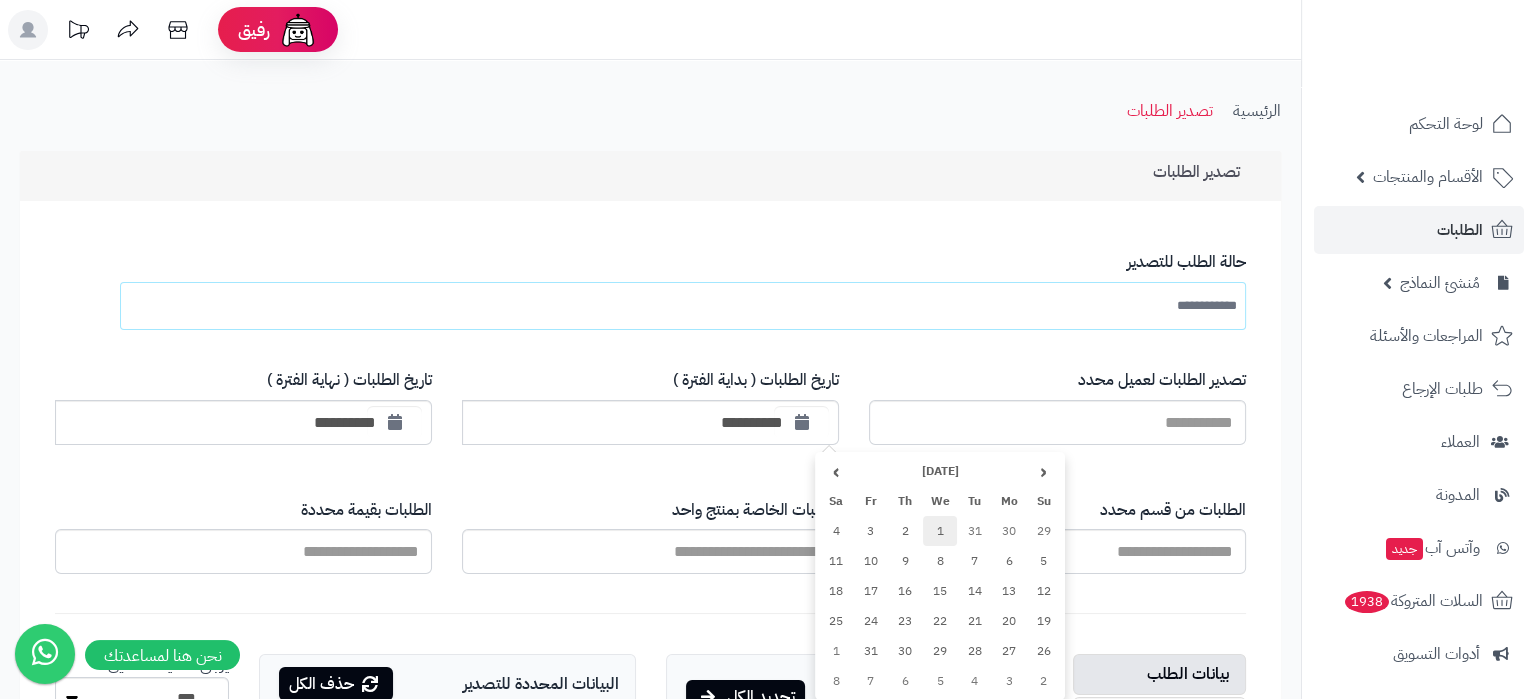 click on "1" at bounding box center [940, 531] 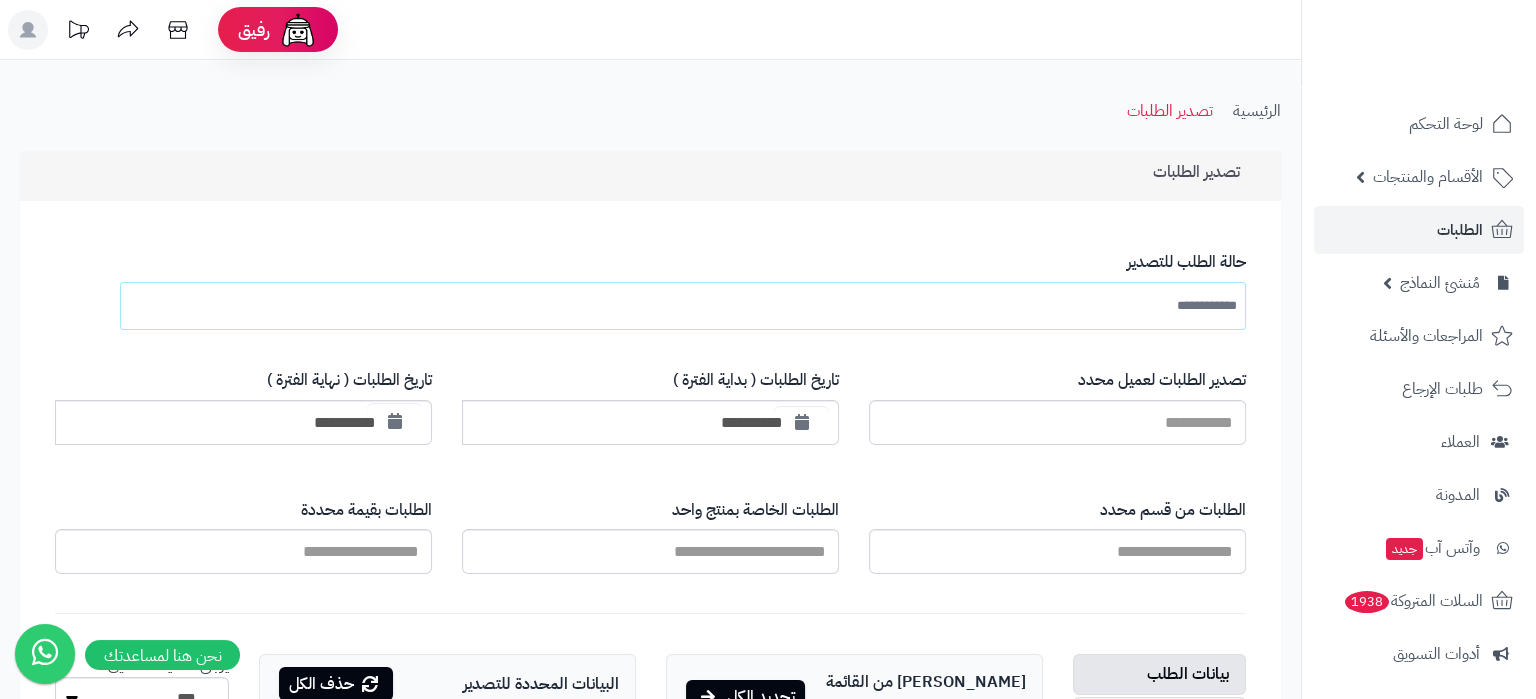 click at bounding box center (394, 421) 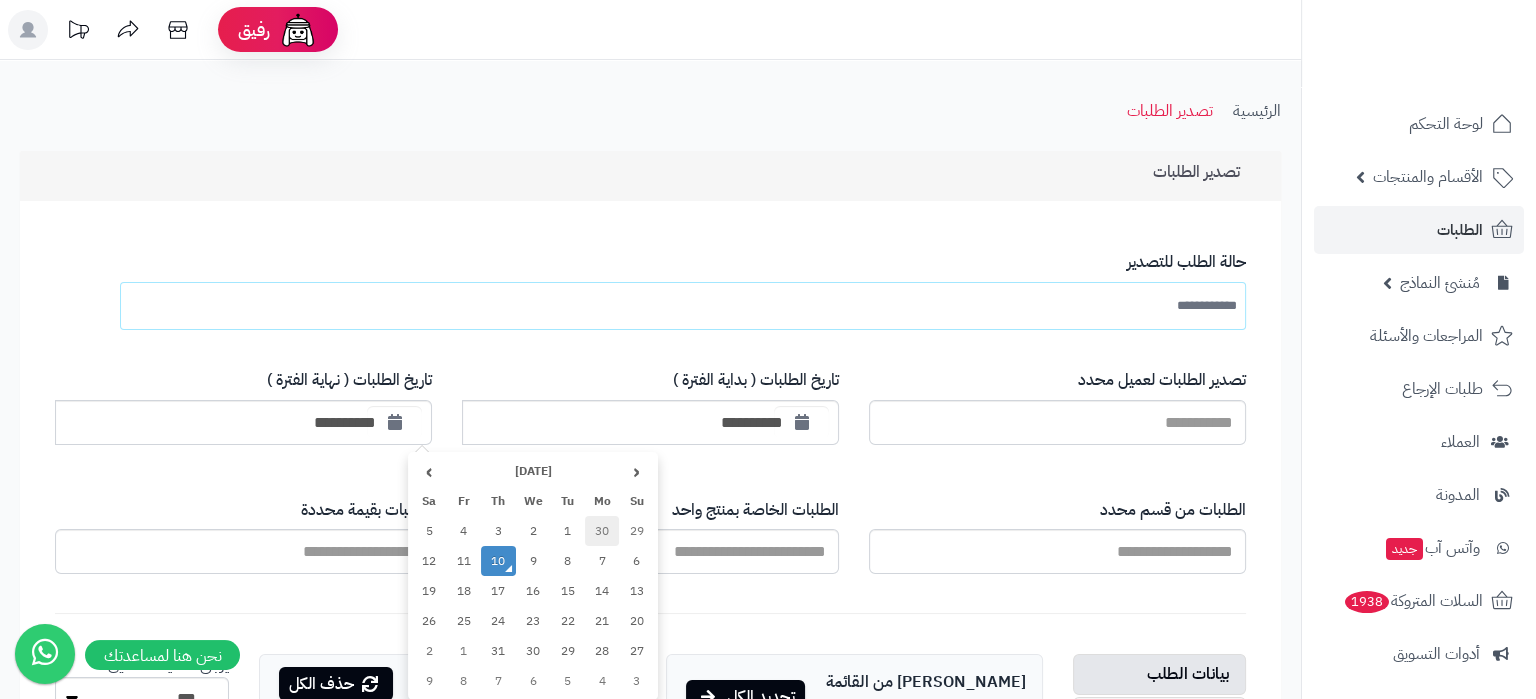click on "30" at bounding box center (602, 531) 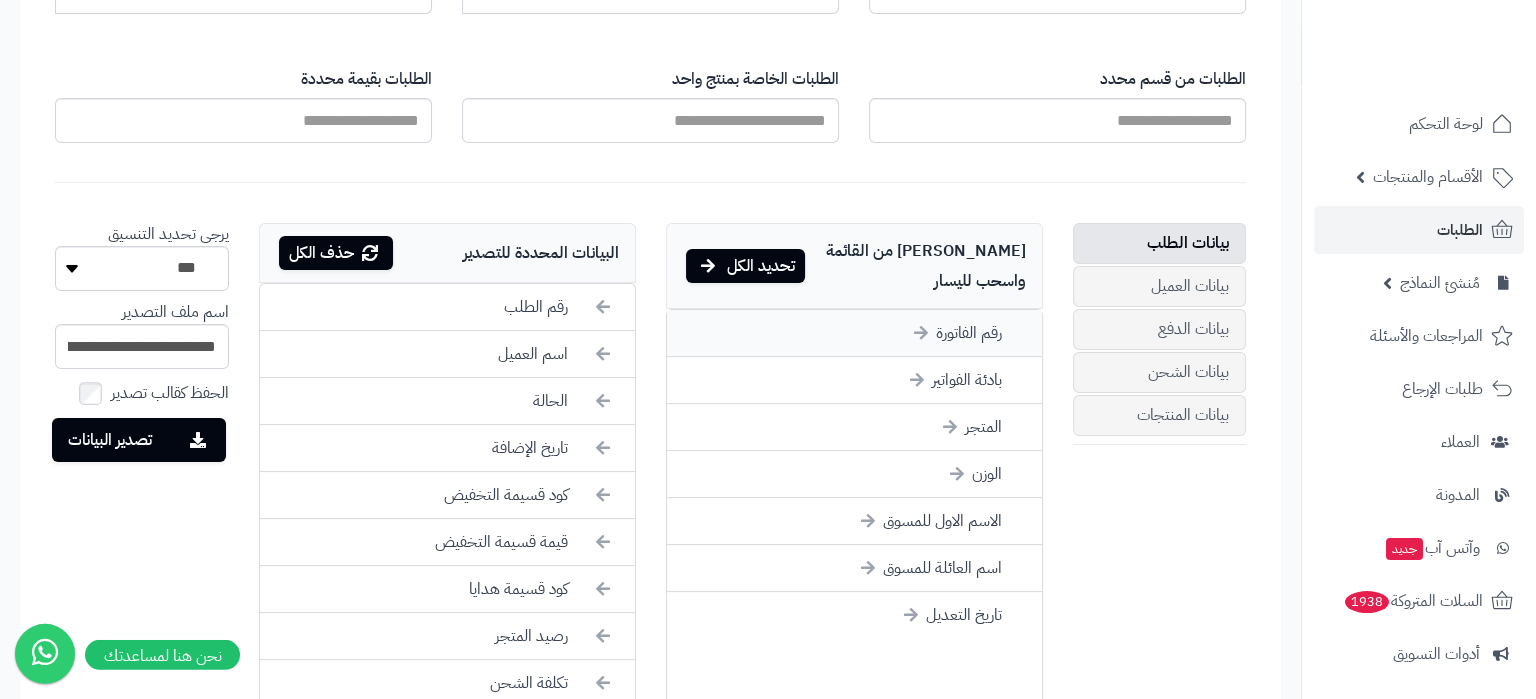 scroll, scrollTop: 400, scrollLeft: 0, axis: vertical 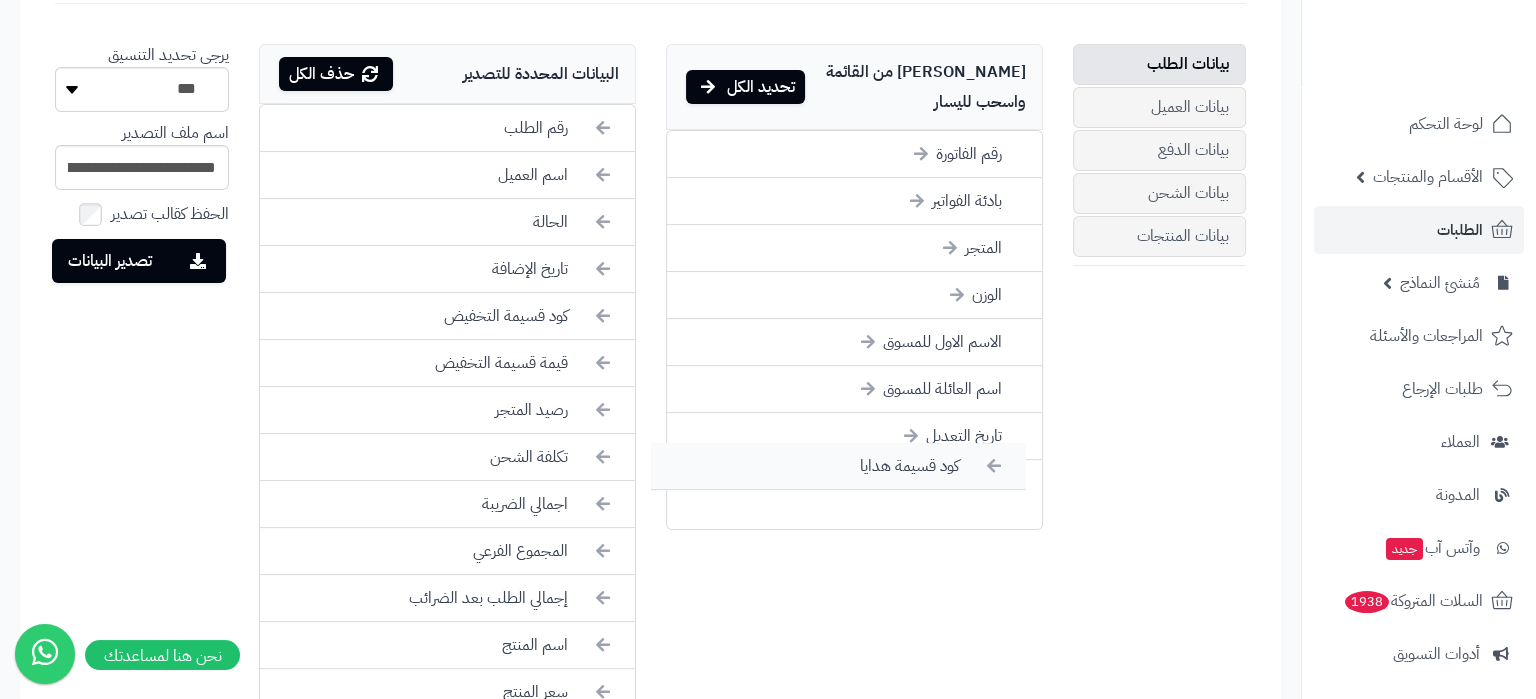 drag, startPoint x: 578, startPoint y: 413, endPoint x: 968, endPoint y: 469, distance: 394 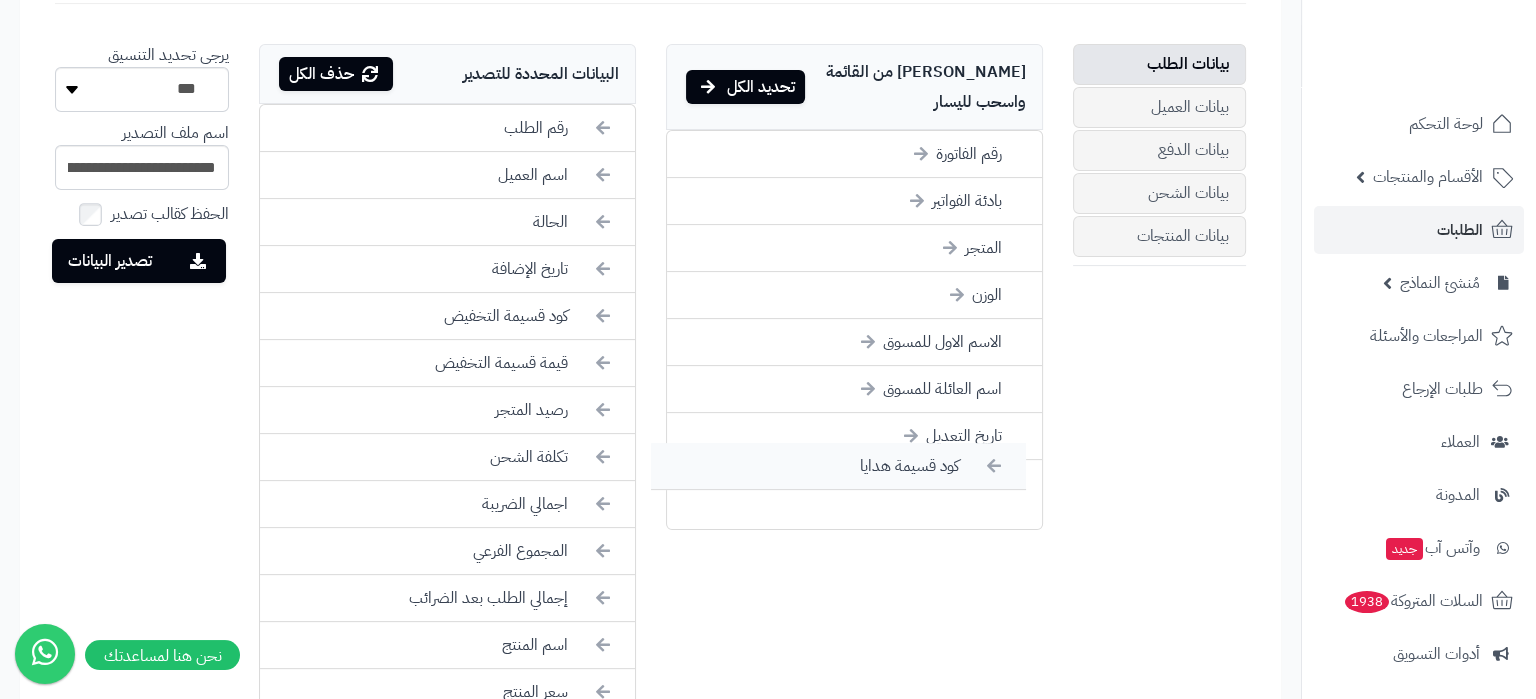 click on "كود قسيمة هدايا" at bounding box center (838, 466) 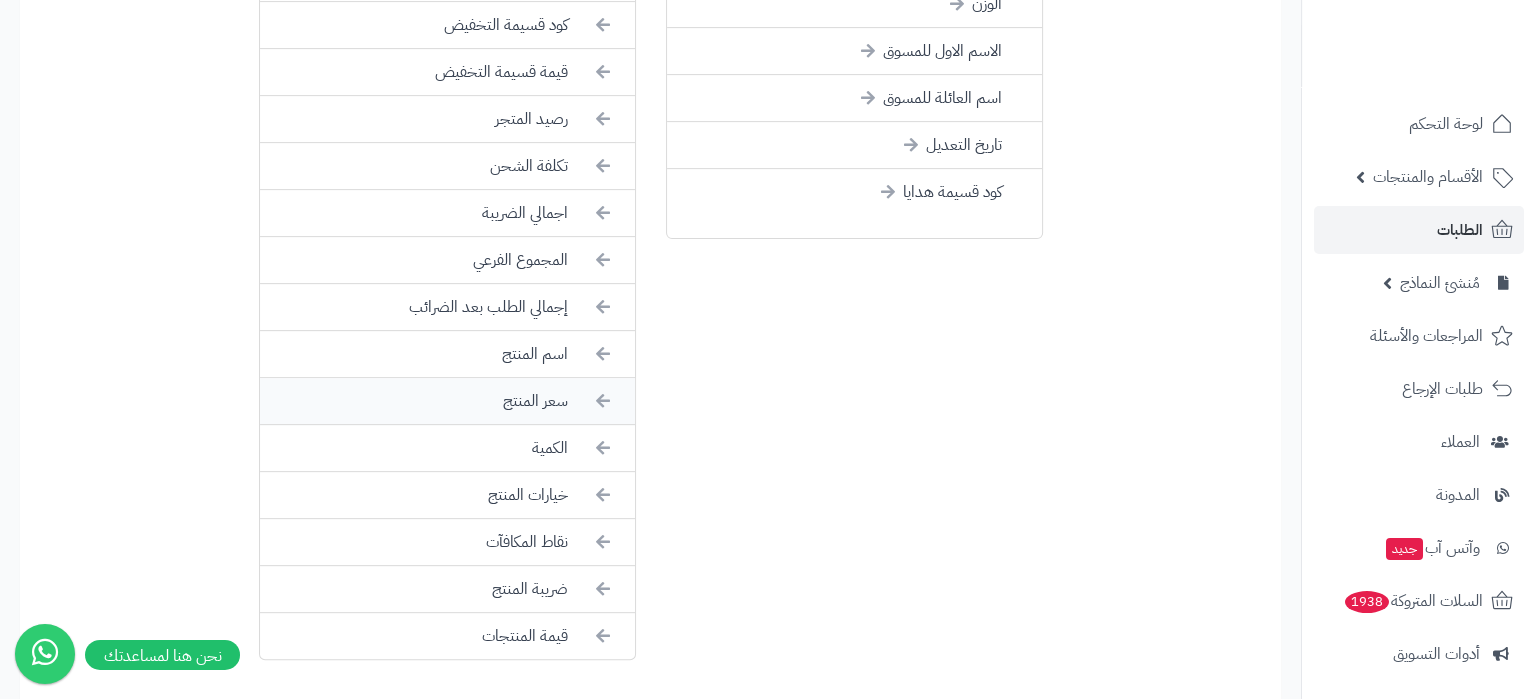 scroll, scrollTop: 925, scrollLeft: 0, axis: vertical 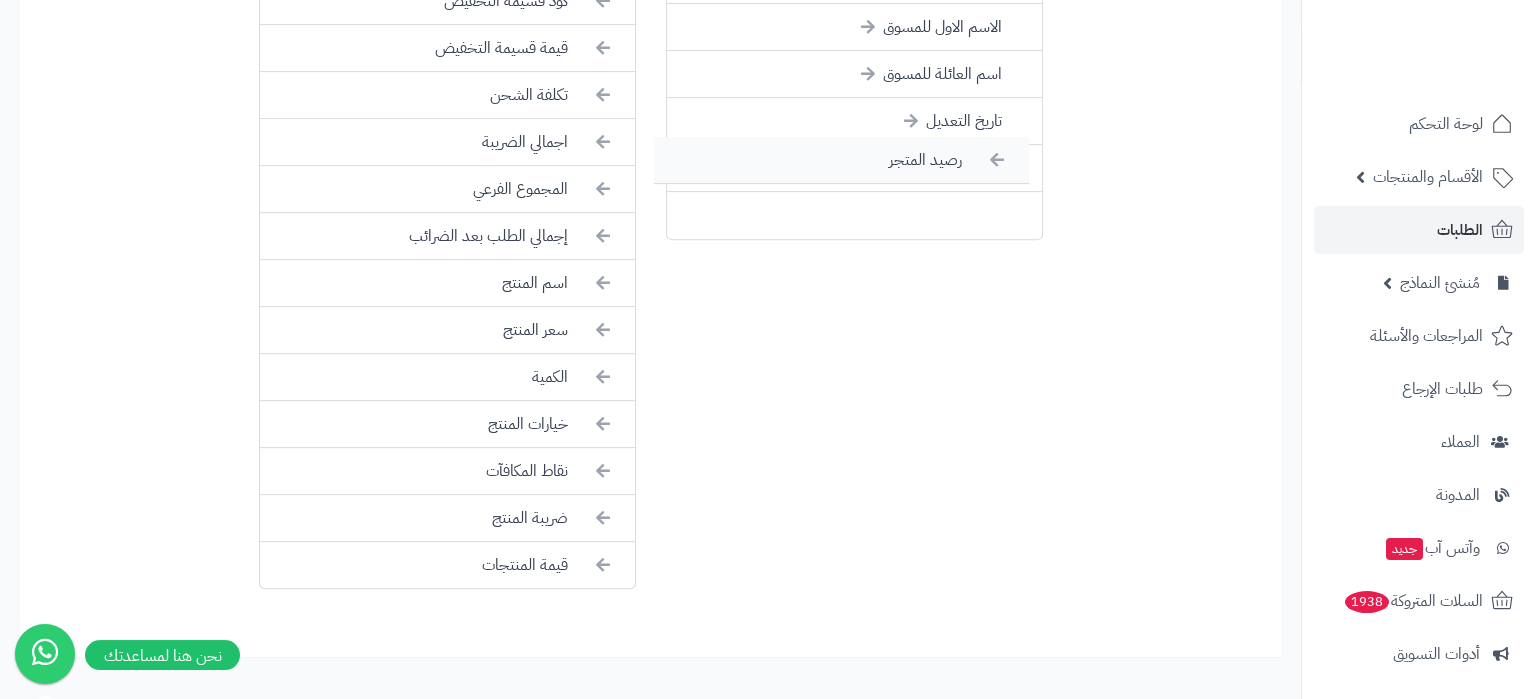 drag, startPoint x: 523, startPoint y: 98, endPoint x: 932, endPoint y: 168, distance: 414.947 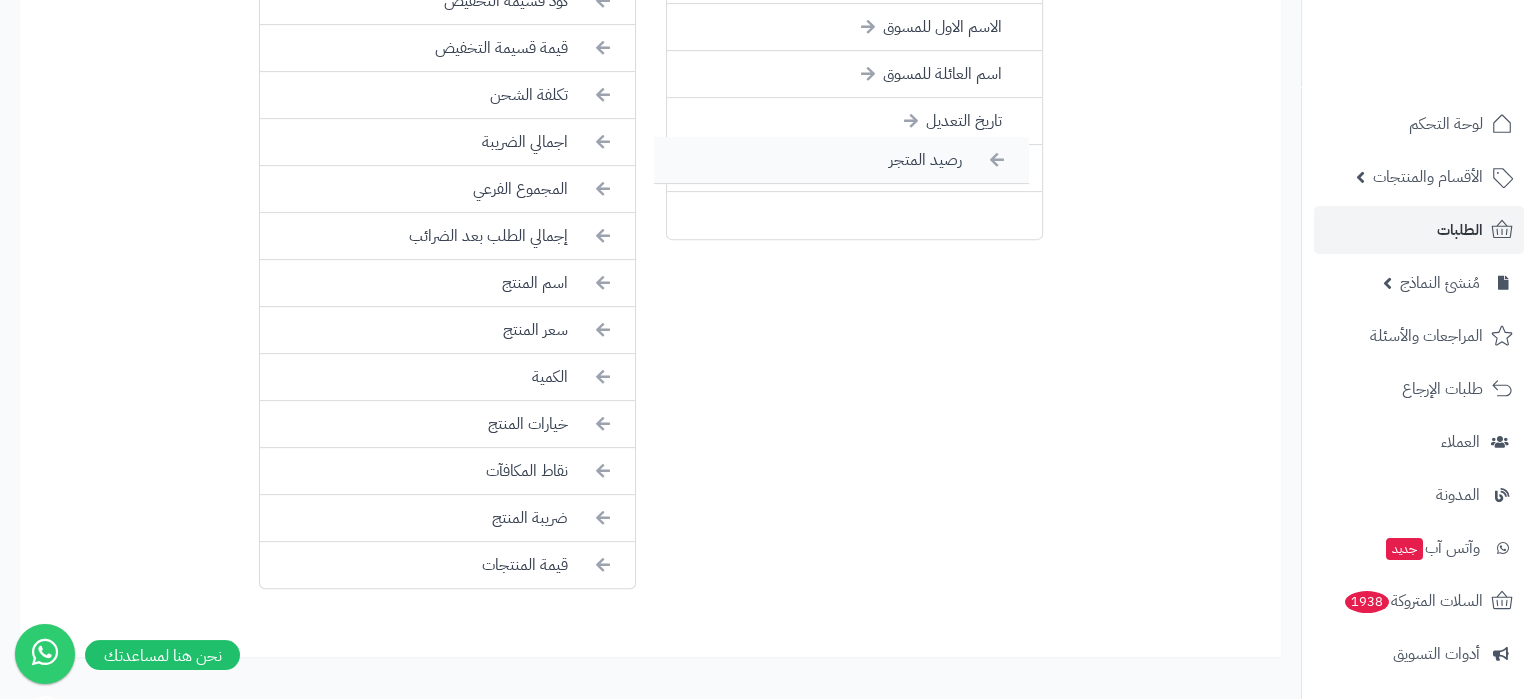 click on "رصيد المتجر" at bounding box center (841, 160) 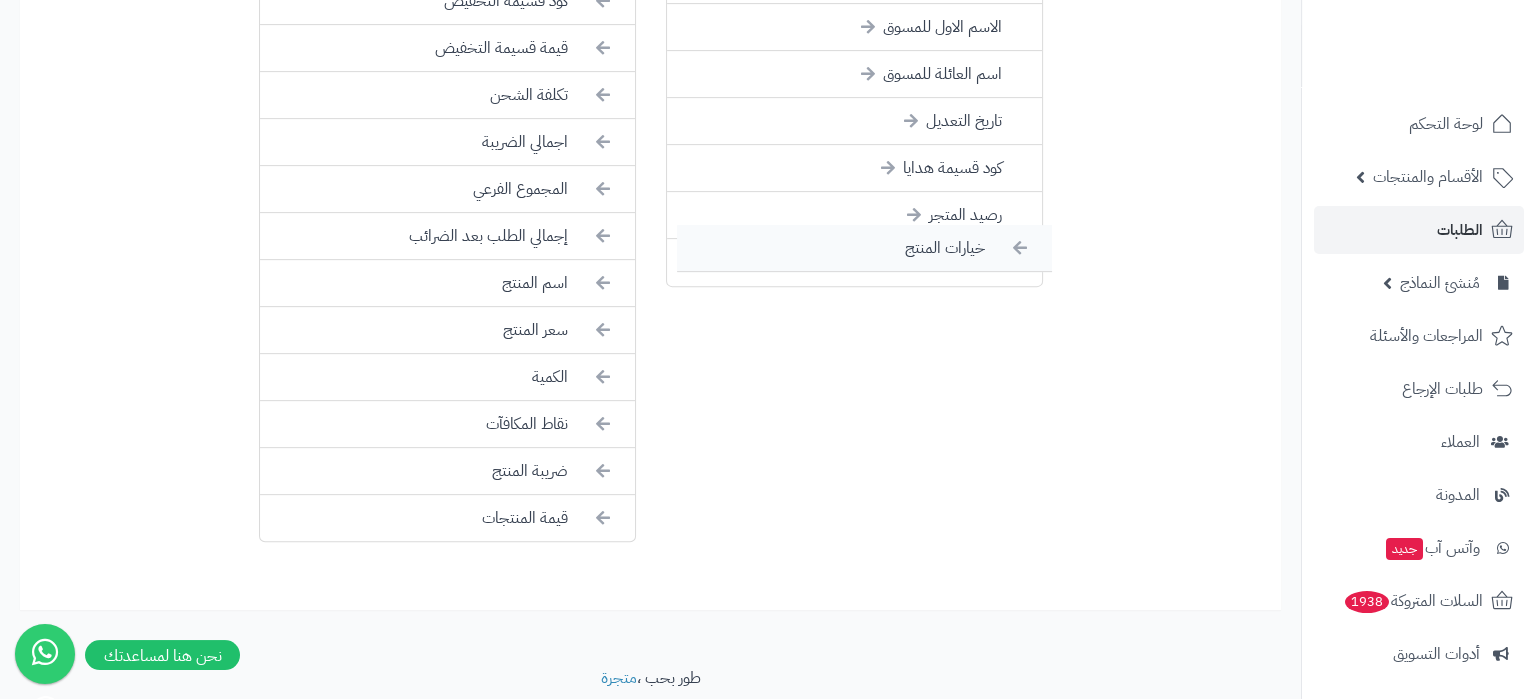 drag, startPoint x: 433, startPoint y: 427, endPoint x: 852, endPoint y: 244, distance: 457.21985 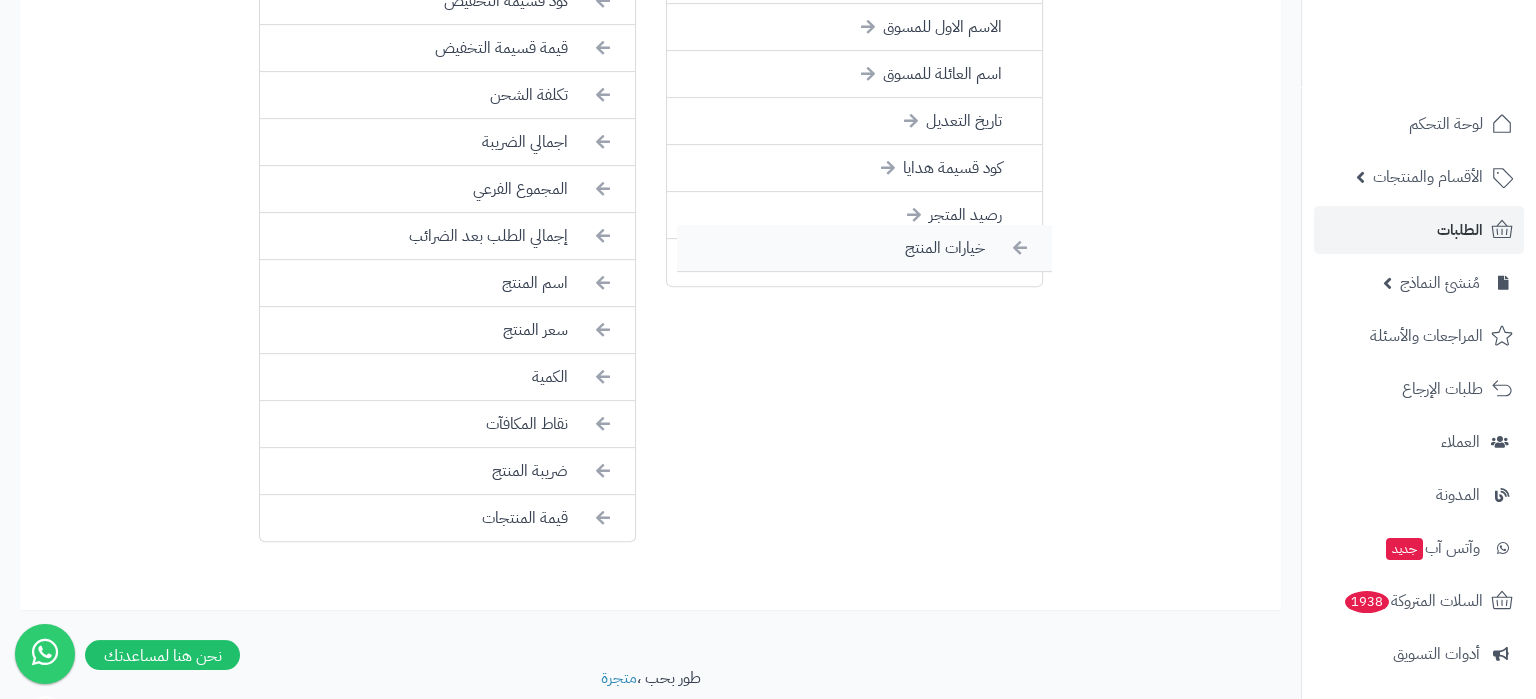click on "خيارات المنتج" at bounding box center (864, 248) 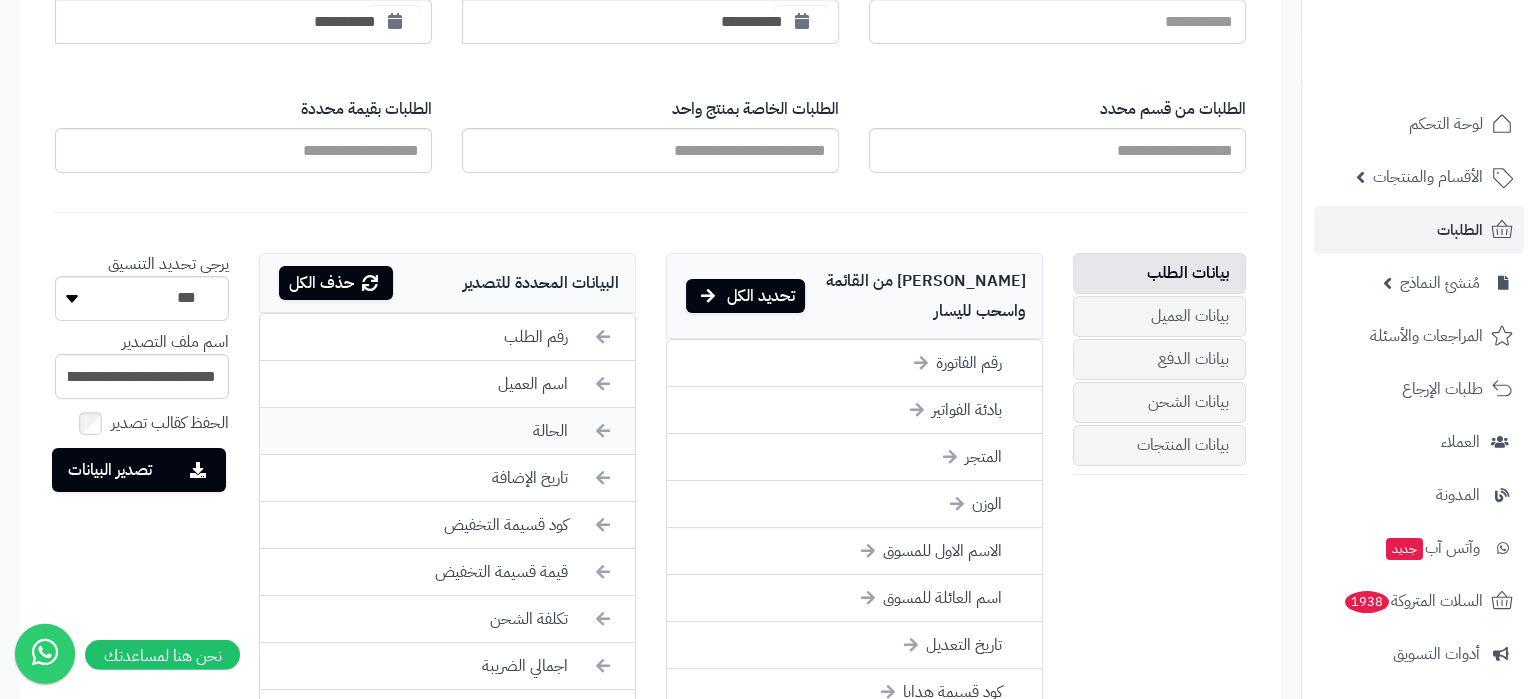 scroll, scrollTop: 400, scrollLeft: 0, axis: vertical 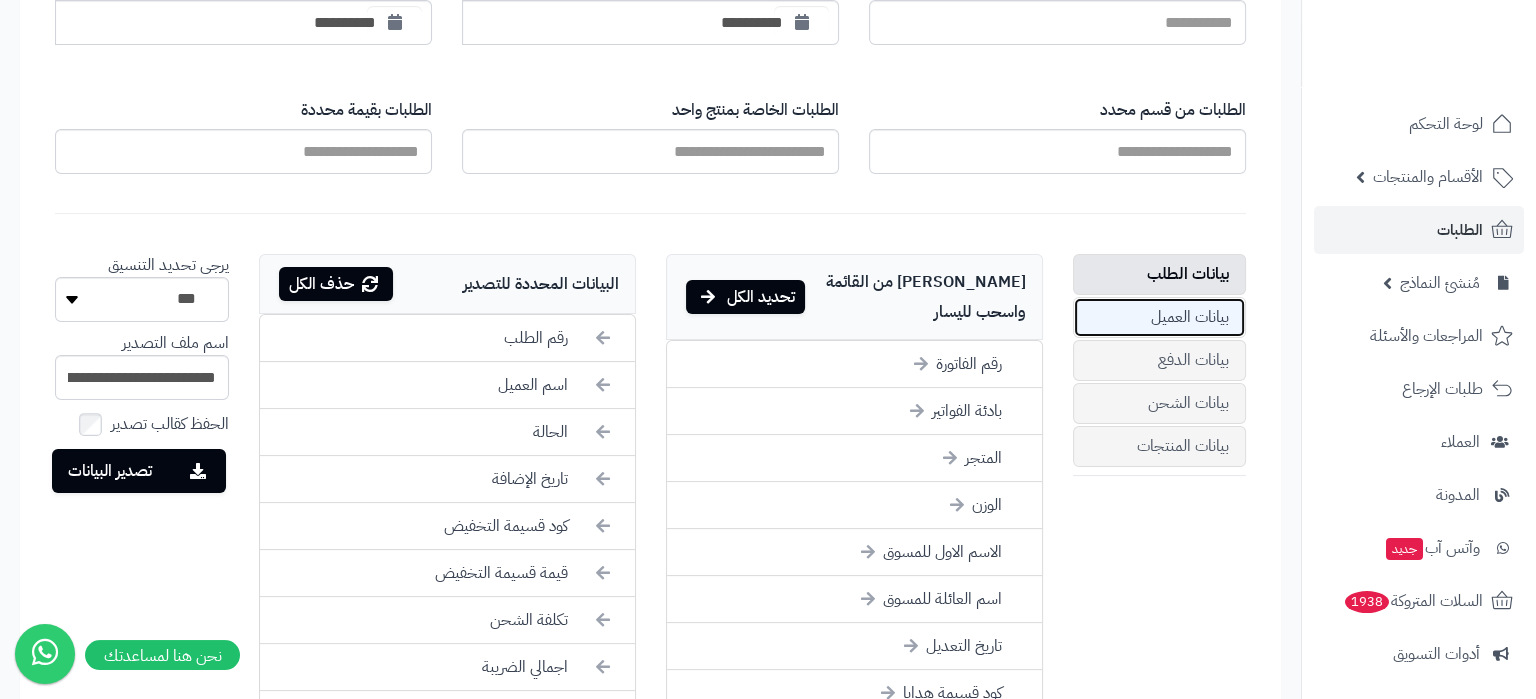 click on "بيانات العميل" at bounding box center [1160, 317] 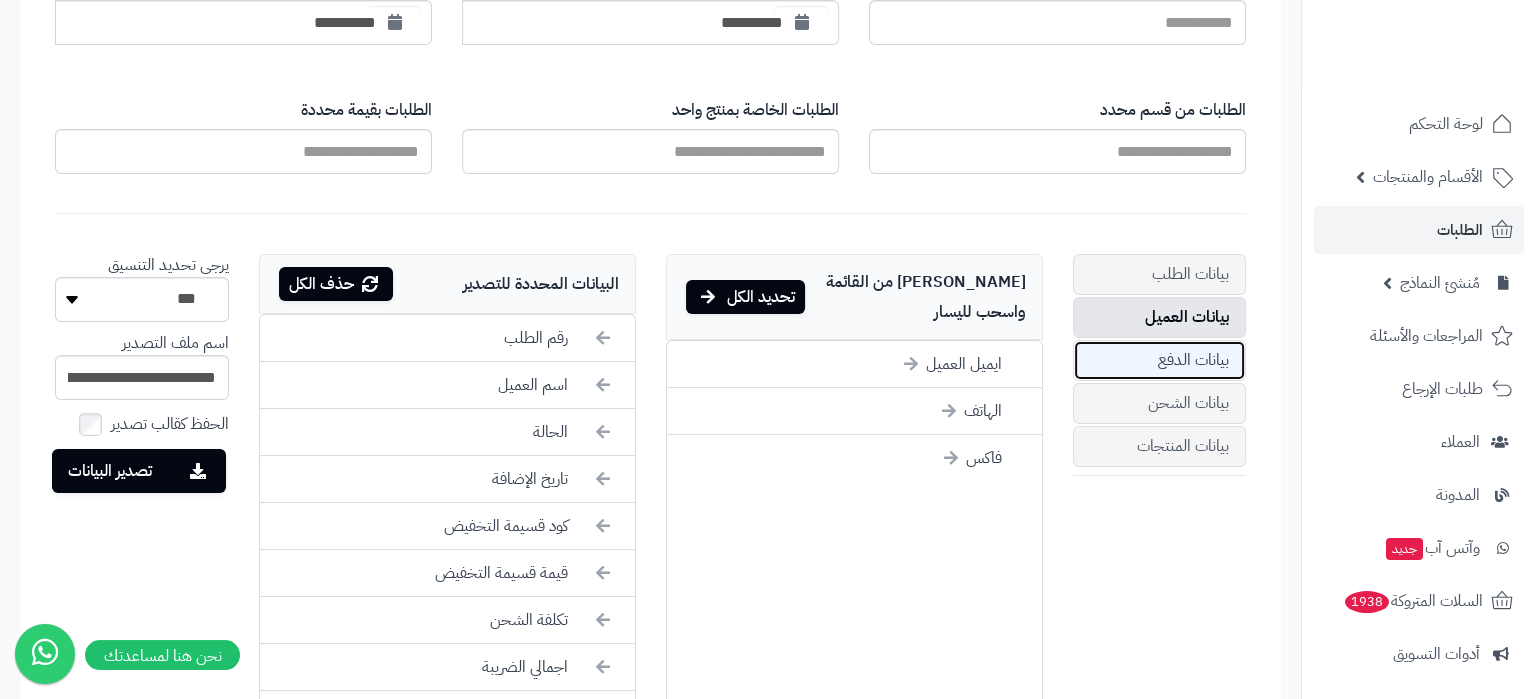 click on "بيانات الدفع" at bounding box center [1160, 360] 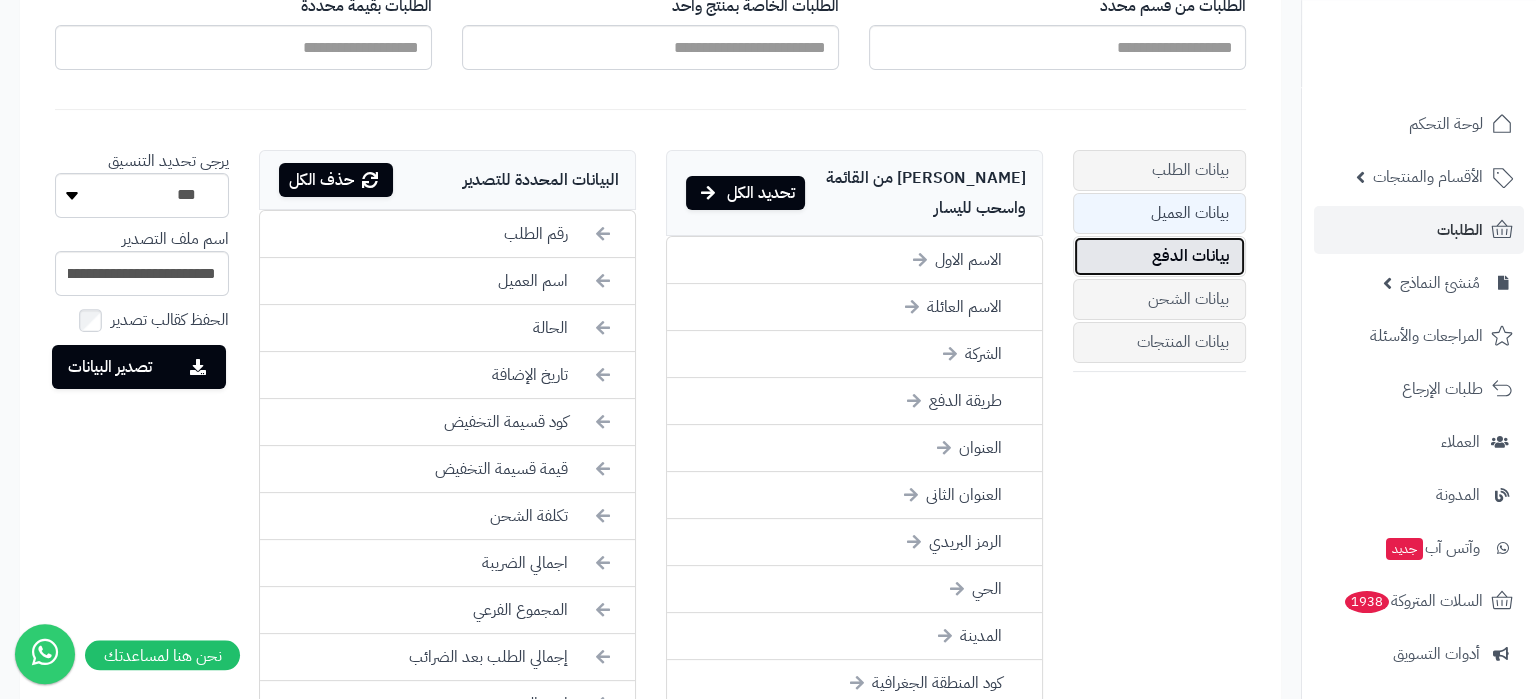 scroll, scrollTop: 505, scrollLeft: 0, axis: vertical 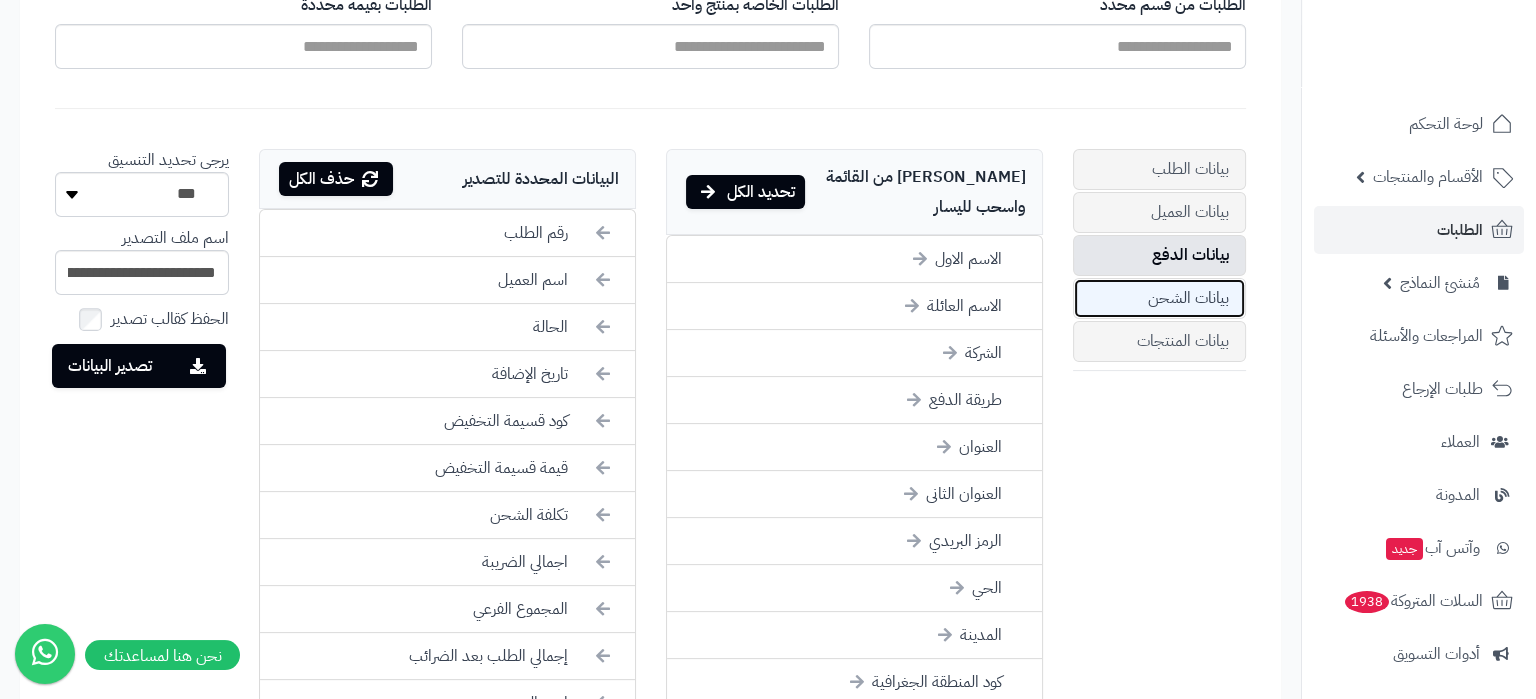 click on "بيانات الشحن" at bounding box center [1160, 298] 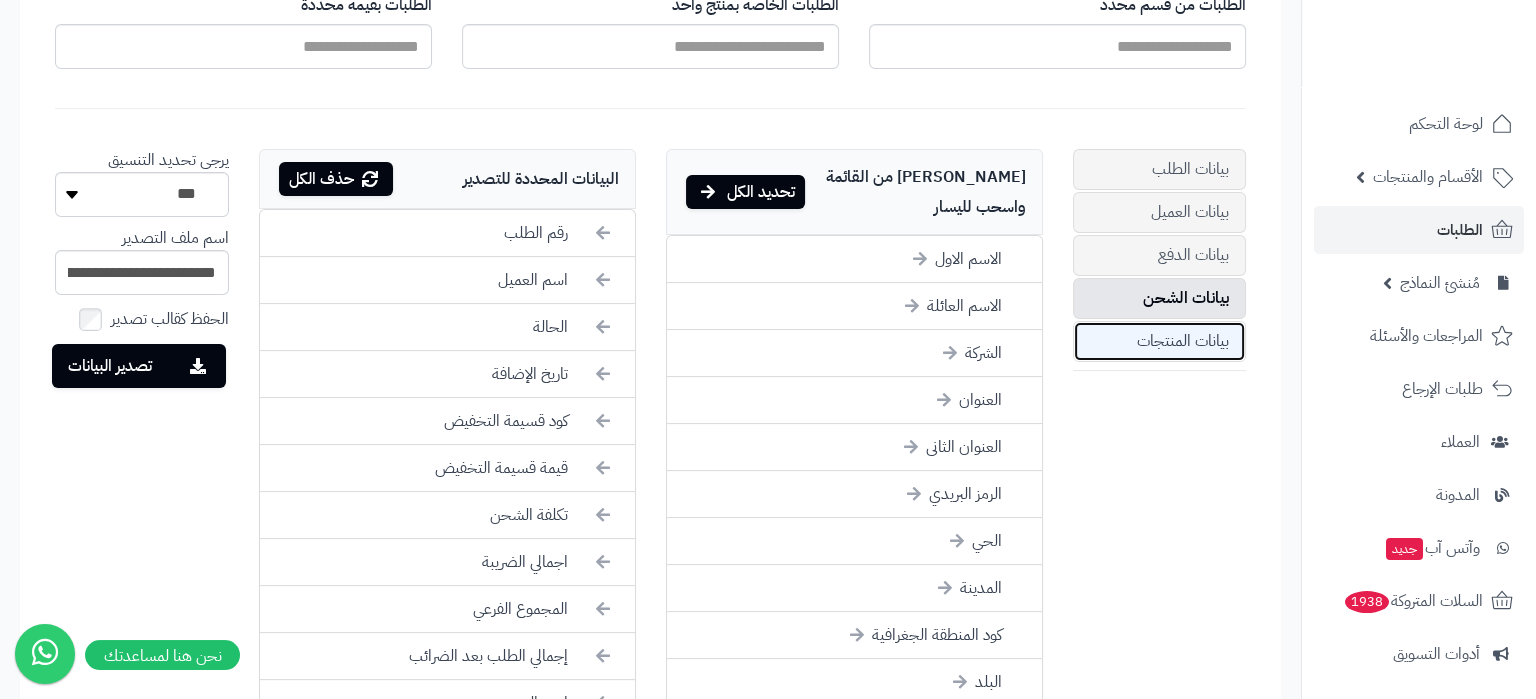 click on "بيانات المنتجات" at bounding box center (1160, 341) 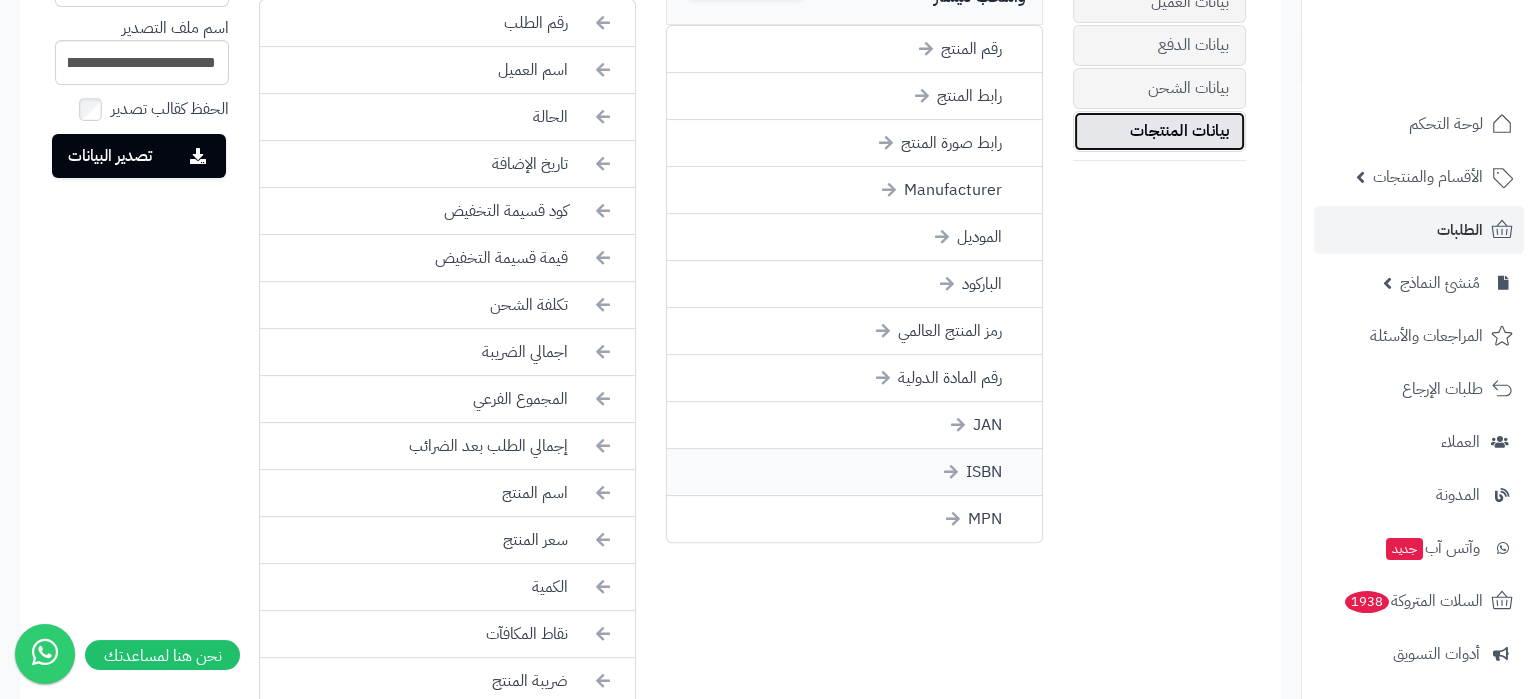 scroll, scrollTop: 400, scrollLeft: 0, axis: vertical 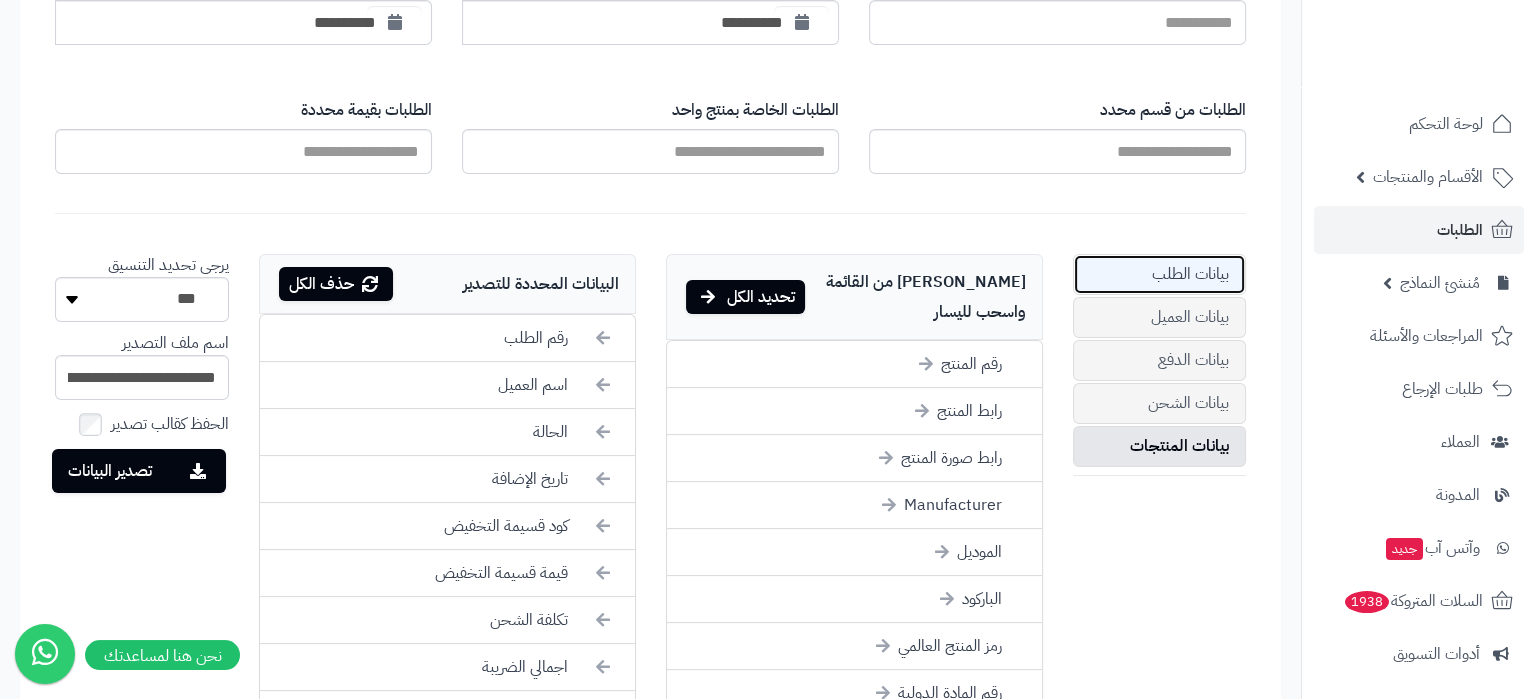 click on "بيانات الطلب" at bounding box center (1160, 274) 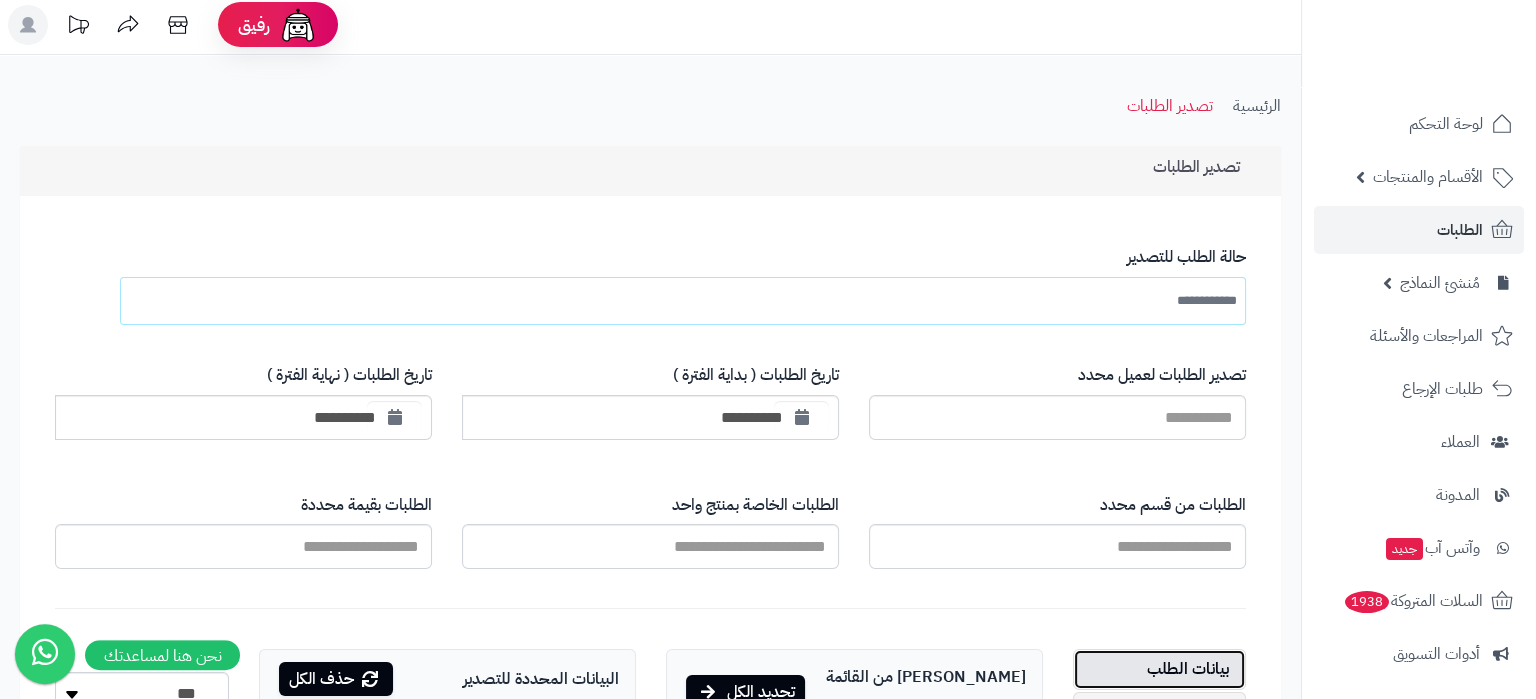 scroll, scrollTop: 0, scrollLeft: 0, axis: both 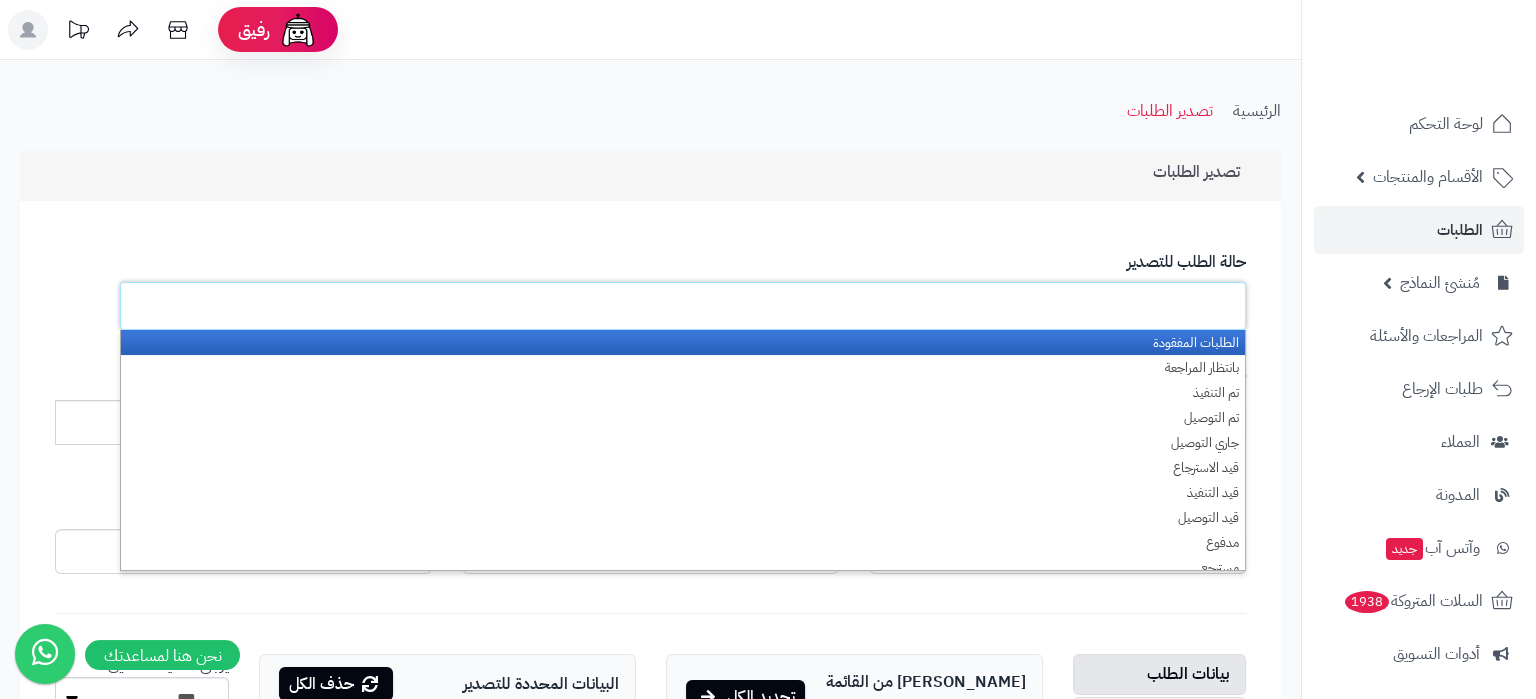 click at bounding box center [1190, 306] 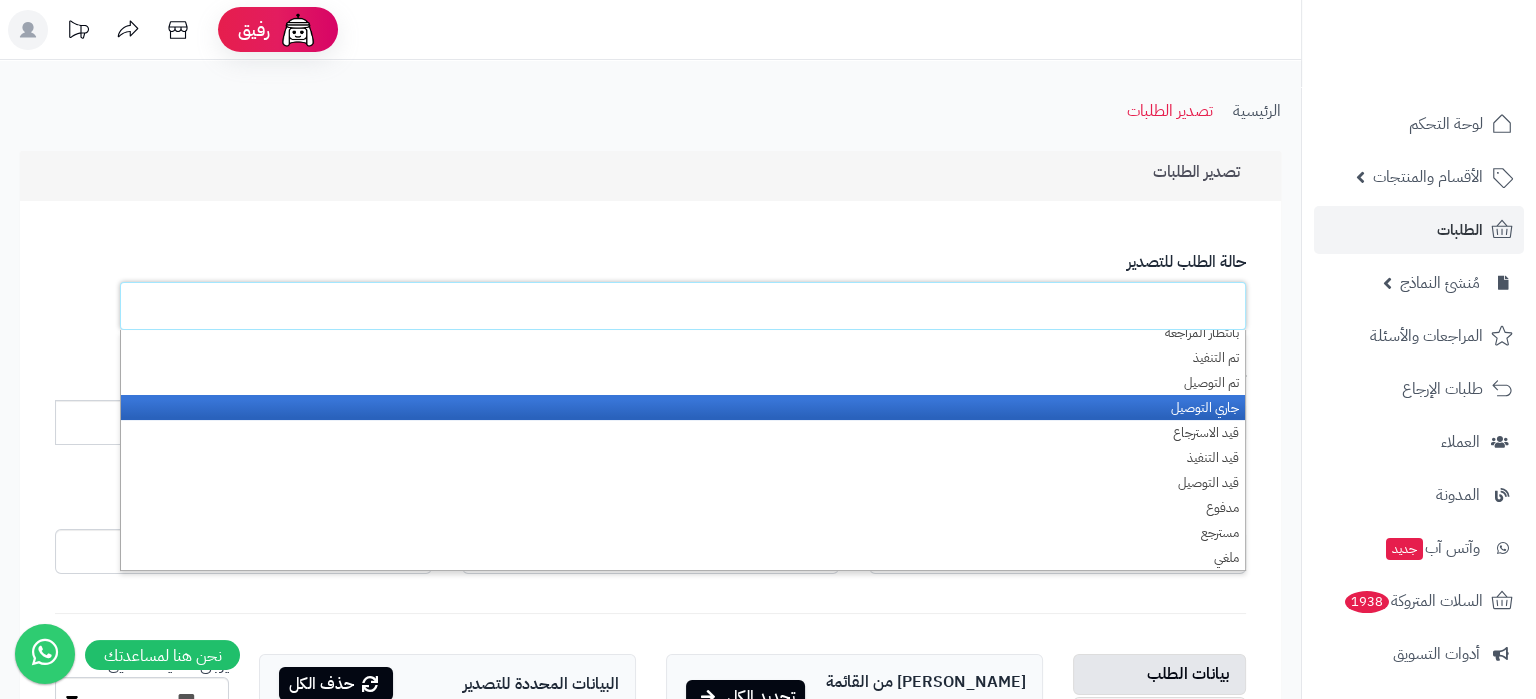 scroll, scrollTop: 25, scrollLeft: 0, axis: vertical 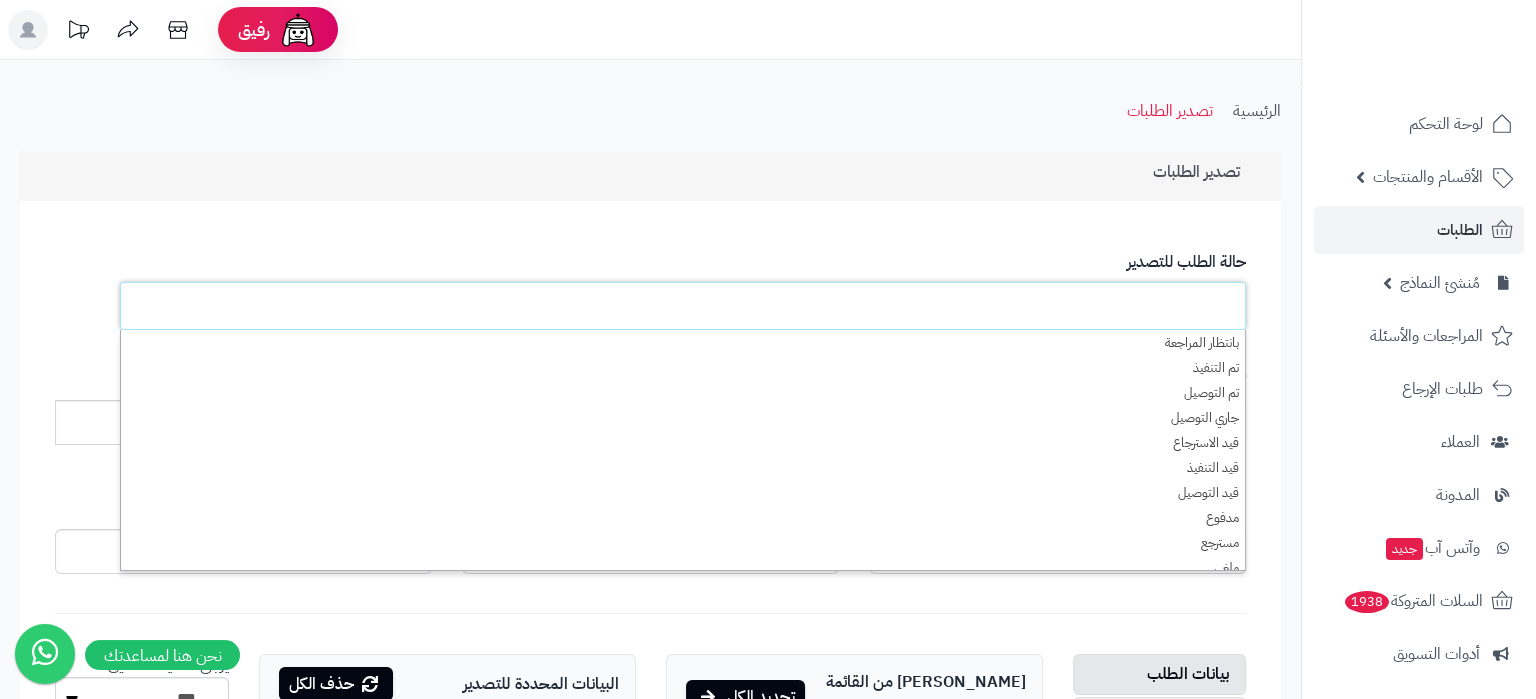 click at bounding box center (683, 306) 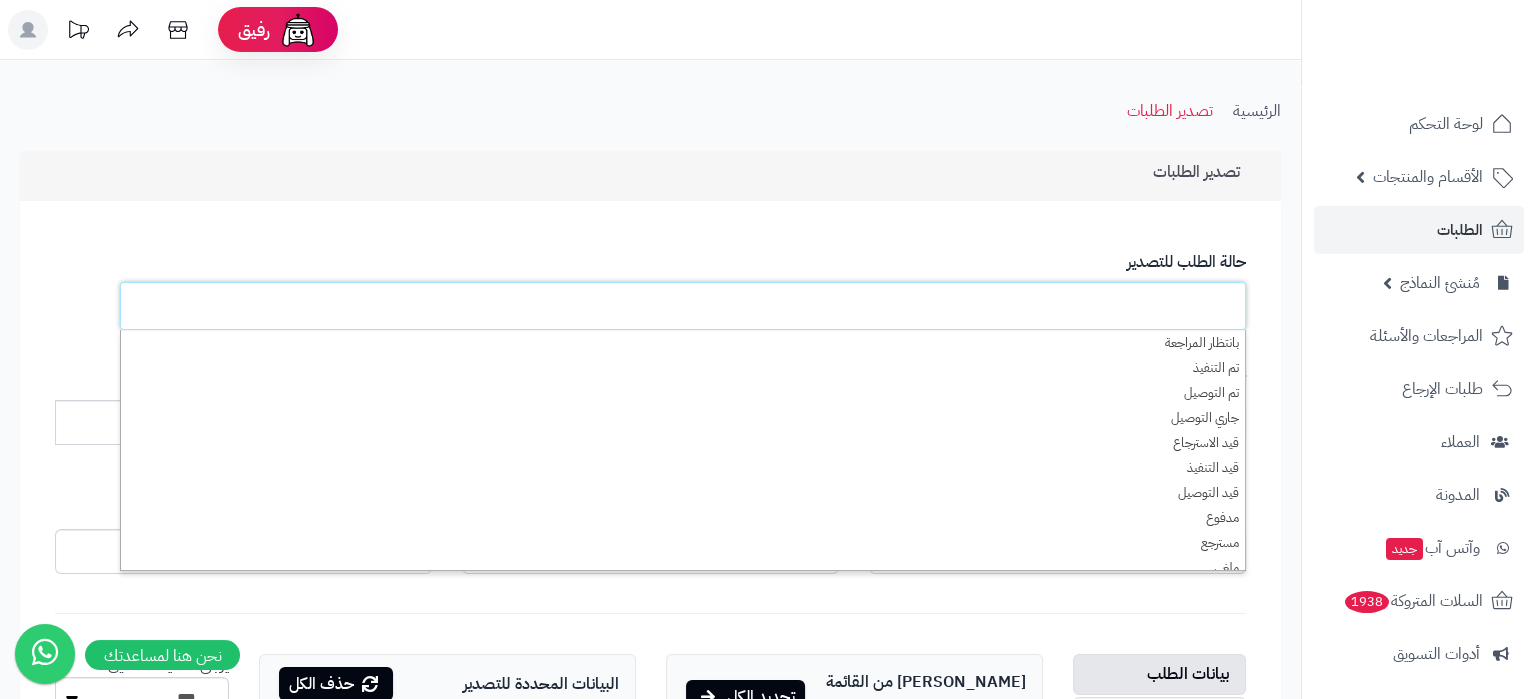 click at bounding box center (1190, 306) 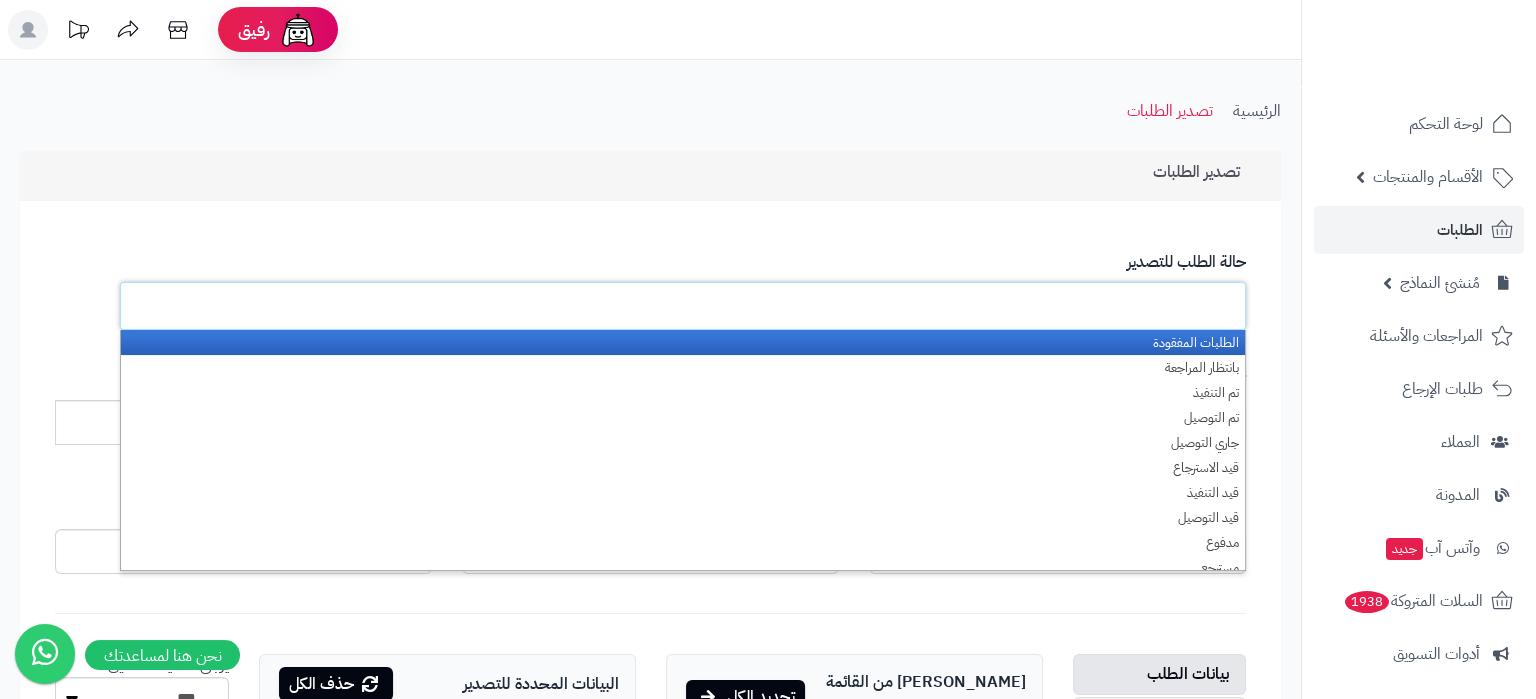 click at bounding box center (683, 306) 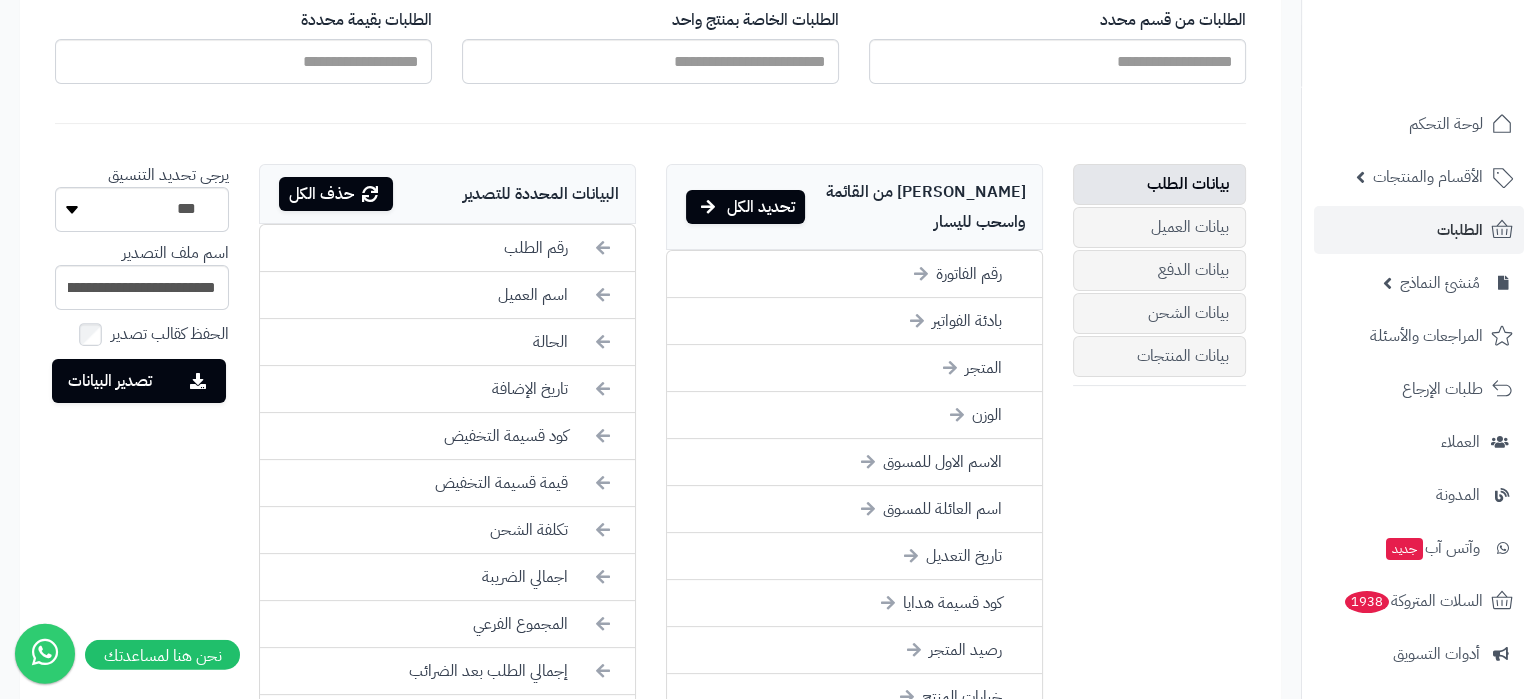 scroll, scrollTop: 525, scrollLeft: 0, axis: vertical 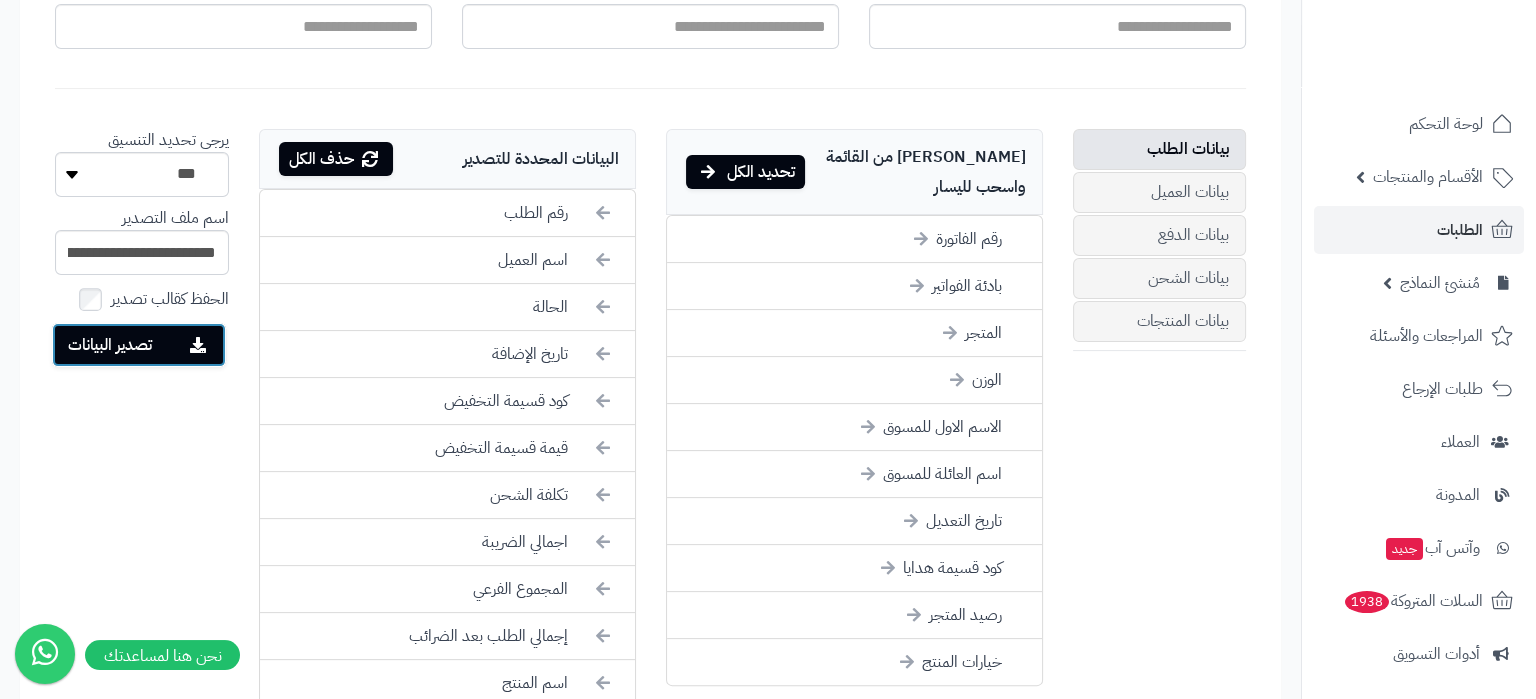 click on "تصدير البيانات" at bounding box center [139, 345] 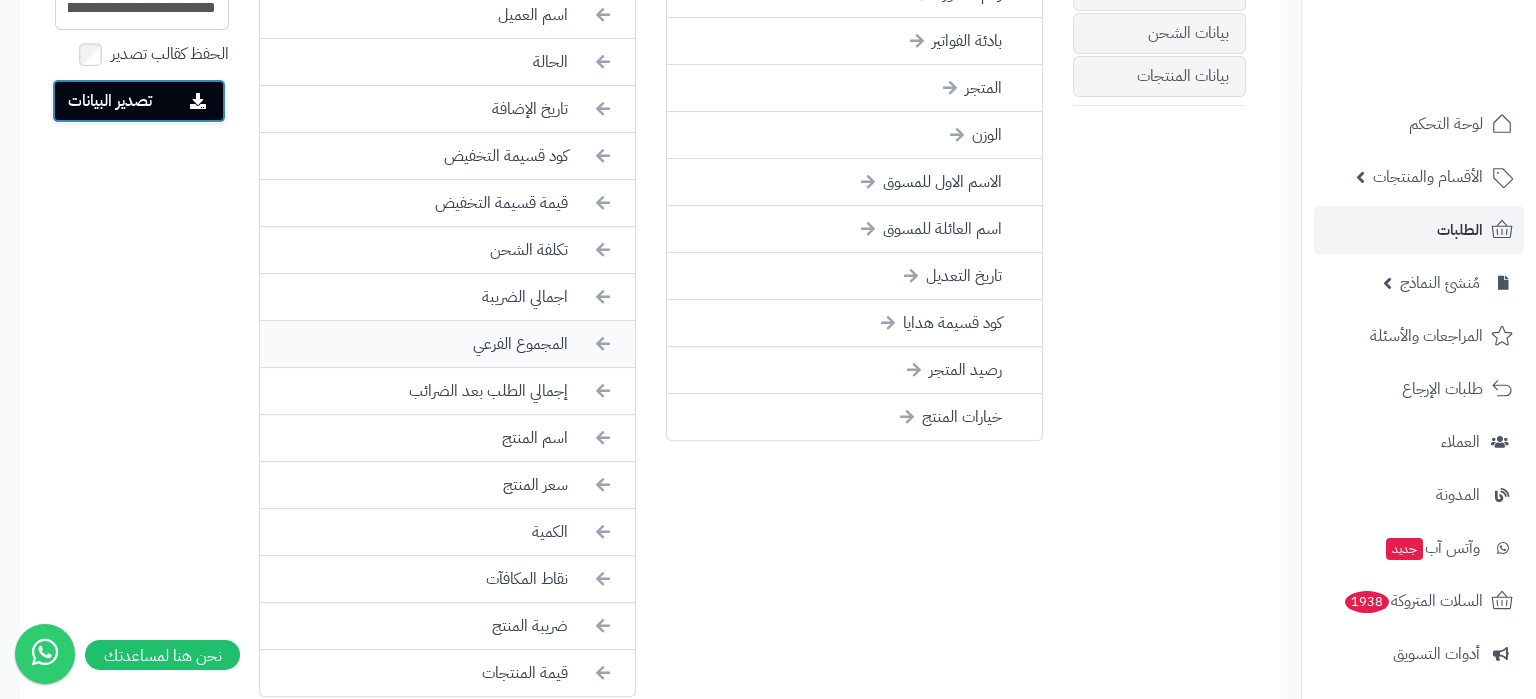 scroll, scrollTop: 735, scrollLeft: 0, axis: vertical 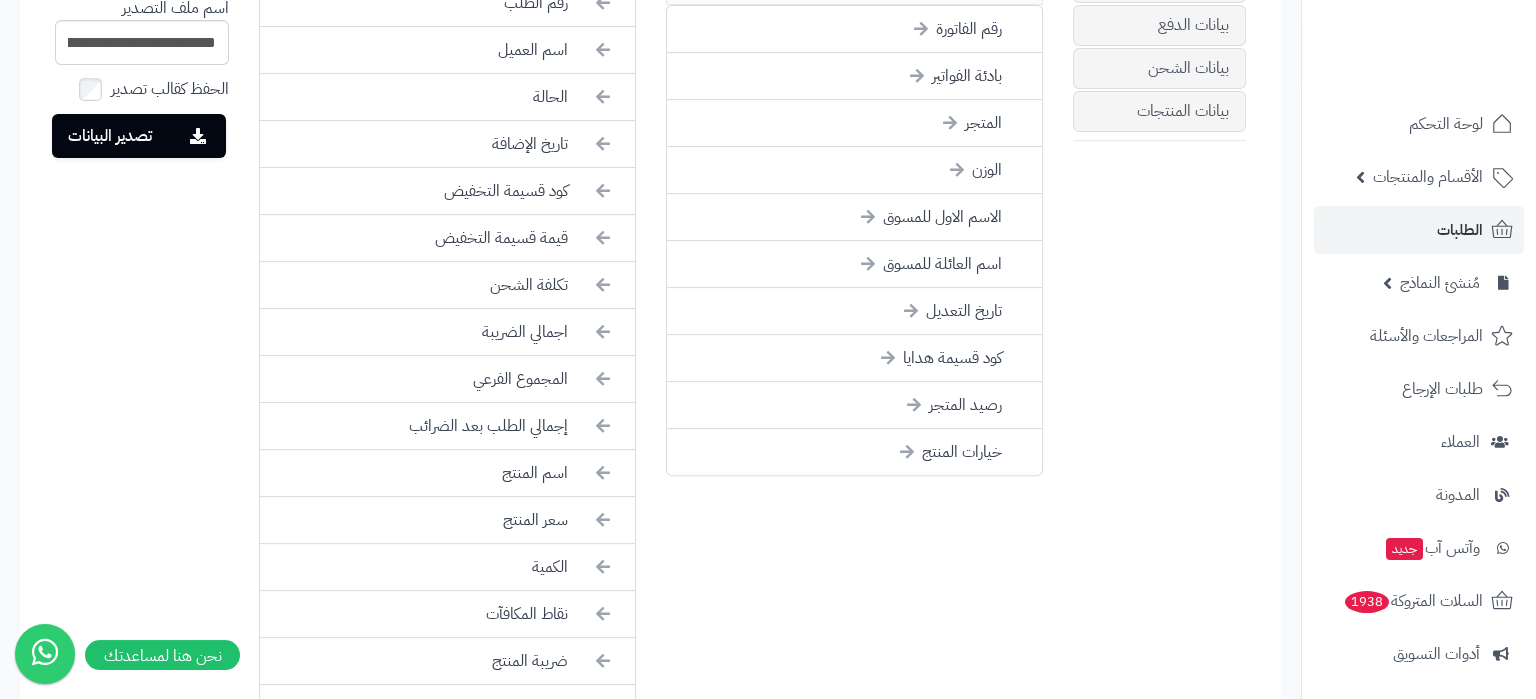 click on "بيانات الطلب
بيانات العميل
بيانات الدفع
بيانات الشحن
بيانات المنتجات اختر من القائمة واسحب لليسار
تحديد الكل    الاسم الاول   الاسم العائلة   الشركة   طريقة الدفع   العنوان   العنوان الثانى   الرمز البريدي   الحي  المدينة  كود المنطقة الجغرافية  البلد  رمز الآيزو - ثنائي  رمز الآيزو - ثلاثي  الاسم الاول  الاسم العائلة  الشركة  العنوان  العنوان الثانى  الرمز البريدي  الحي  المدينة  كود المنطقة الجغرافية  البلد  رمز الآيزو - ثنائي  رمز الآيزو - ثلاثي  صيغة العناوين  طريقة الشحن  كود الشحن  ايميل العميل  الهاتف  فاكس  رقم الفاتورة  بادئة الفواتير  المتجر  الوزن
JAN  ISBN" at bounding box center (650, 330) 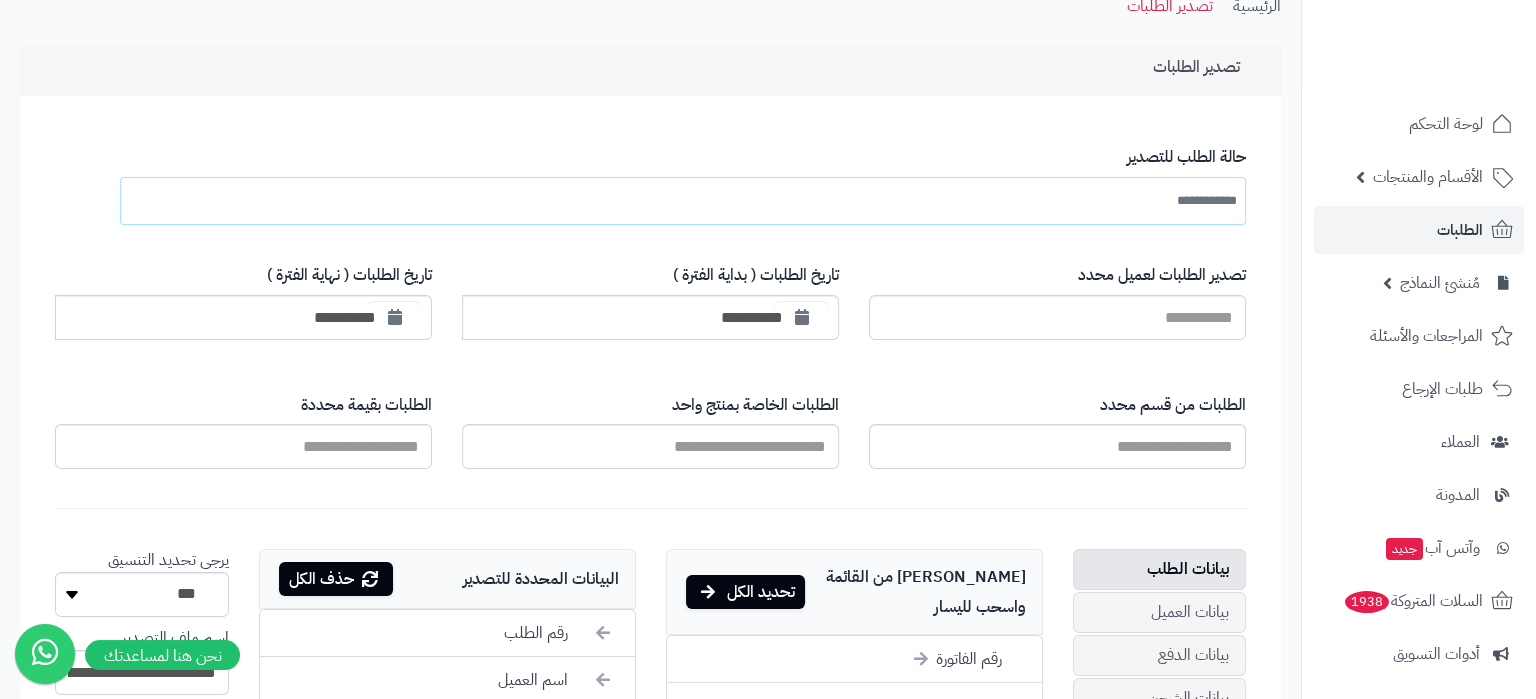 scroll, scrollTop: 0, scrollLeft: 0, axis: both 